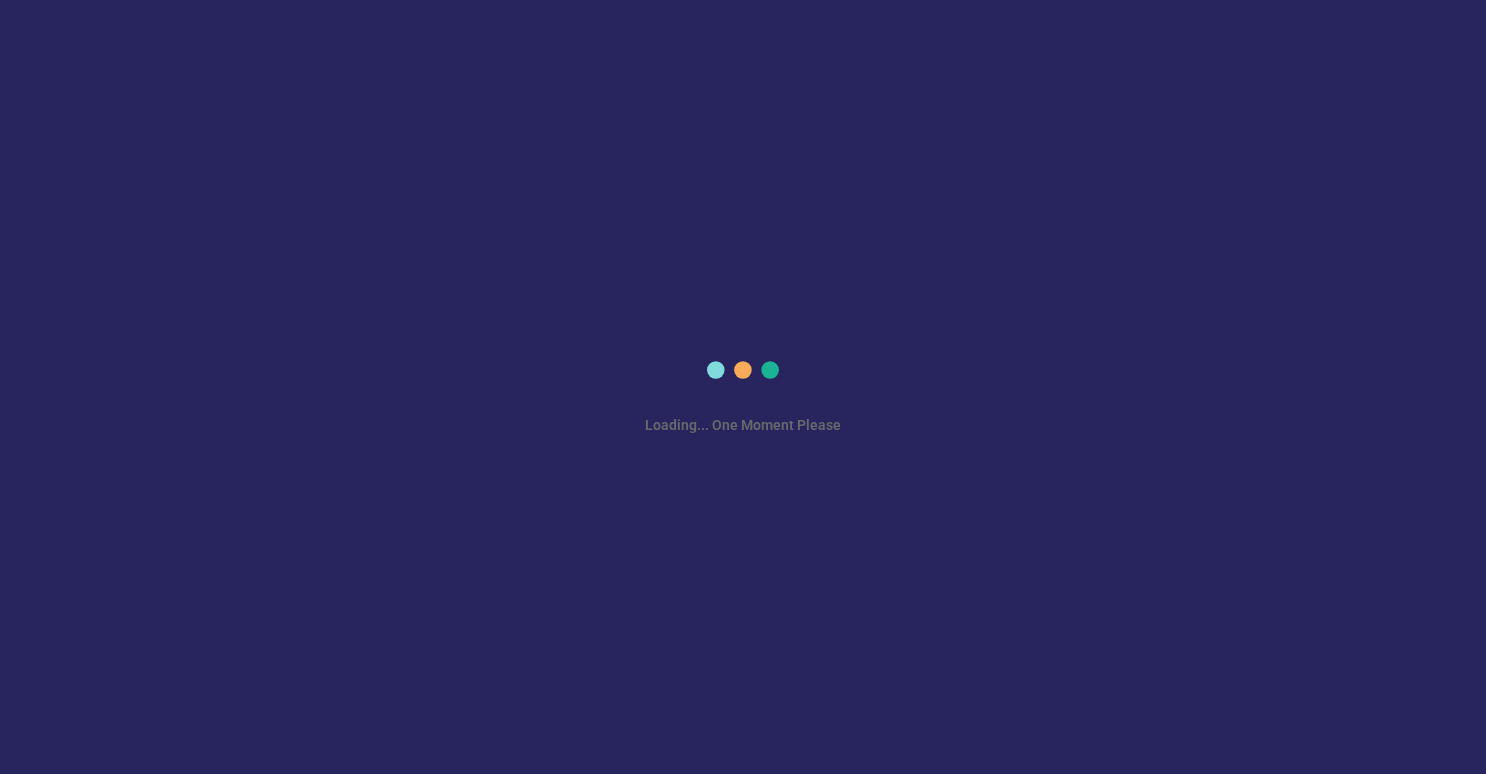 scroll, scrollTop: 0, scrollLeft: 0, axis: both 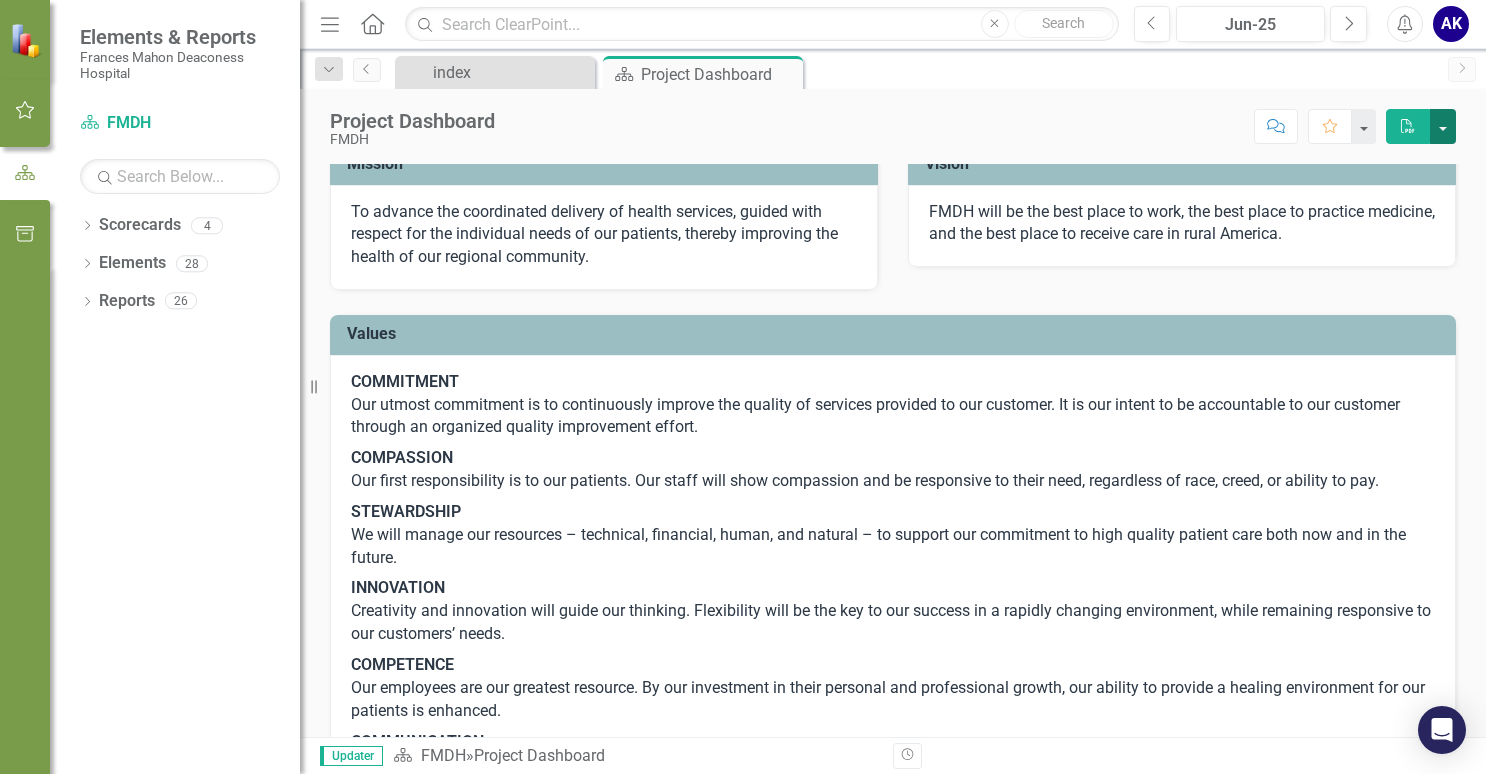 click at bounding box center [1443, 126] 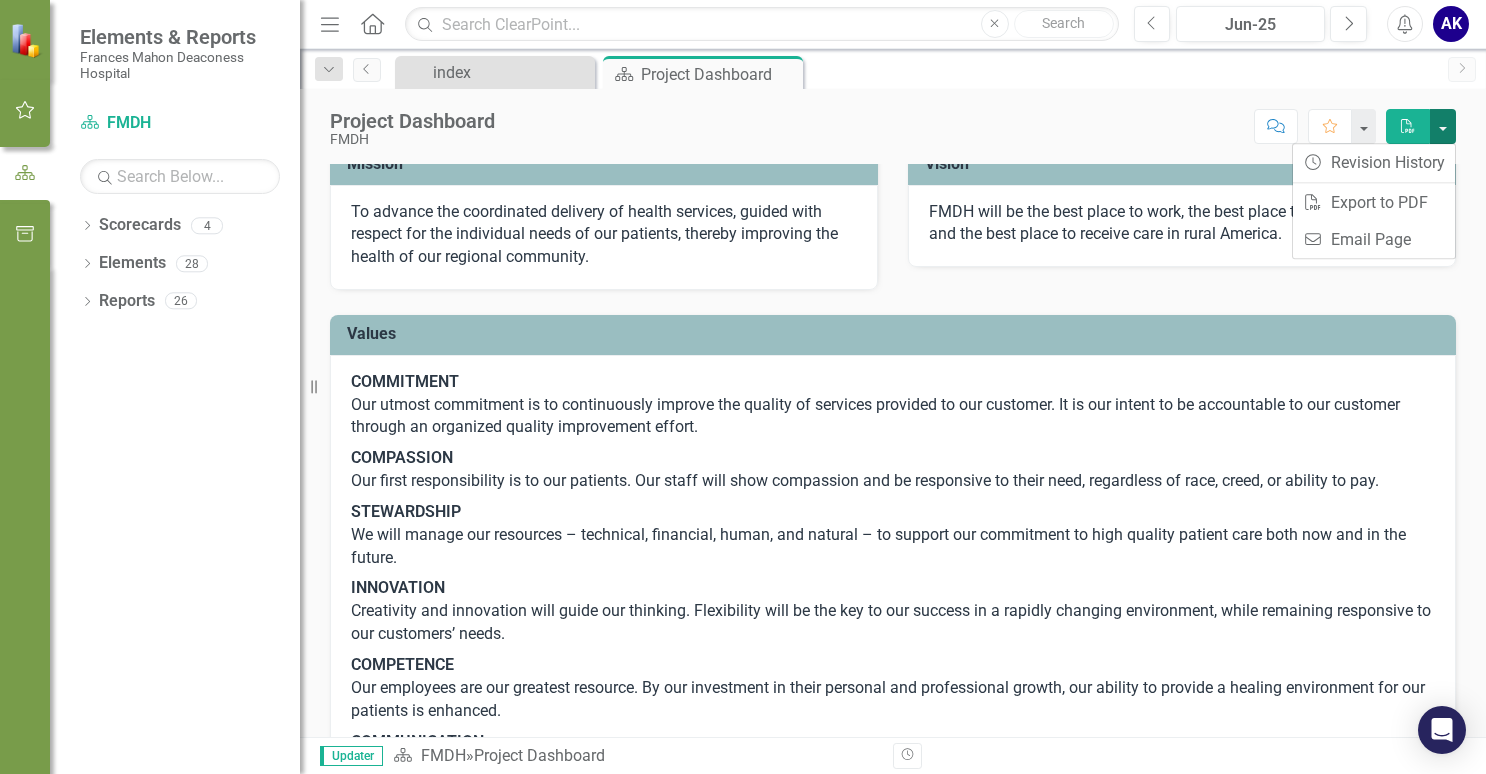 click at bounding box center [1443, 126] 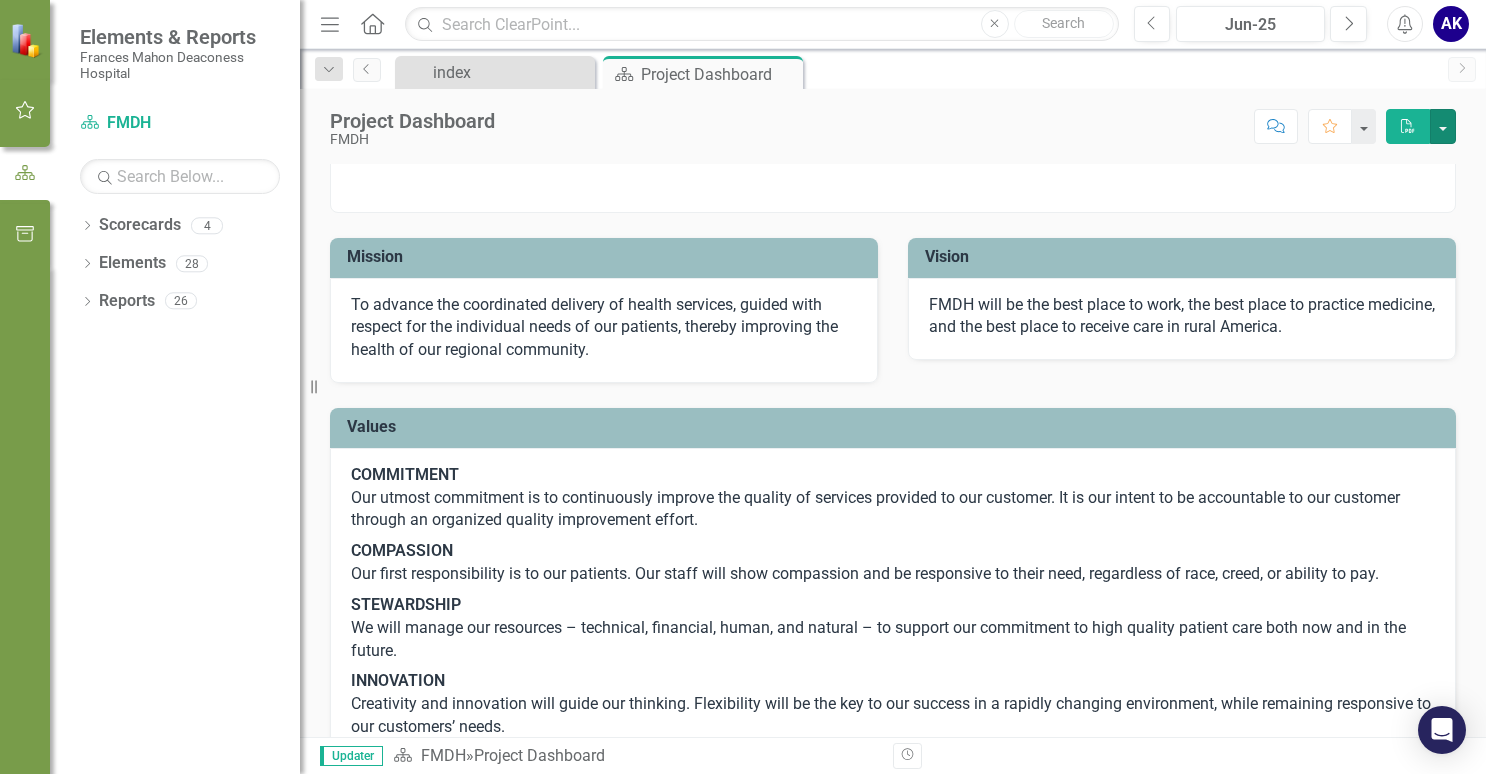 scroll, scrollTop: 0, scrollLeft: 0, axis: both 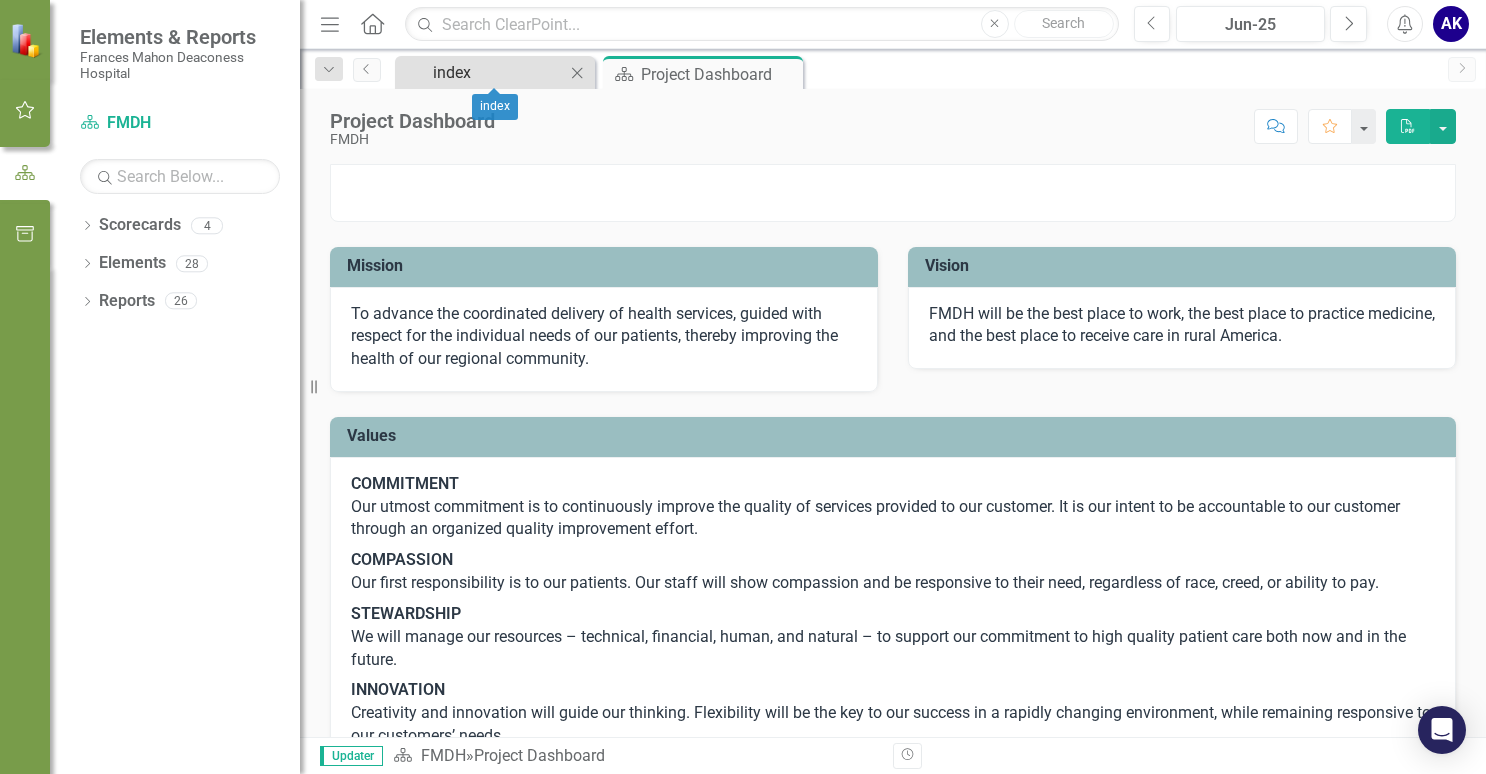 click on "index" at bounding box center (499, 72) 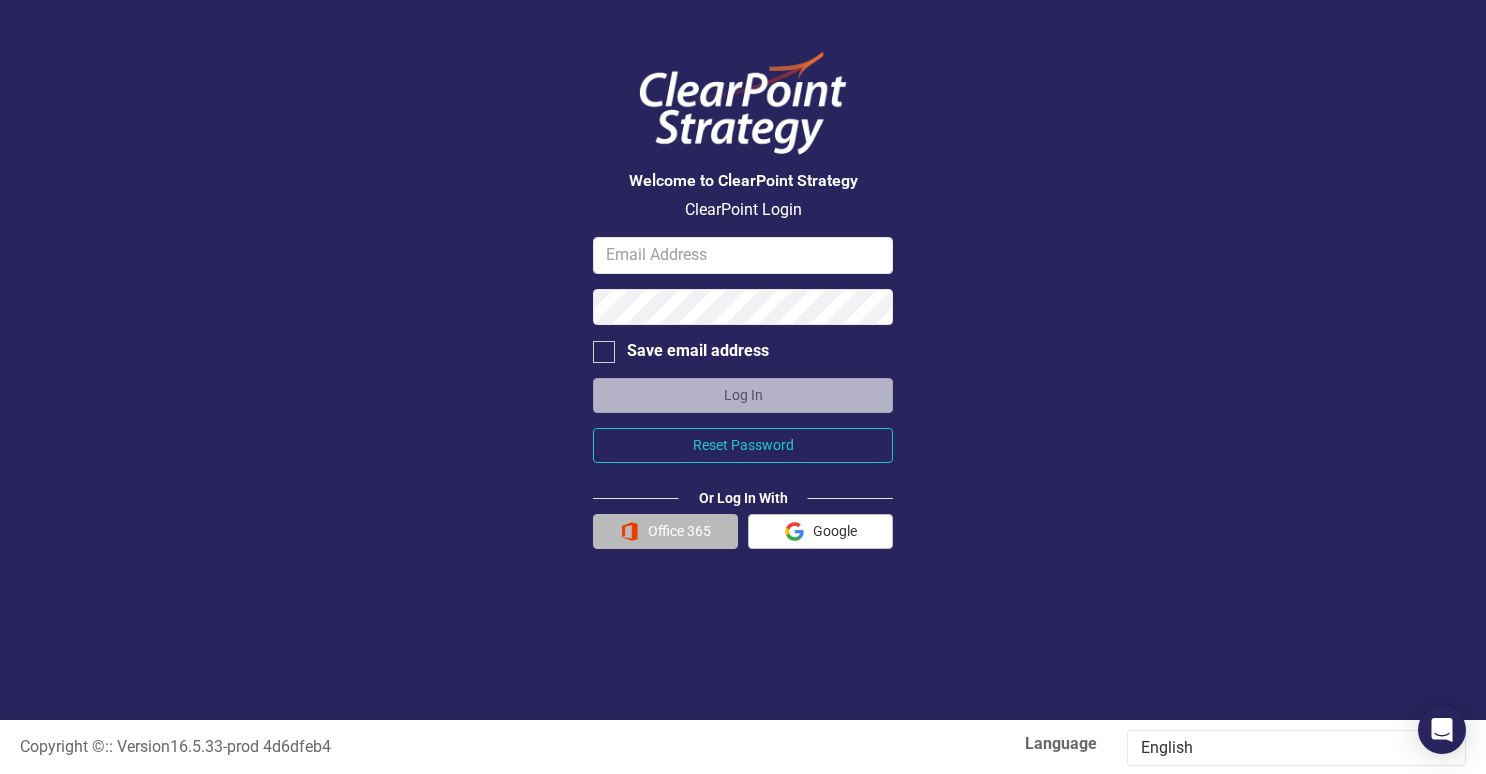 click on "Office 365" at bounding box center [665, 531] 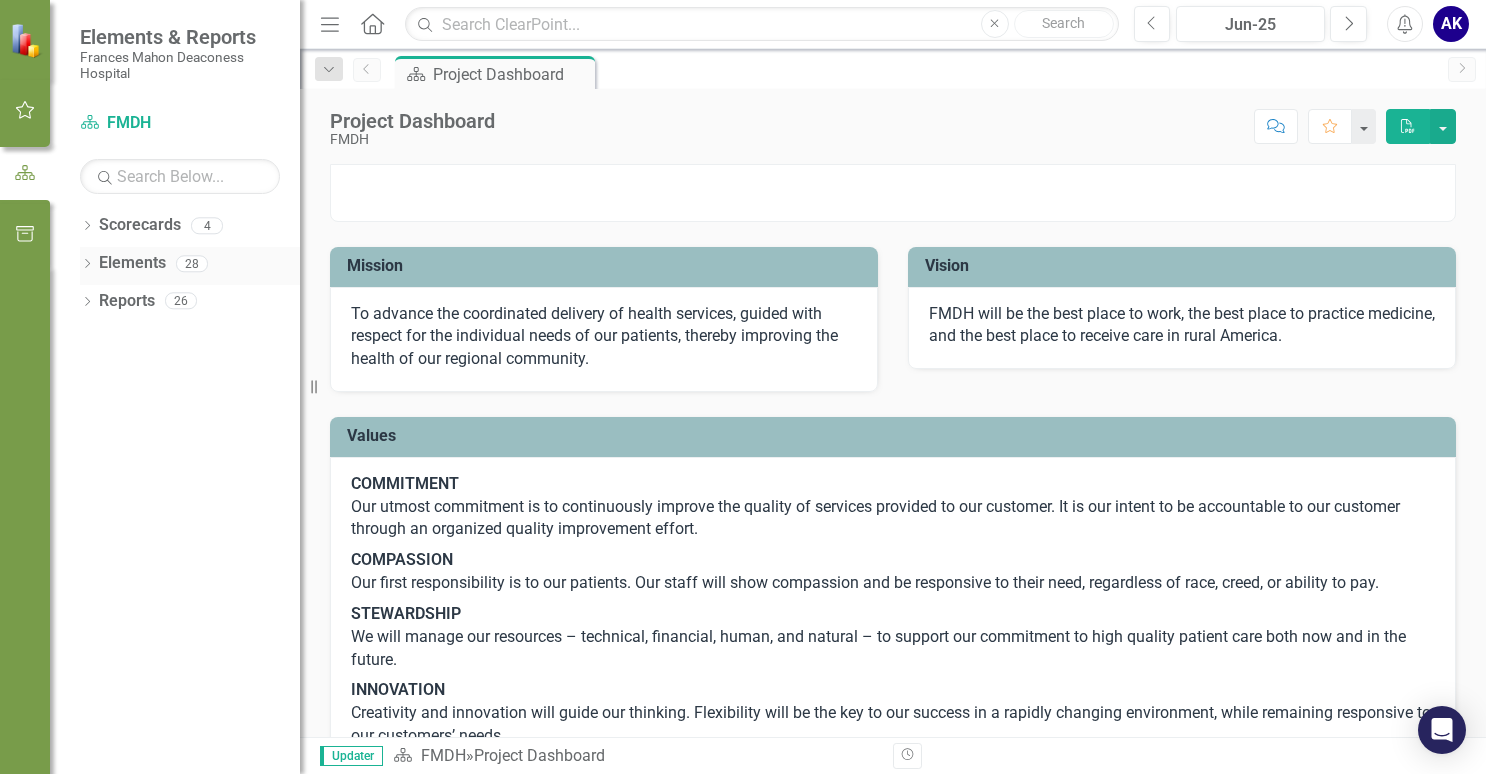 click on "Dropdown" at bounding box center [87, 265] 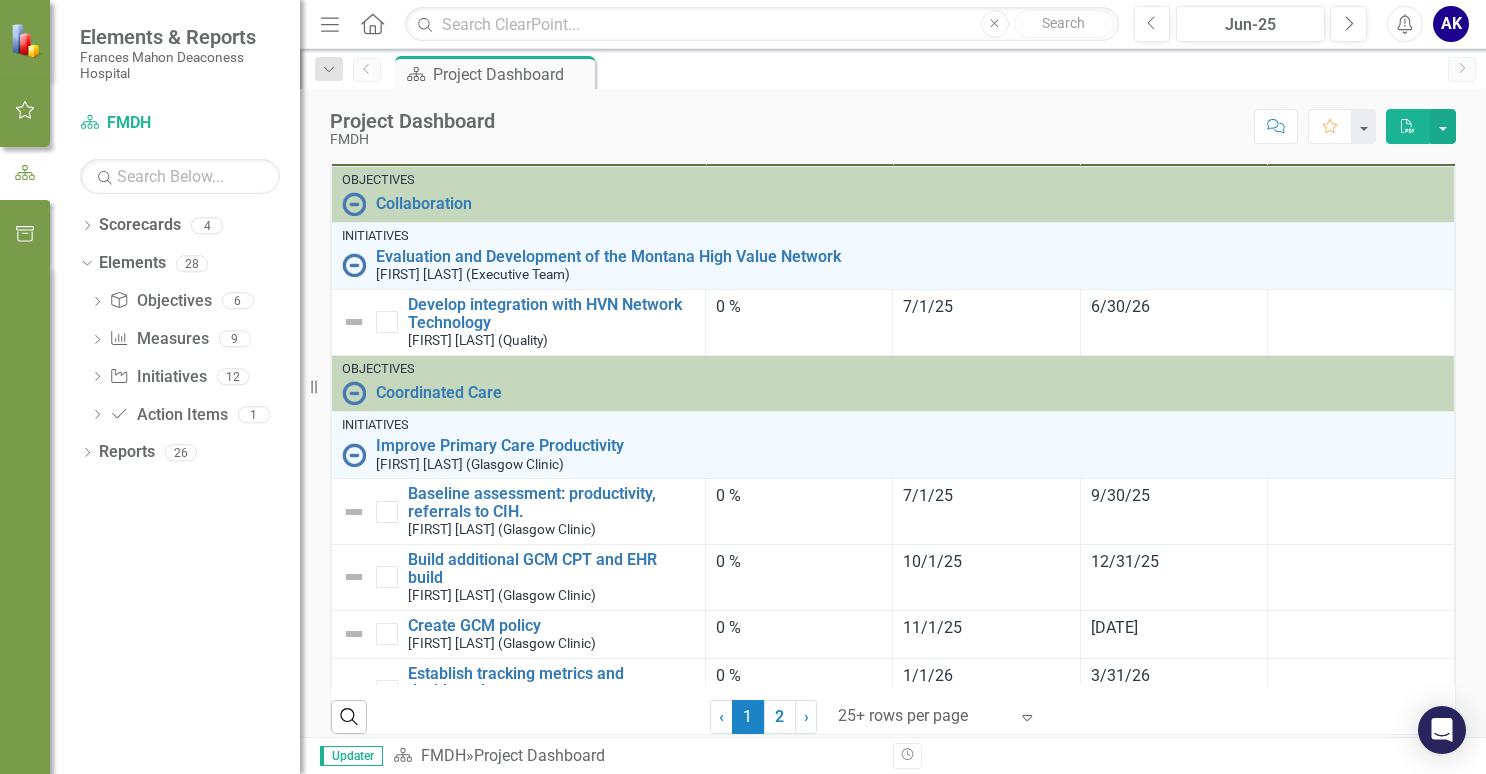 scroll, scrollTop: 1346, scrollLeft: 0, axis: vertical 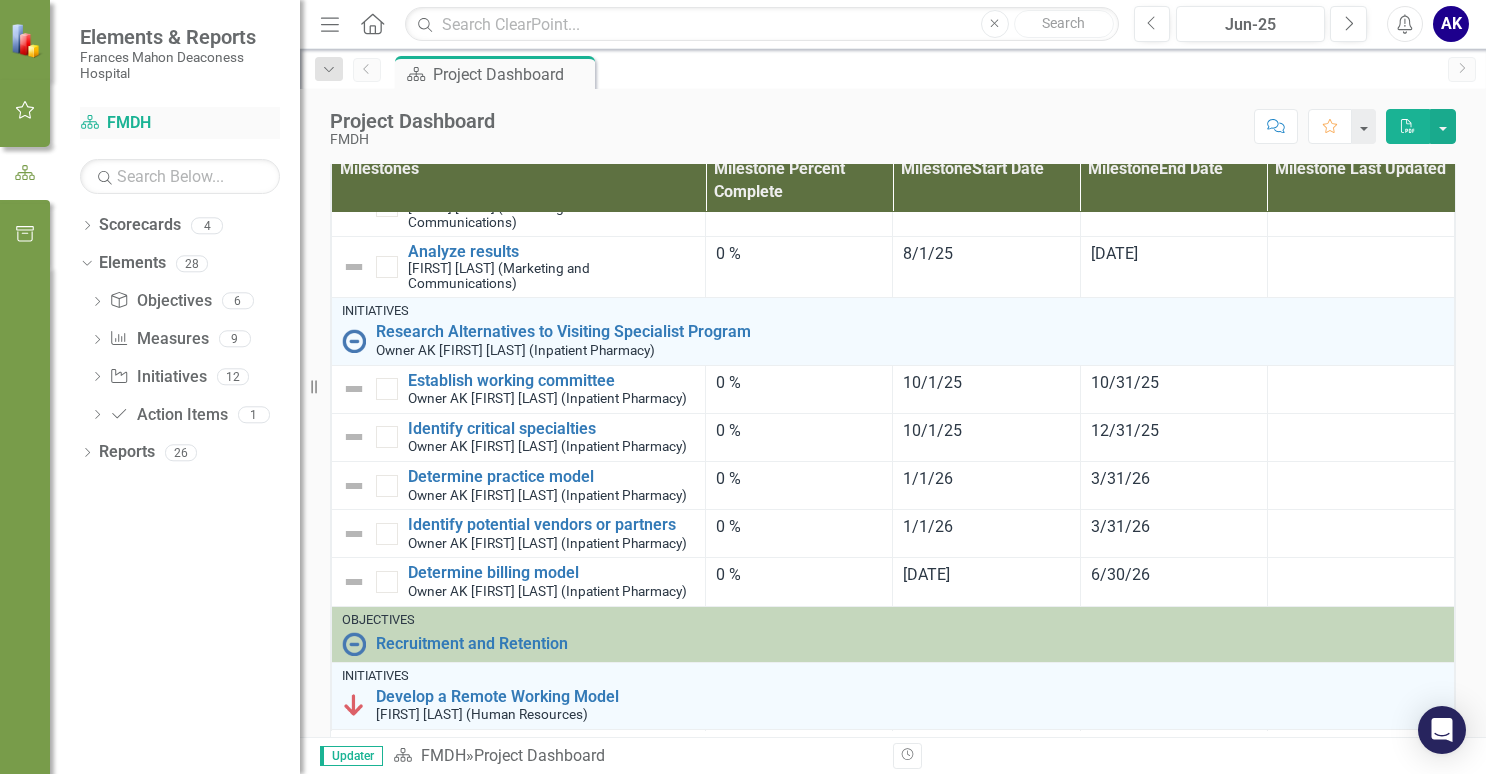 click on "Scorecard FMDH" at bounding box center (180, 123) 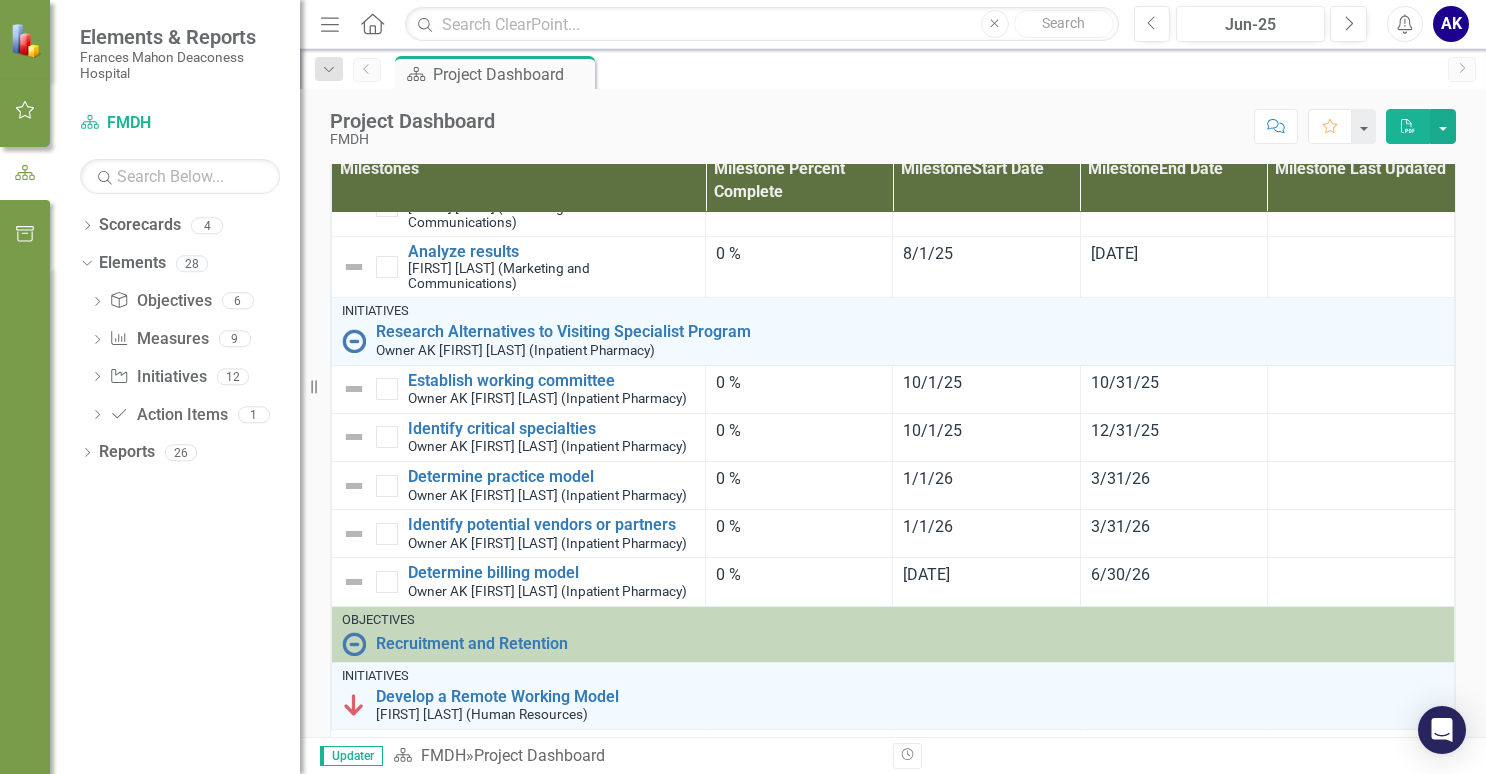 click on "Menu" at bounding box center [330, 23] 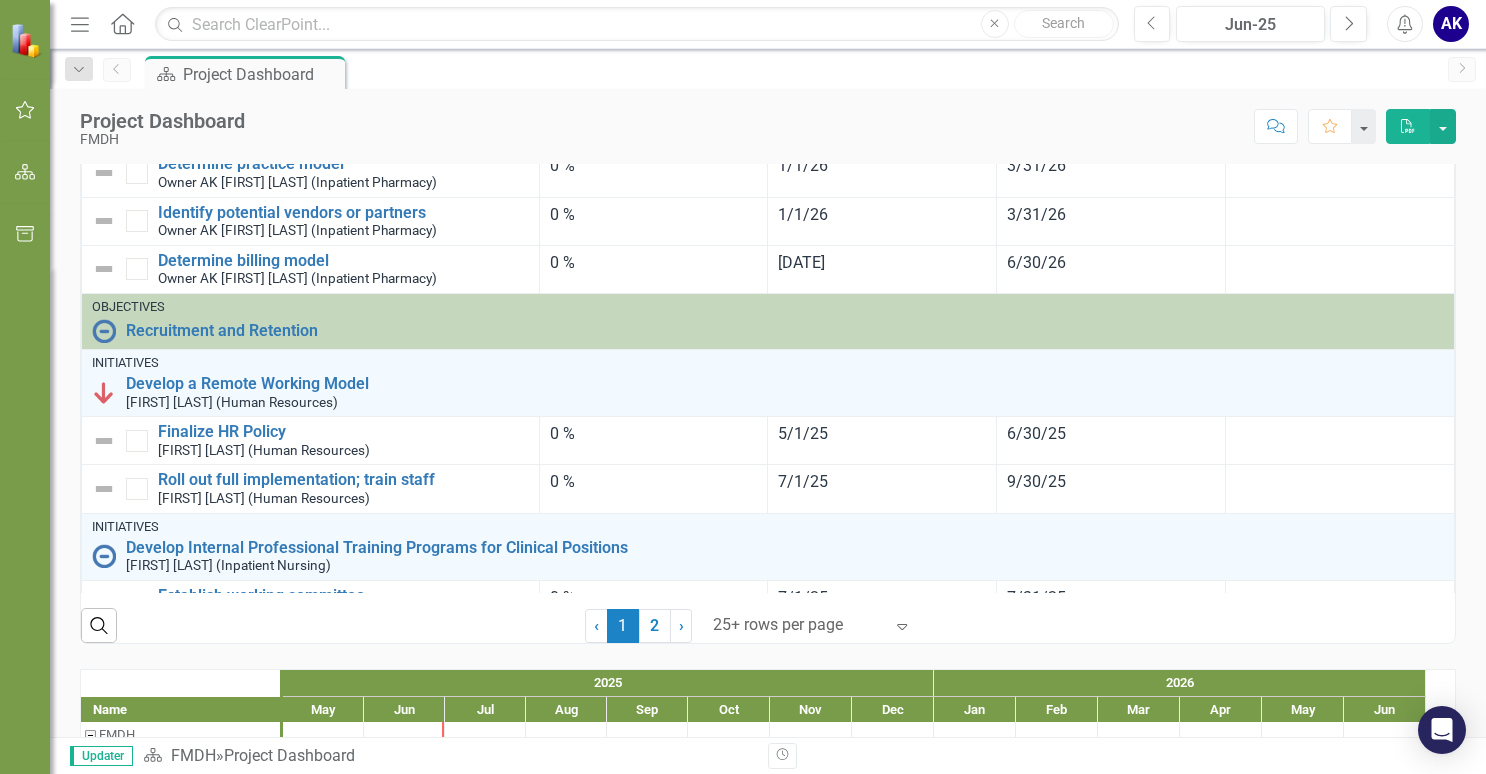 scroll, scrollTop: 1185, scrollLeft: 0, axis: vertical 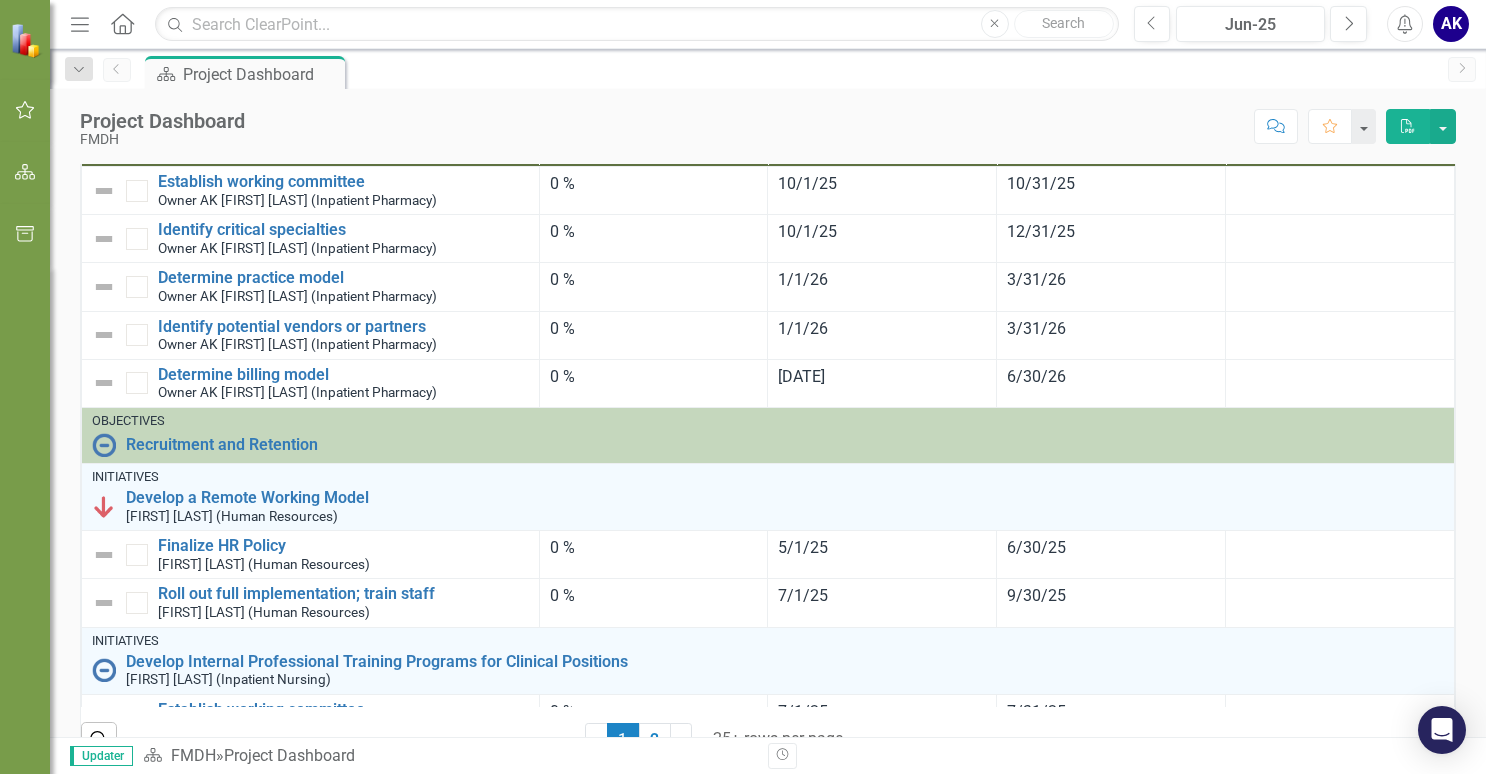 click on "Menu" at bounding box center (80, 23) 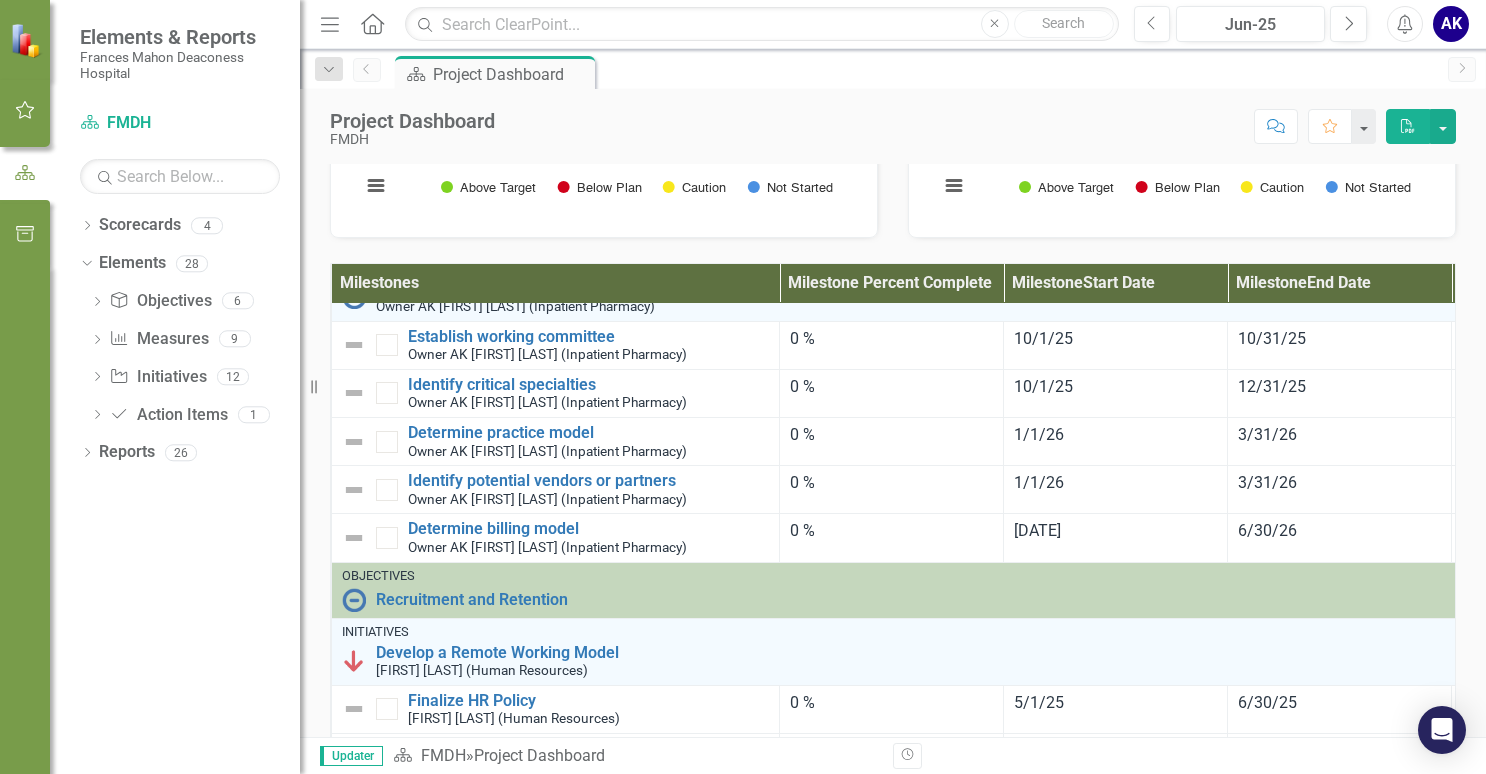 scroll, scrollTop: 1299, scrollLeft: 0, axis: vertical 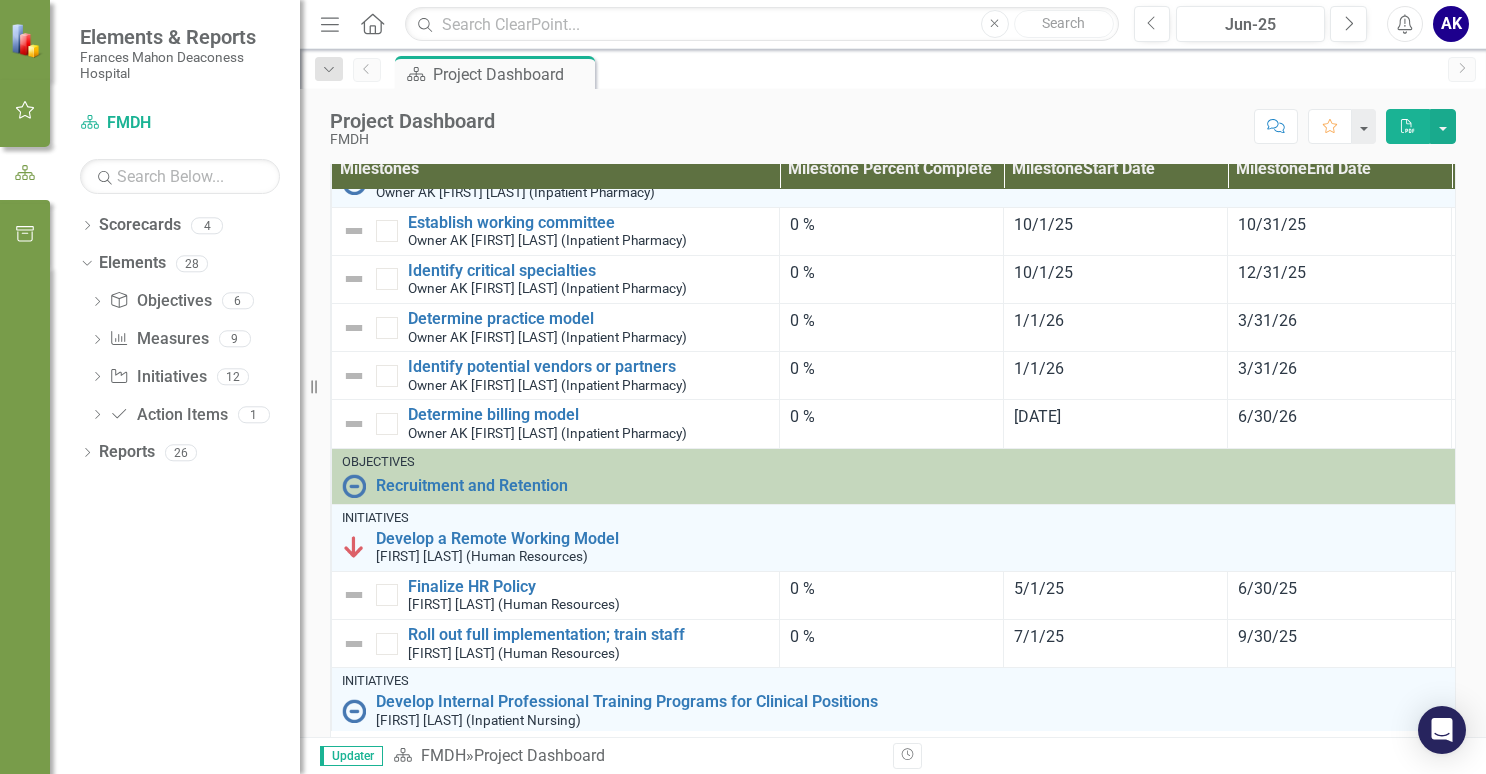click at bounding box center [372, 23] 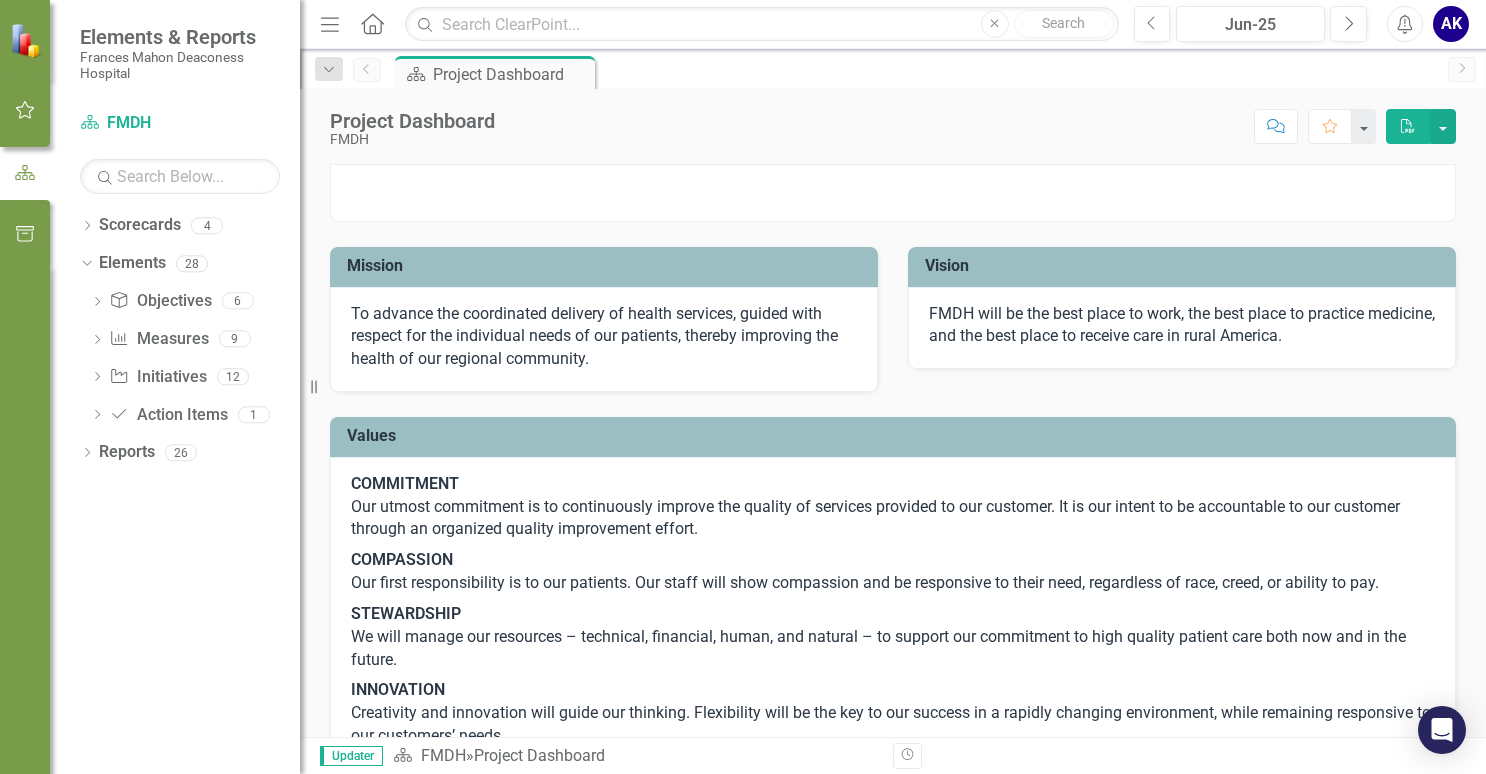 click on "Alerts" at bounding box center [1404, 24] 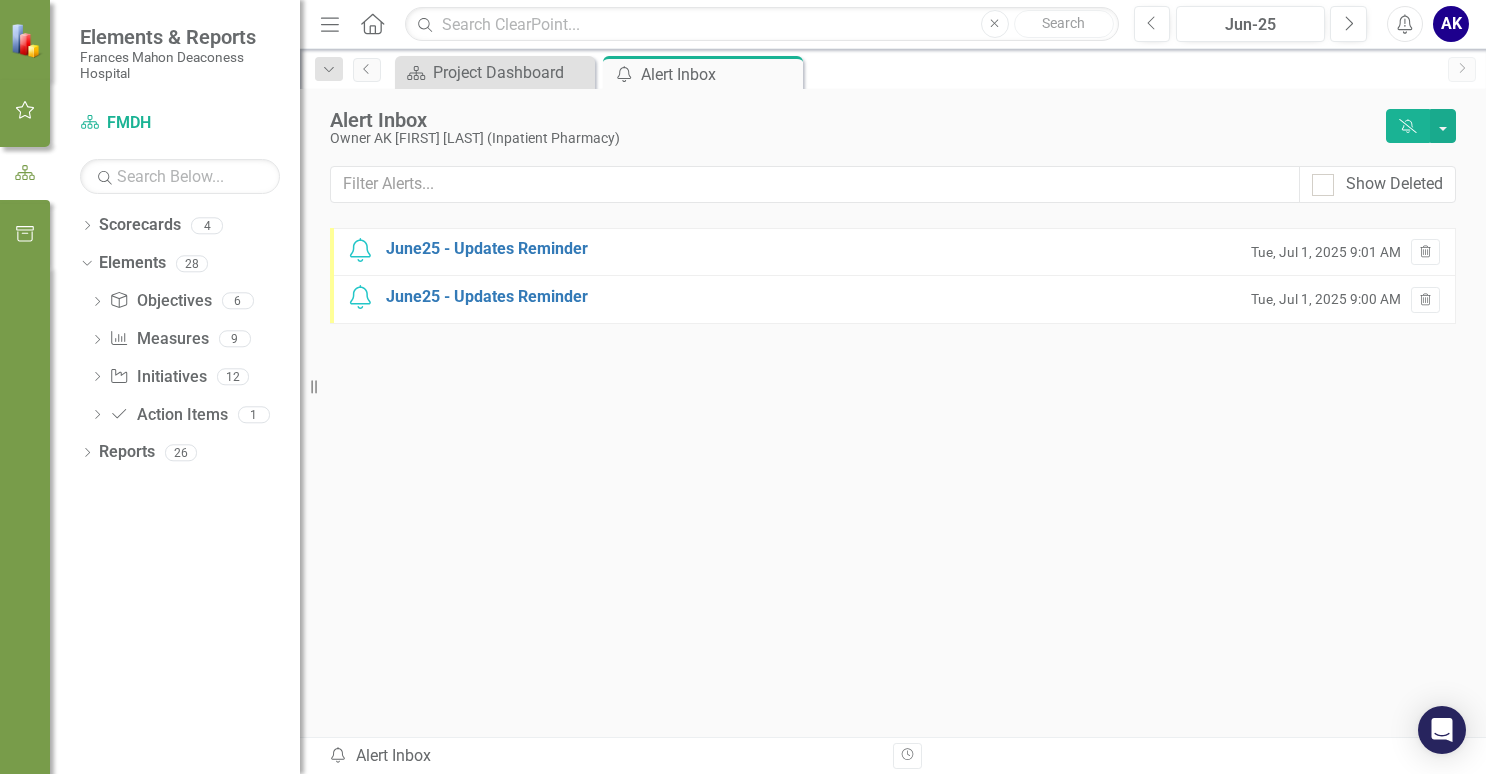 click on "Alerts" at bounding box center (1404, 24) 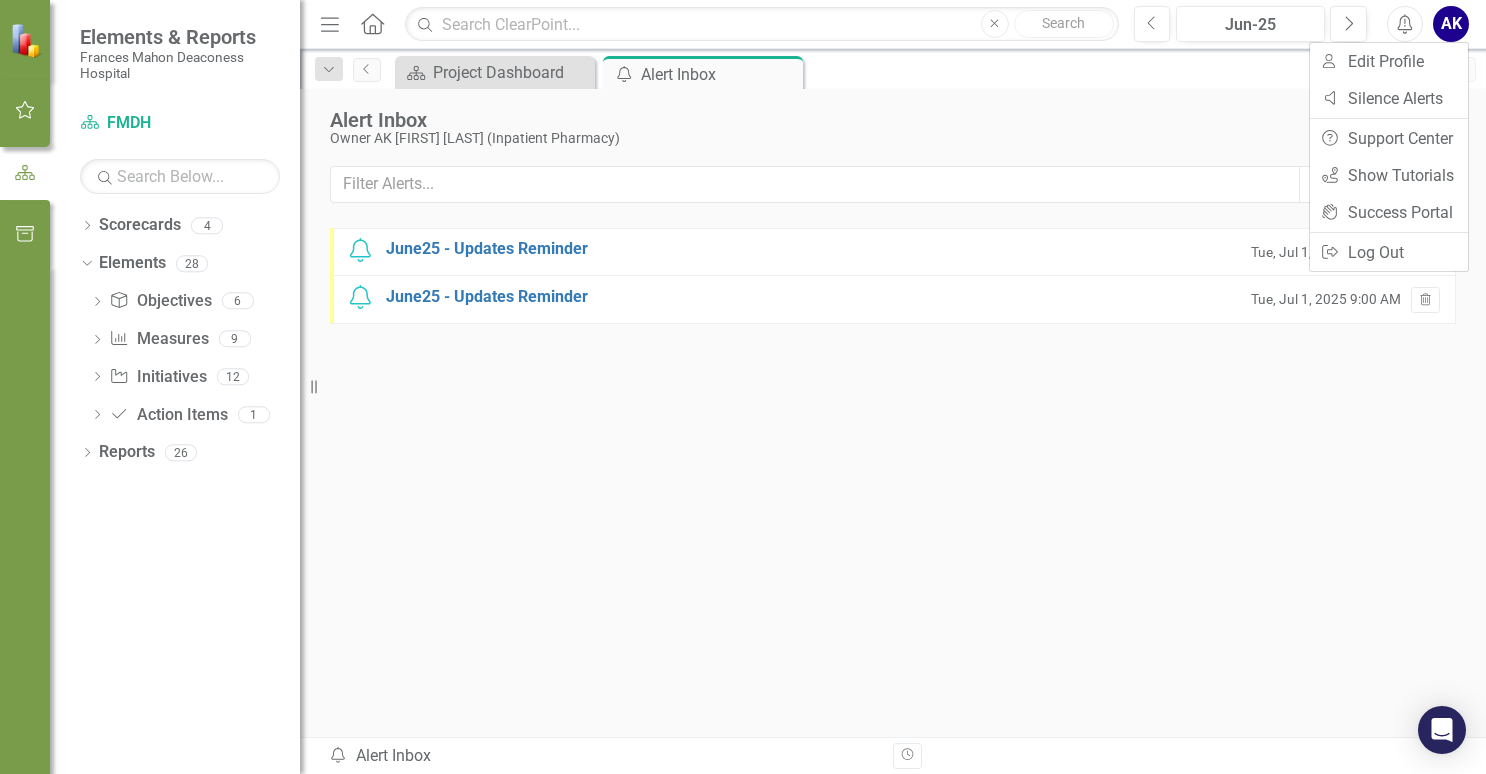 click on "AK" at bounding box center [1451, 24] 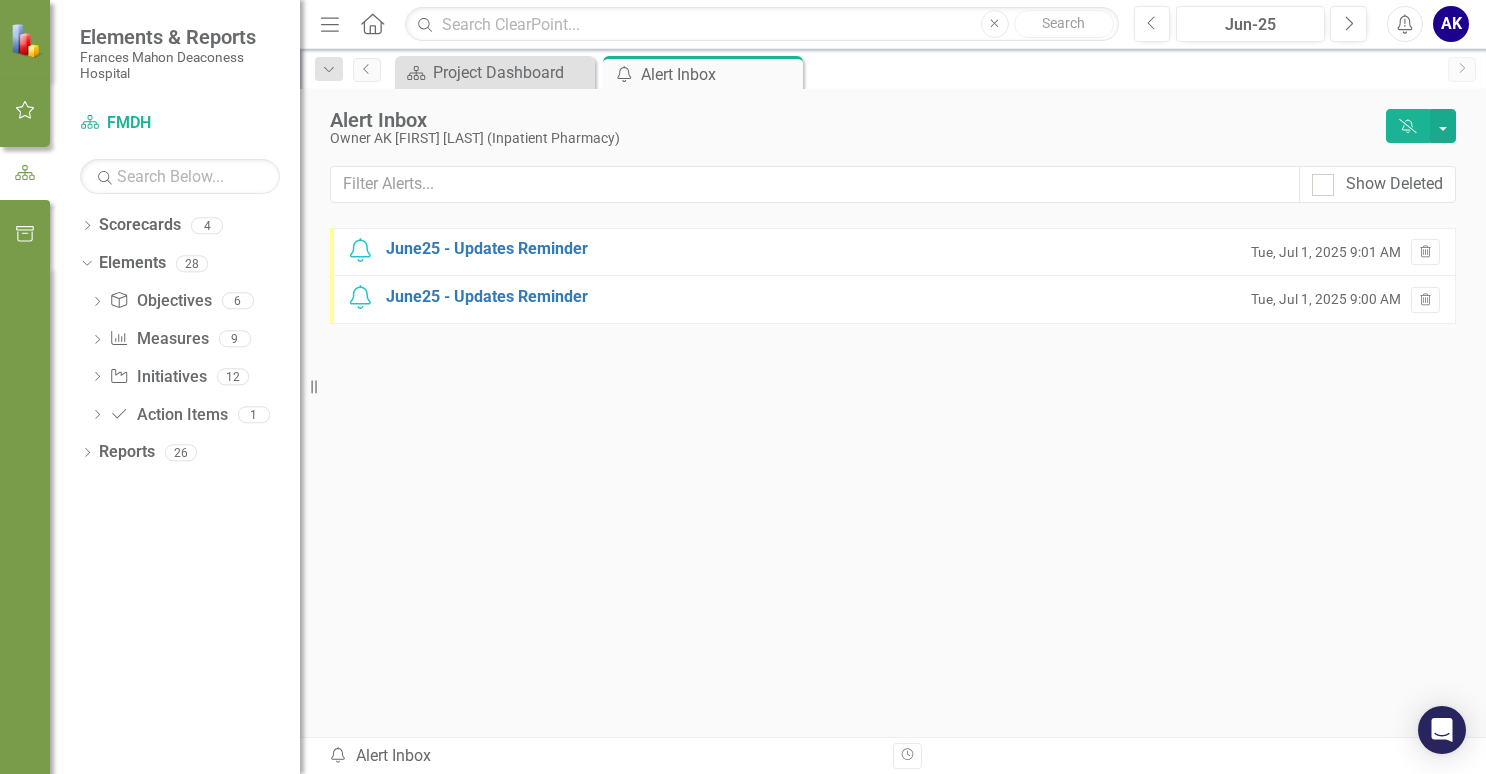 click on "AK" at bounding box center [1451, 24] 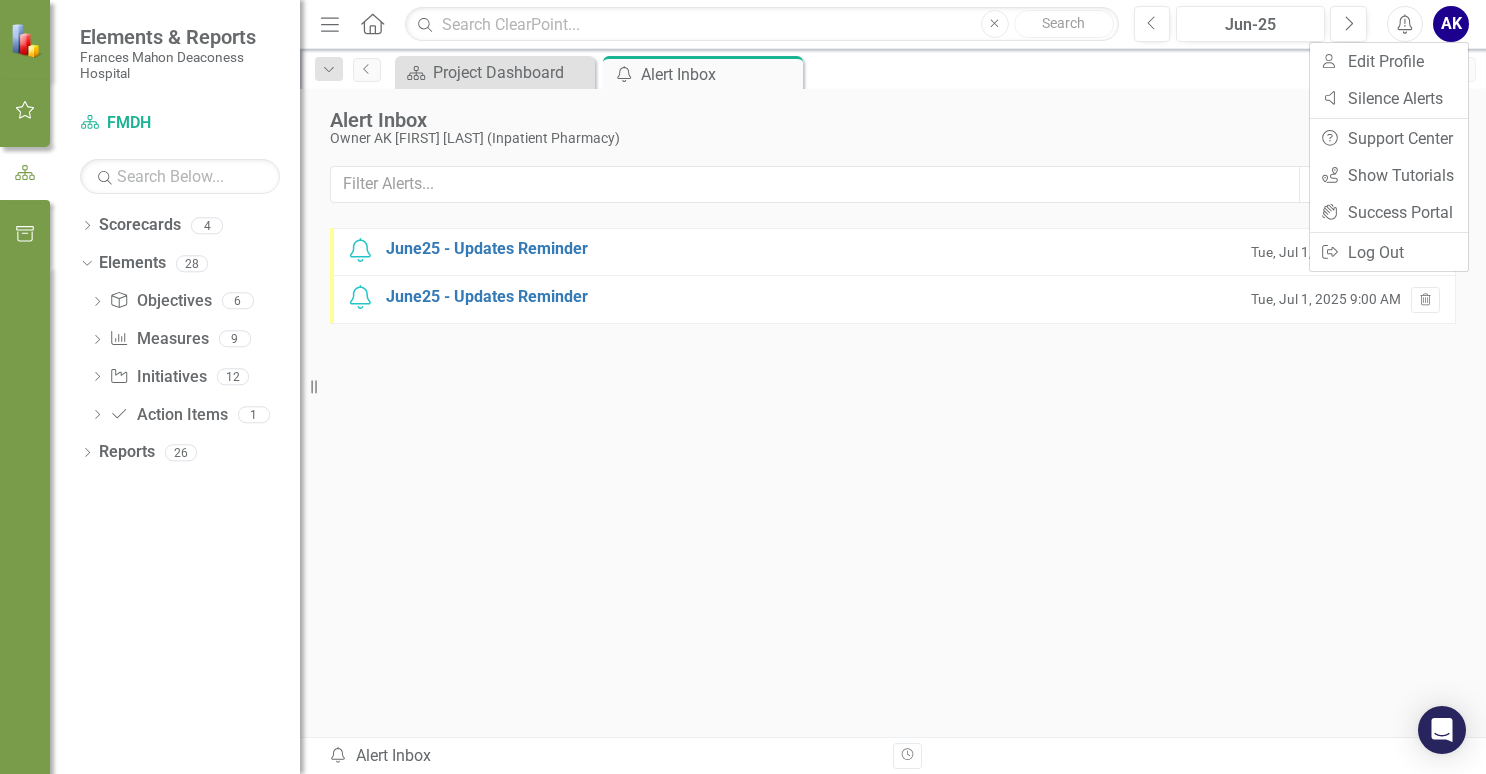 click on "Alert Inbox [FIRST] [LAST] (Inpatient Pharmacy) Dismiss Alerts Show Deleted Notification June25 - Updates Reminder Tue, Jul 1, 2025 9:01 AM Trash Notification June25 - Updates Reminder Tue, Jul 1, 2025 9:00 AM Trash" at bounding box center [893, 380] 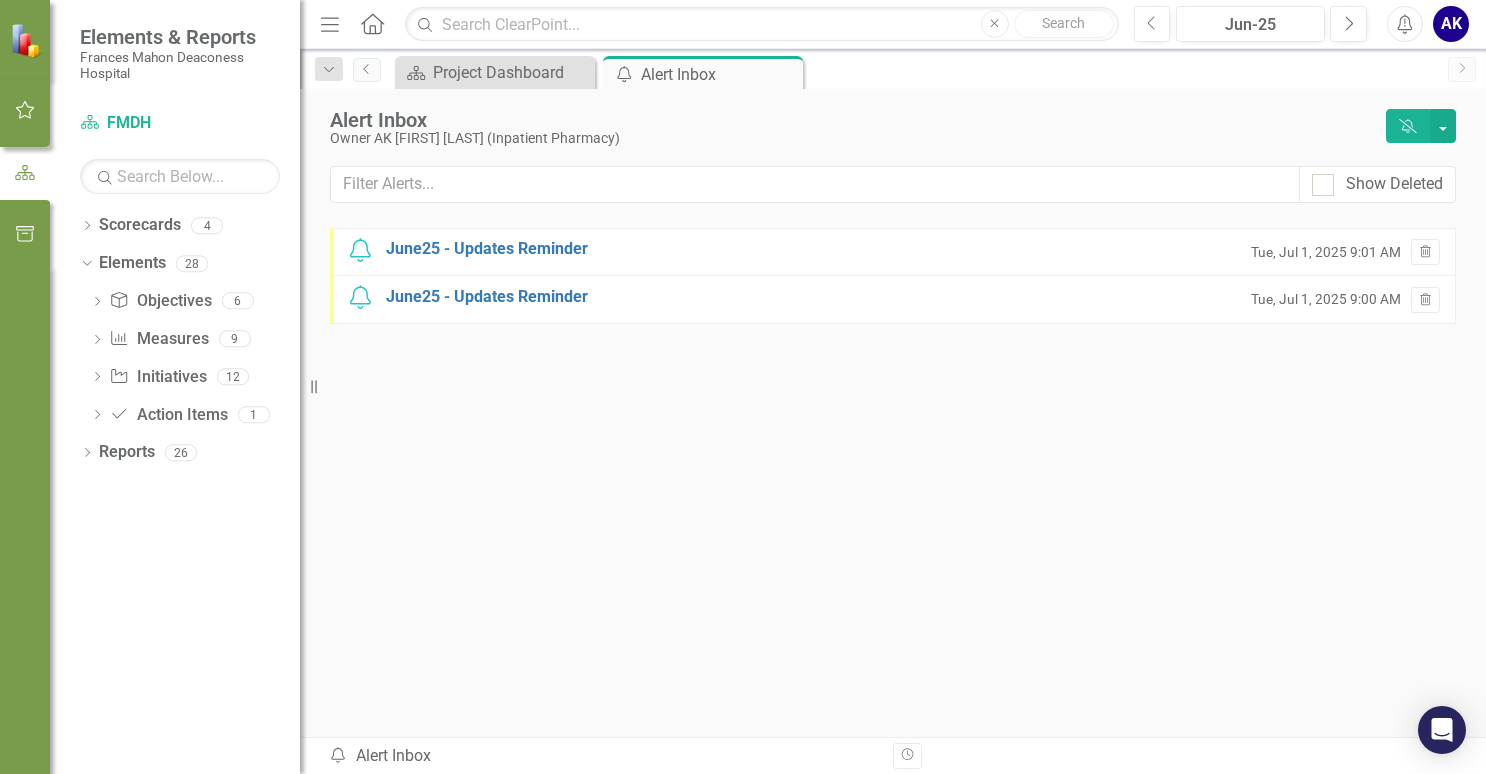click on "Notification June25 - Updates Reminder Tue, Jul 1, 2025 9:01 AM Trash Notification June25 - Updates Reminder Tue, Jul 1, 2025 9:00 AM Trash" at bounding box center (893, 452) 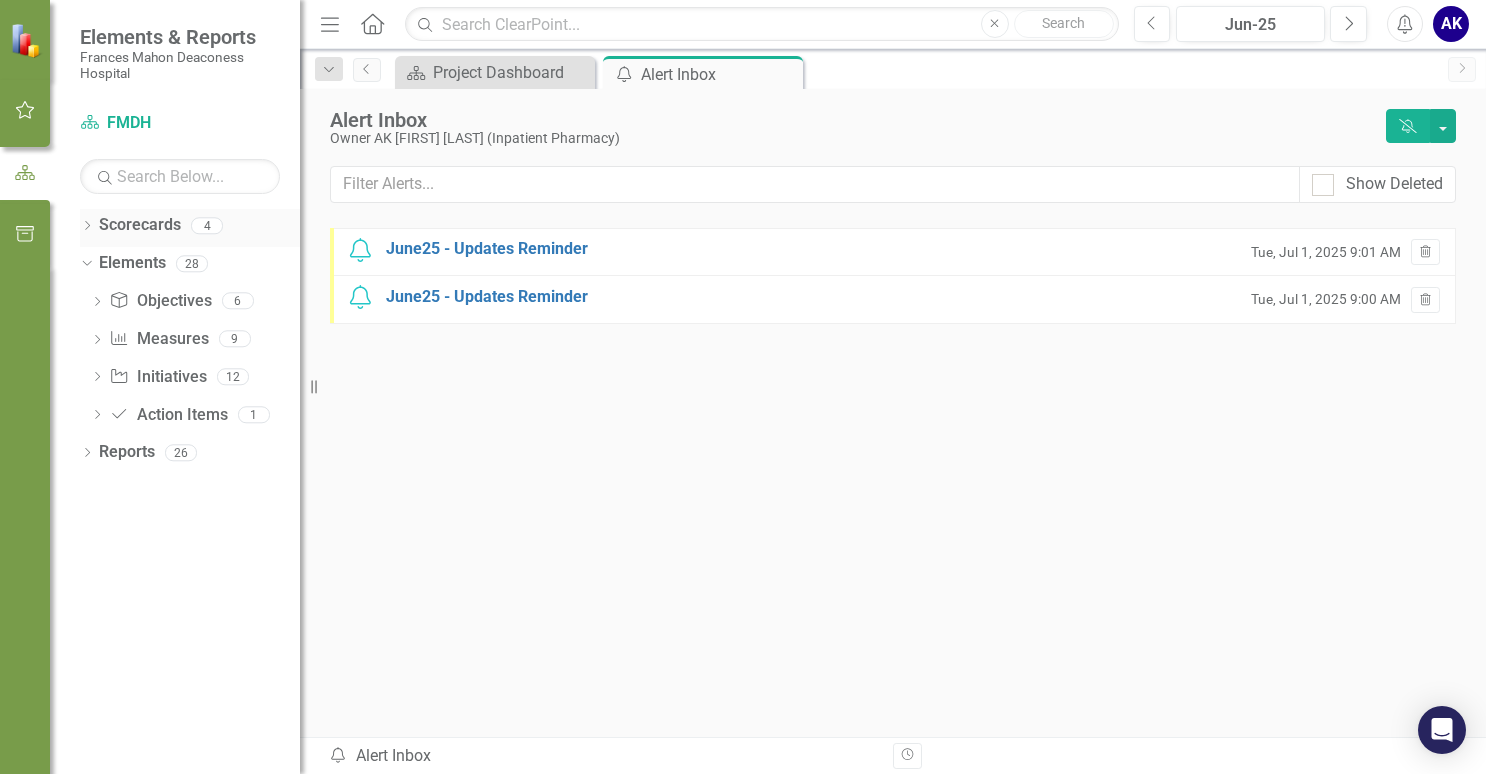 click on "Dropdown" at bounding box center (87, 227) 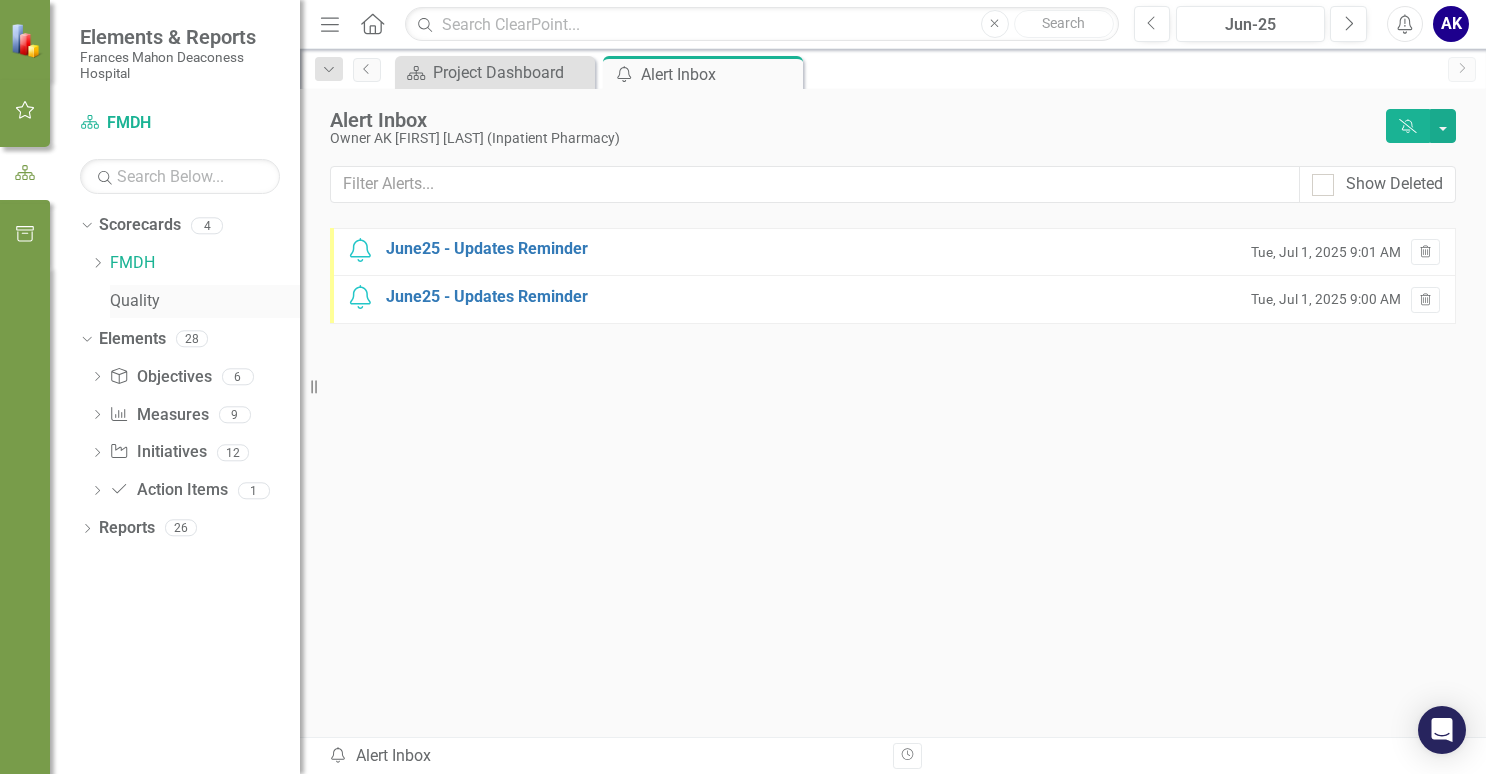 click on "Quality" at bounding box center (205, 301) 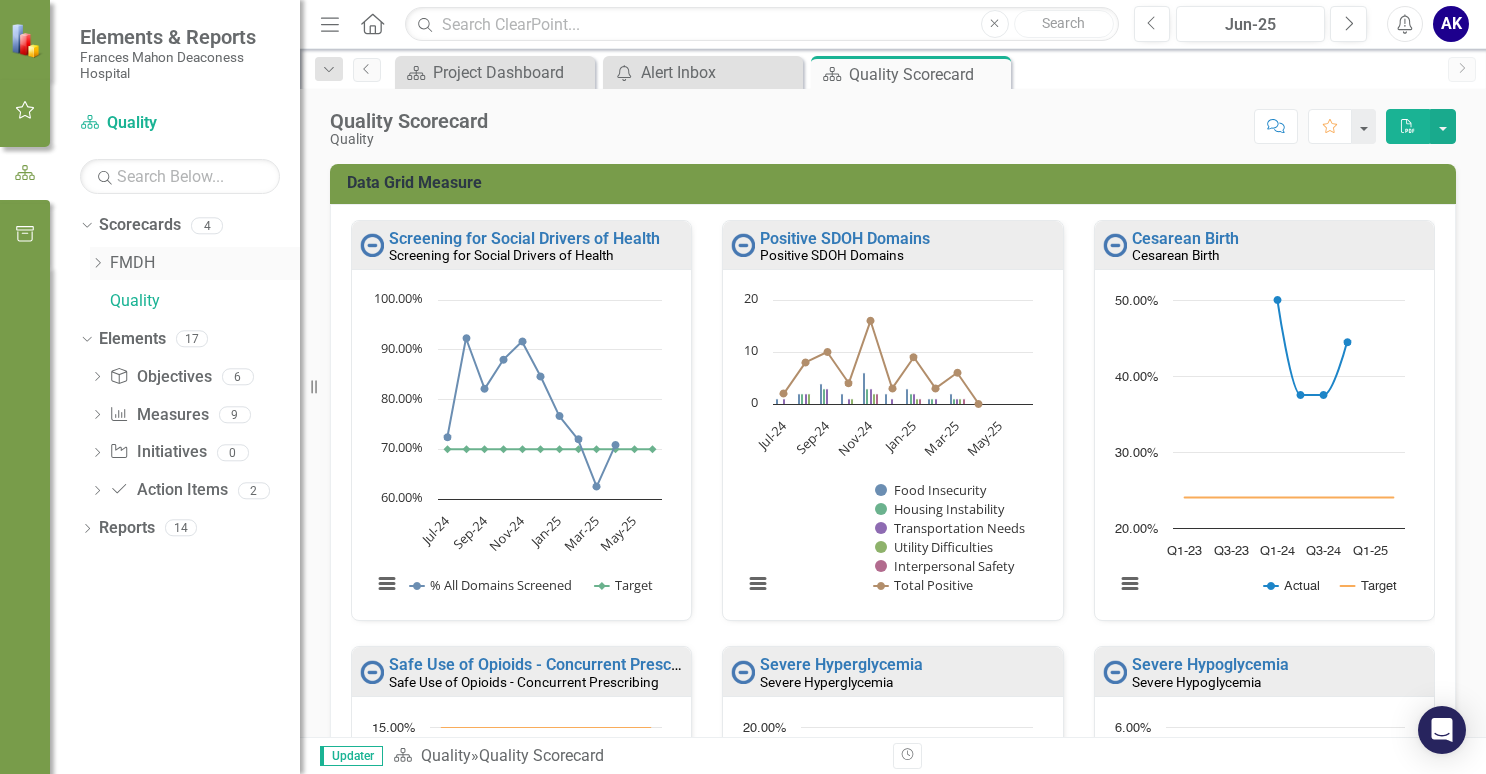 click on "Dropdown" at bounding box center [97, 263] 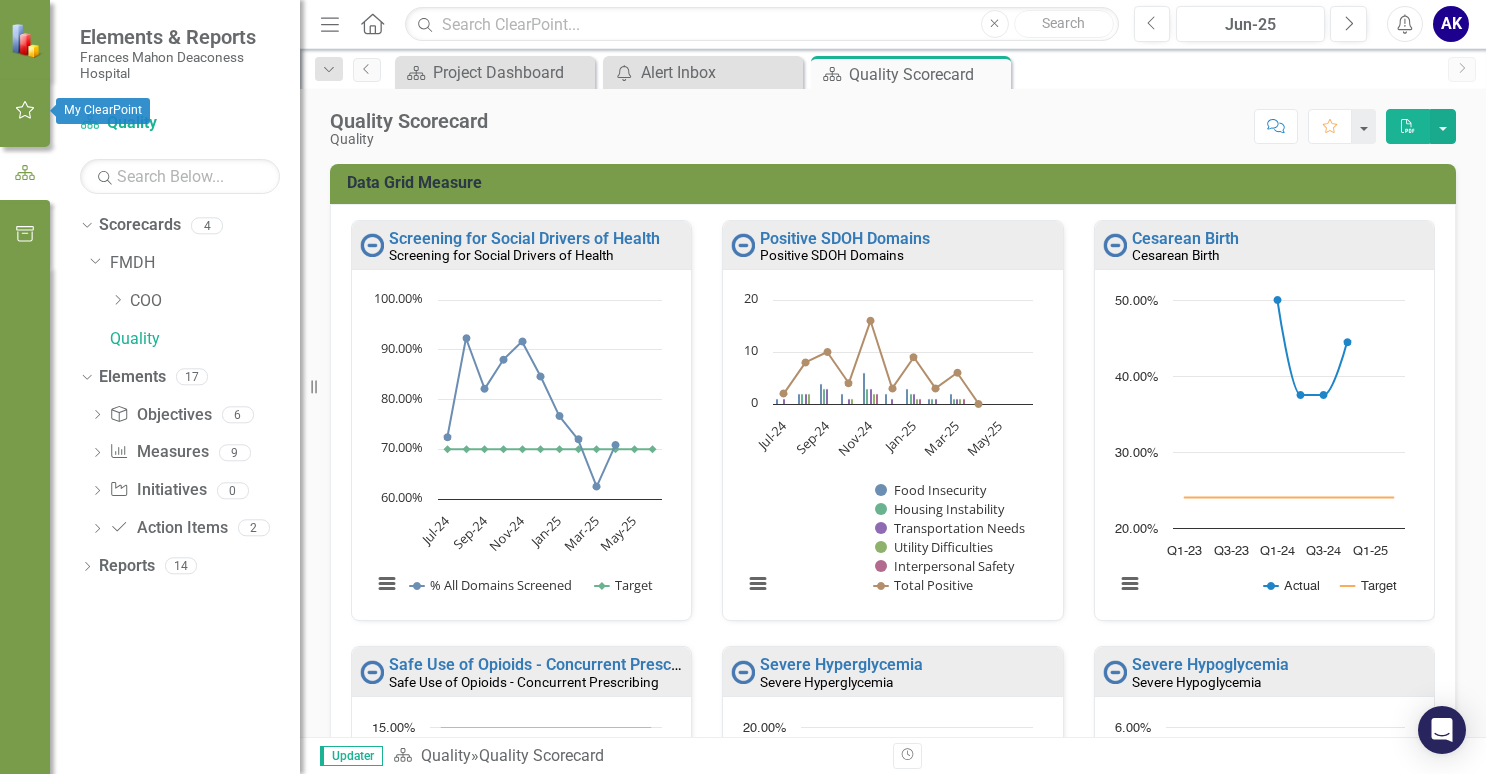 click at bounding box center [25, 110] 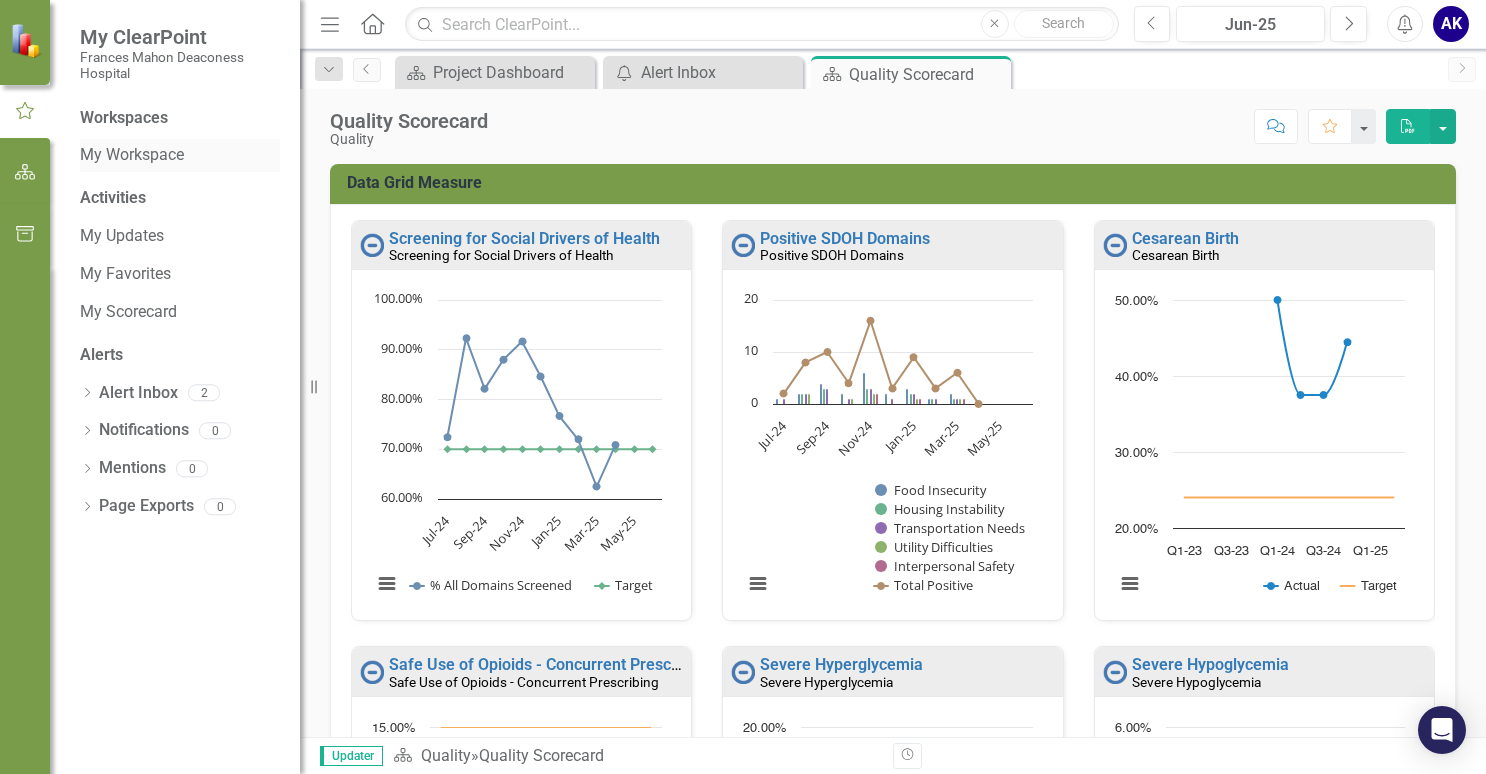 click on "My Workspace" at bounding box center (180, 155) 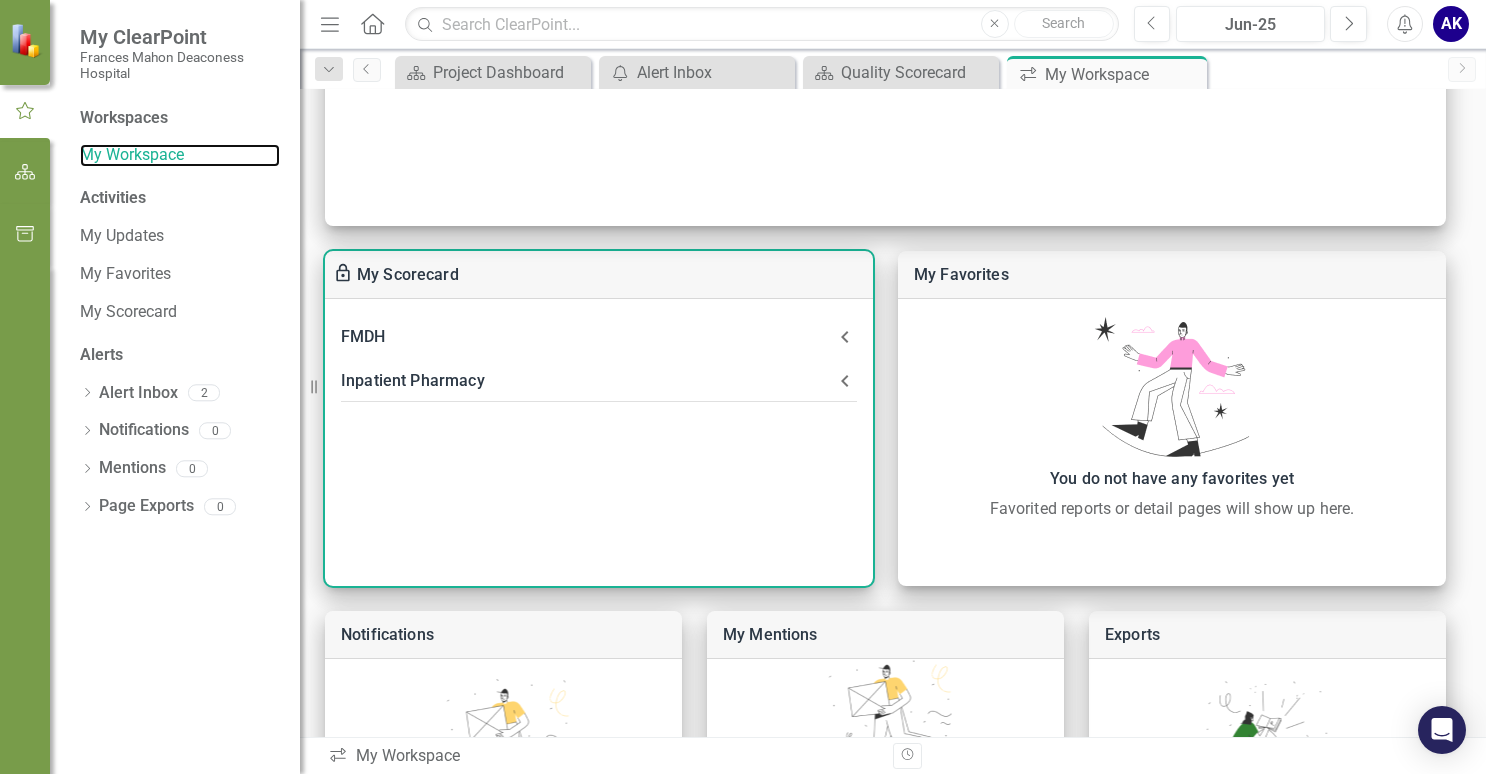 scroll, scrollTop: 374, scrollLeft: 0, axis: vertical 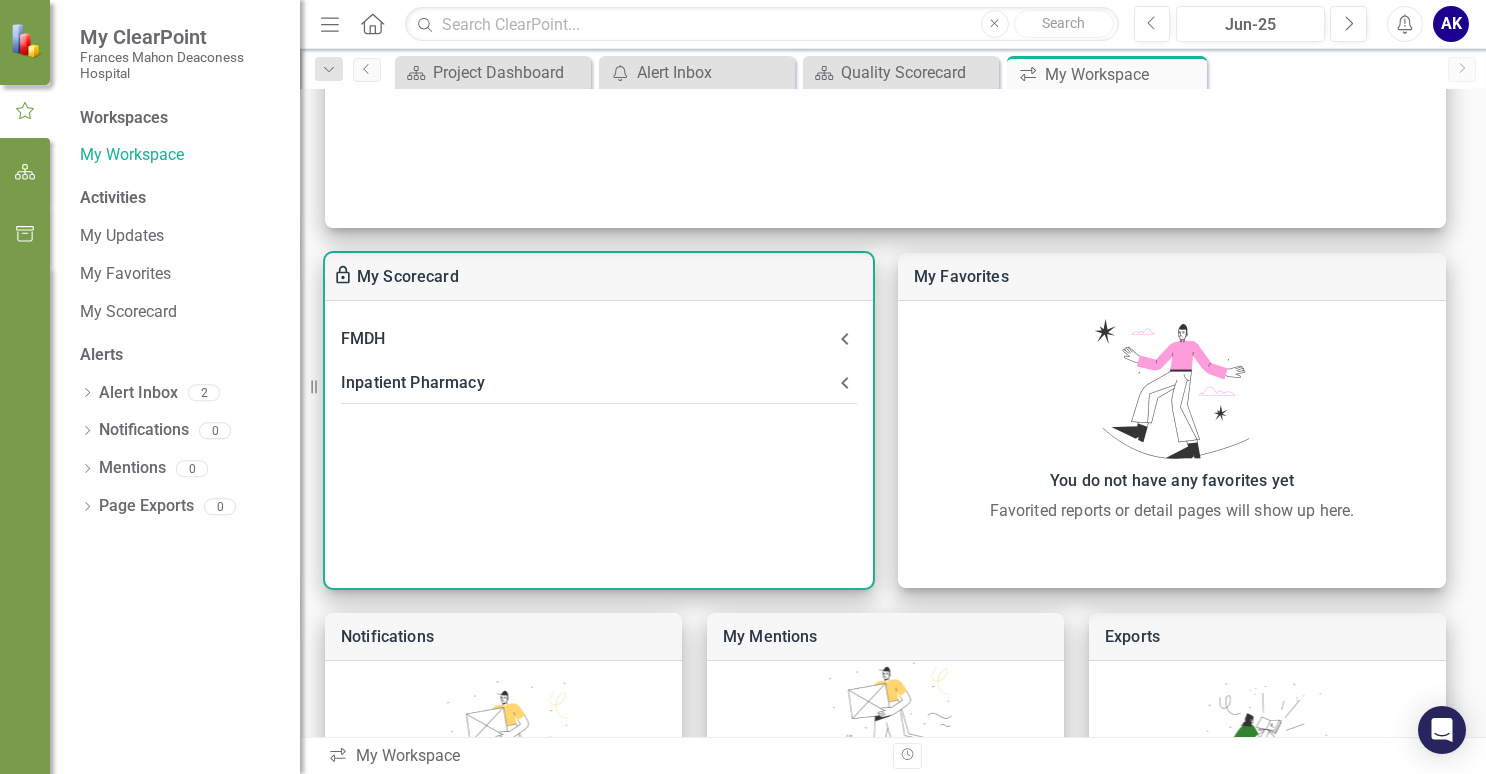 click at bounding box center [844, 383] 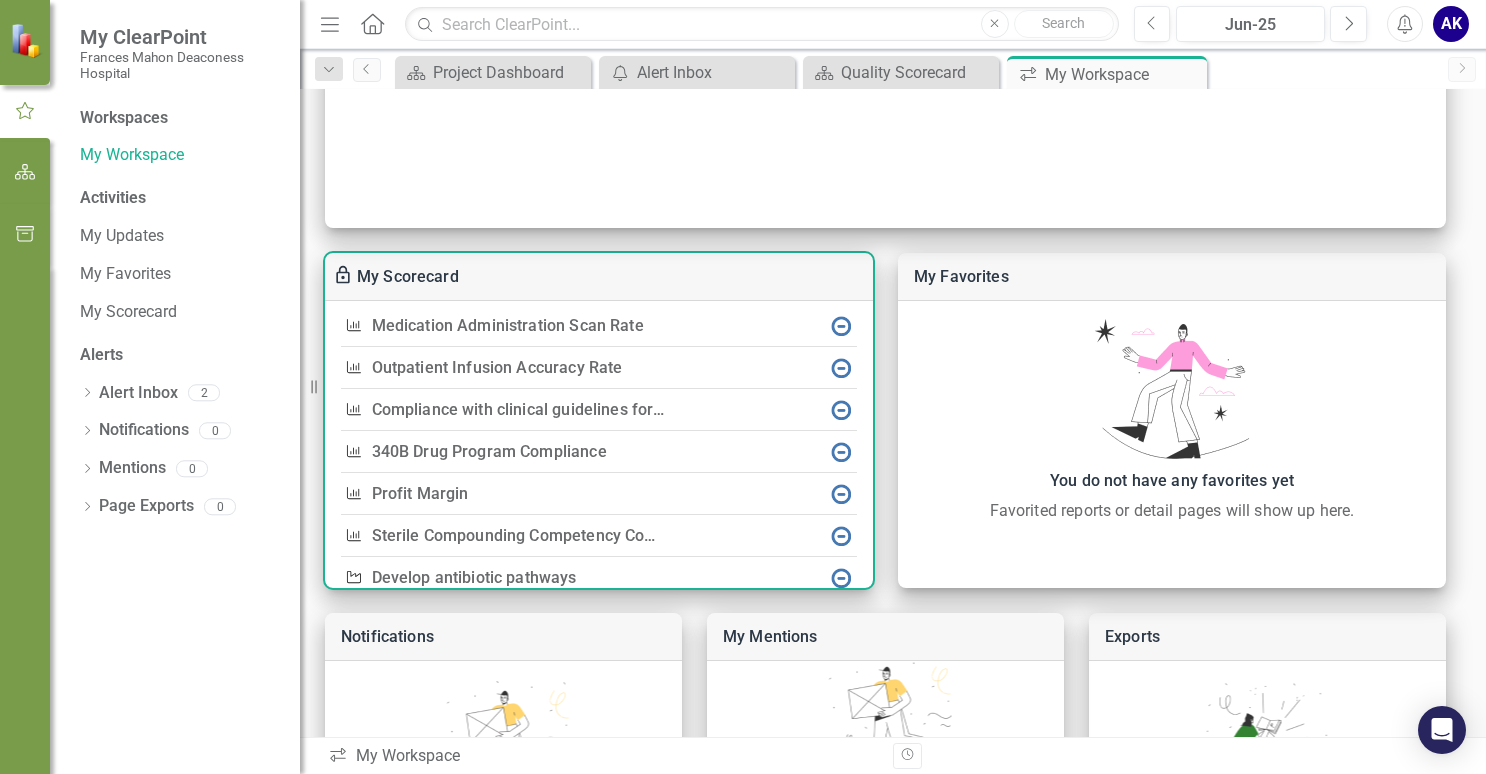 scroll, scrollTop: 98, scrollLeft: 0, axis: vertical 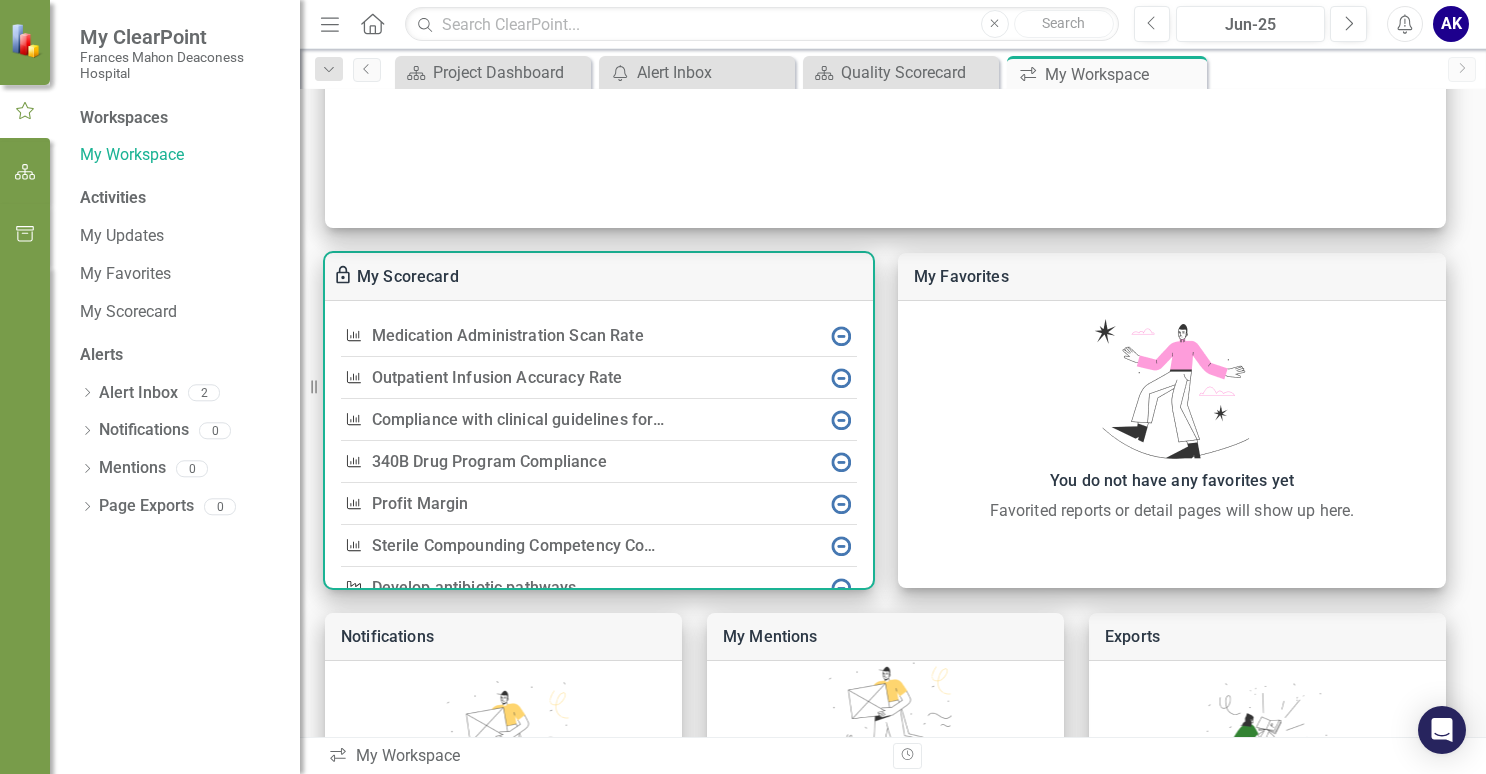 click on "Compliance with clinical guidelines for Community Acquired Pneumonia" at bounding box center (635, 419) 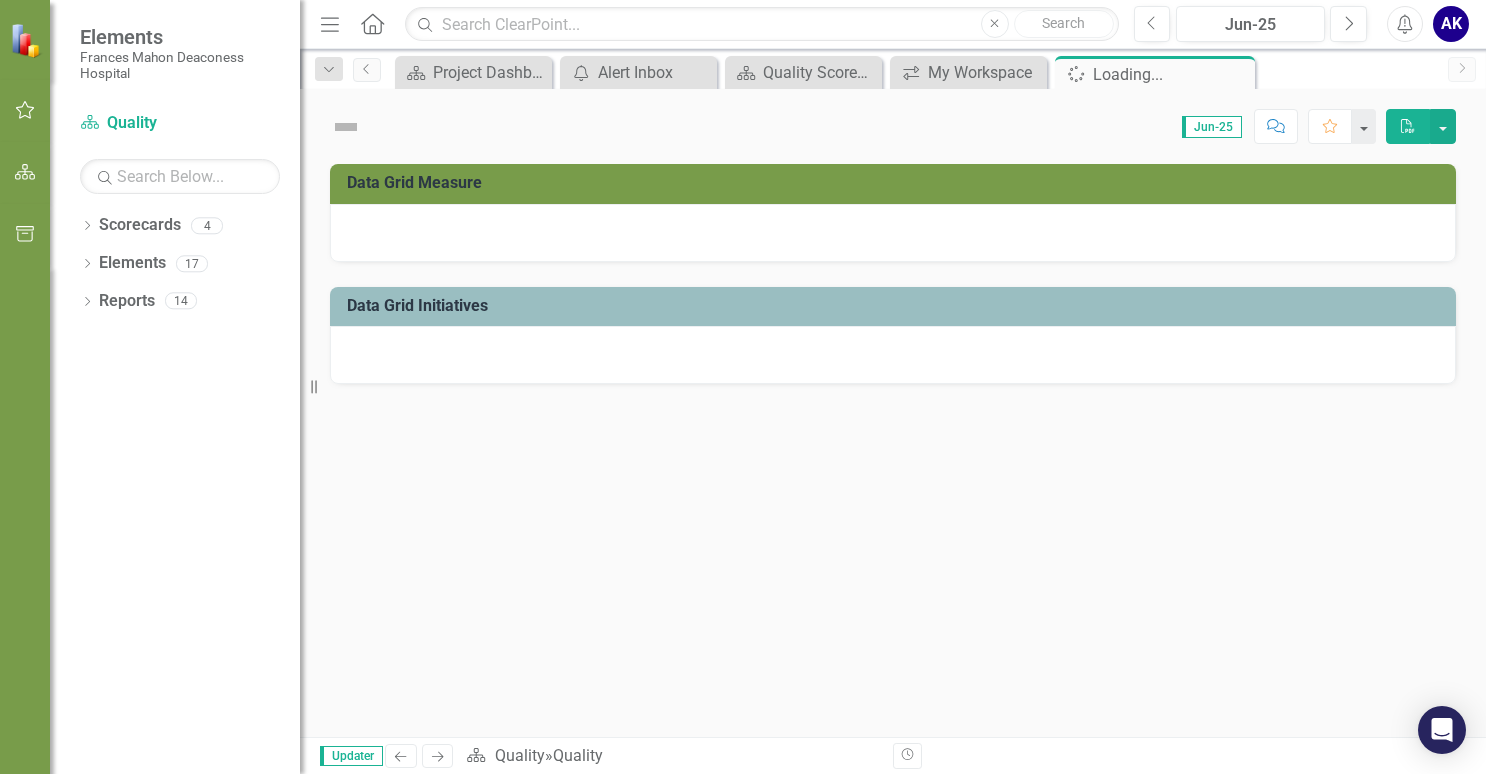 scroll, scrollTop: 0, scrollLeft: 0, axis: both 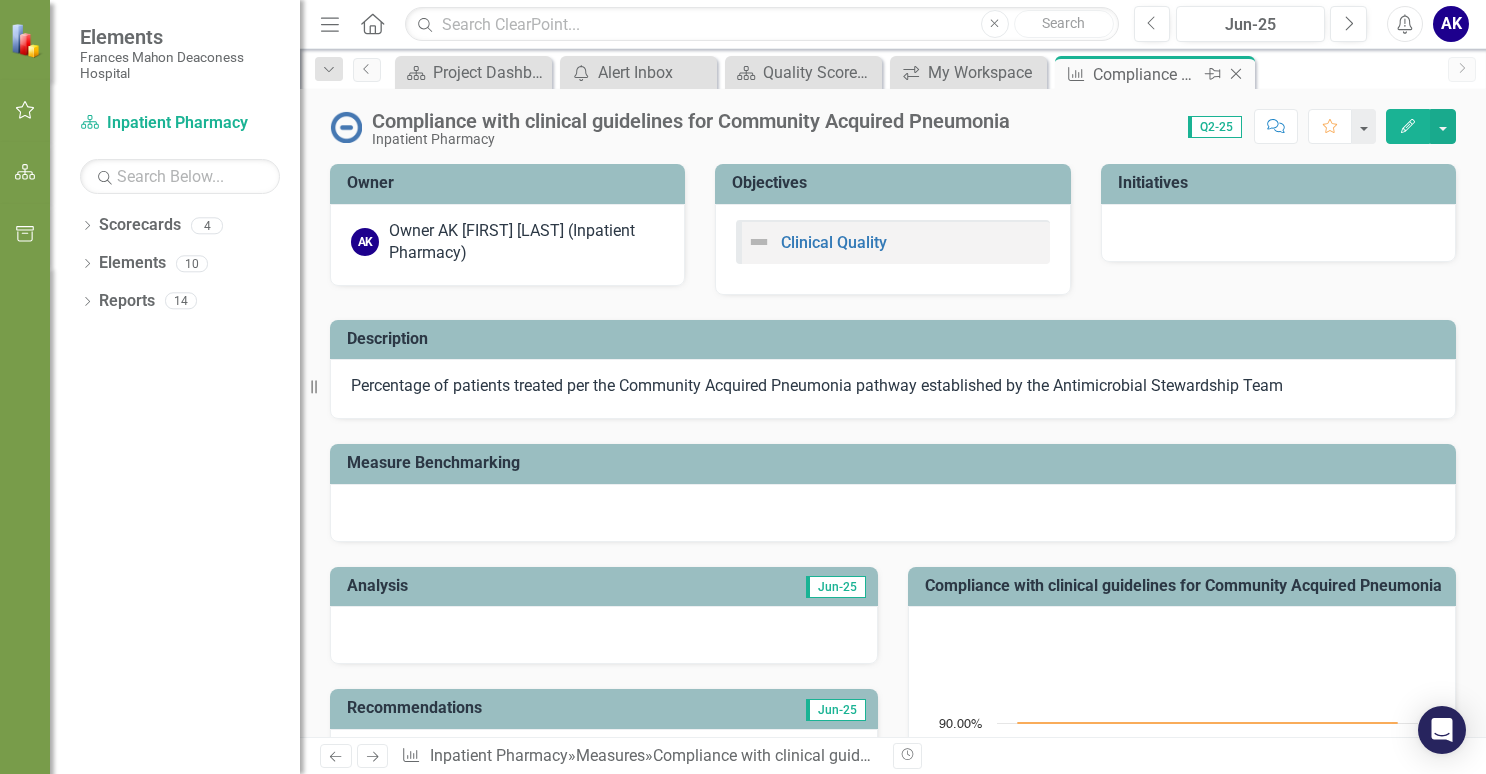 click at bounding box center (1236, 74) 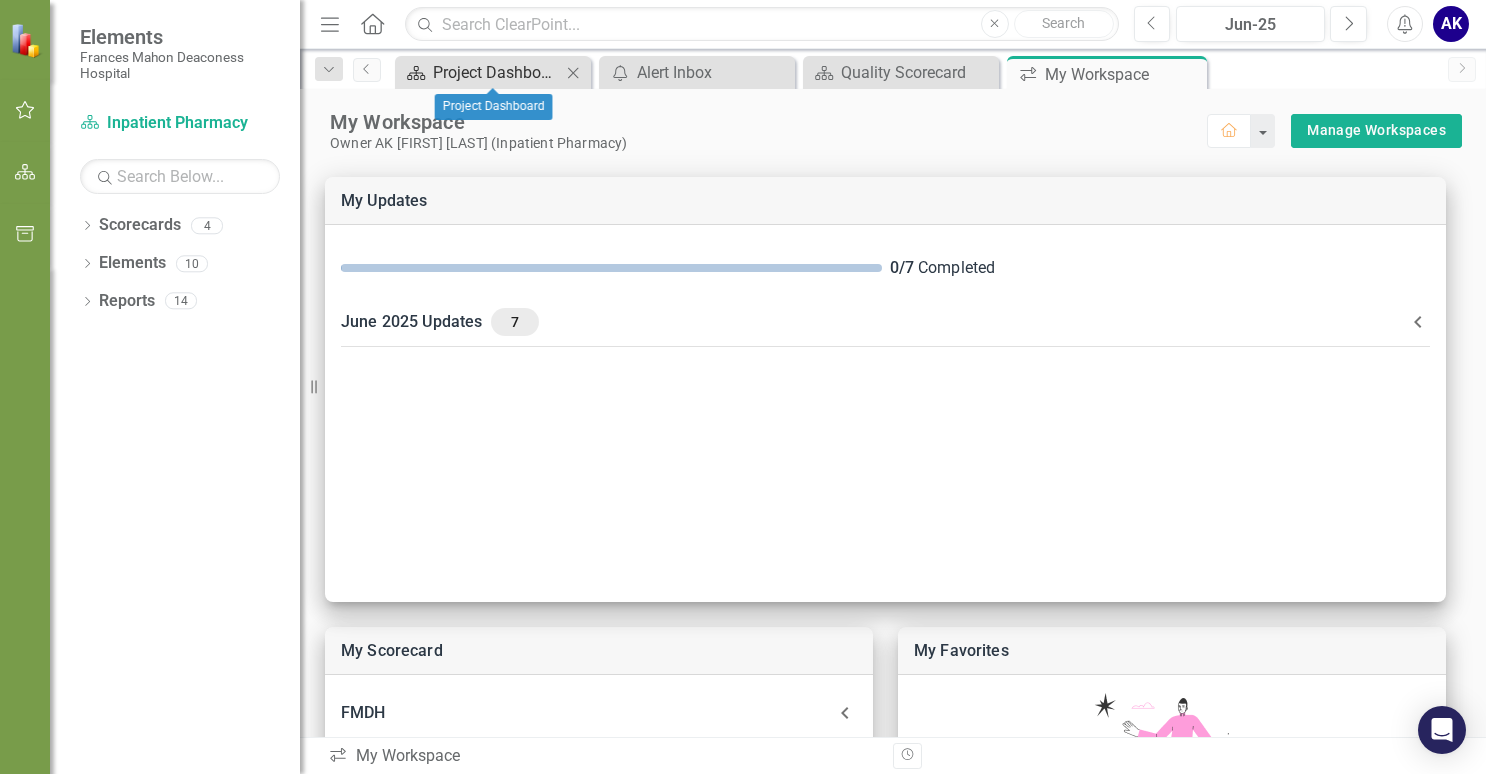 click on "Project Dashboard" at bounding box center [497, 72] 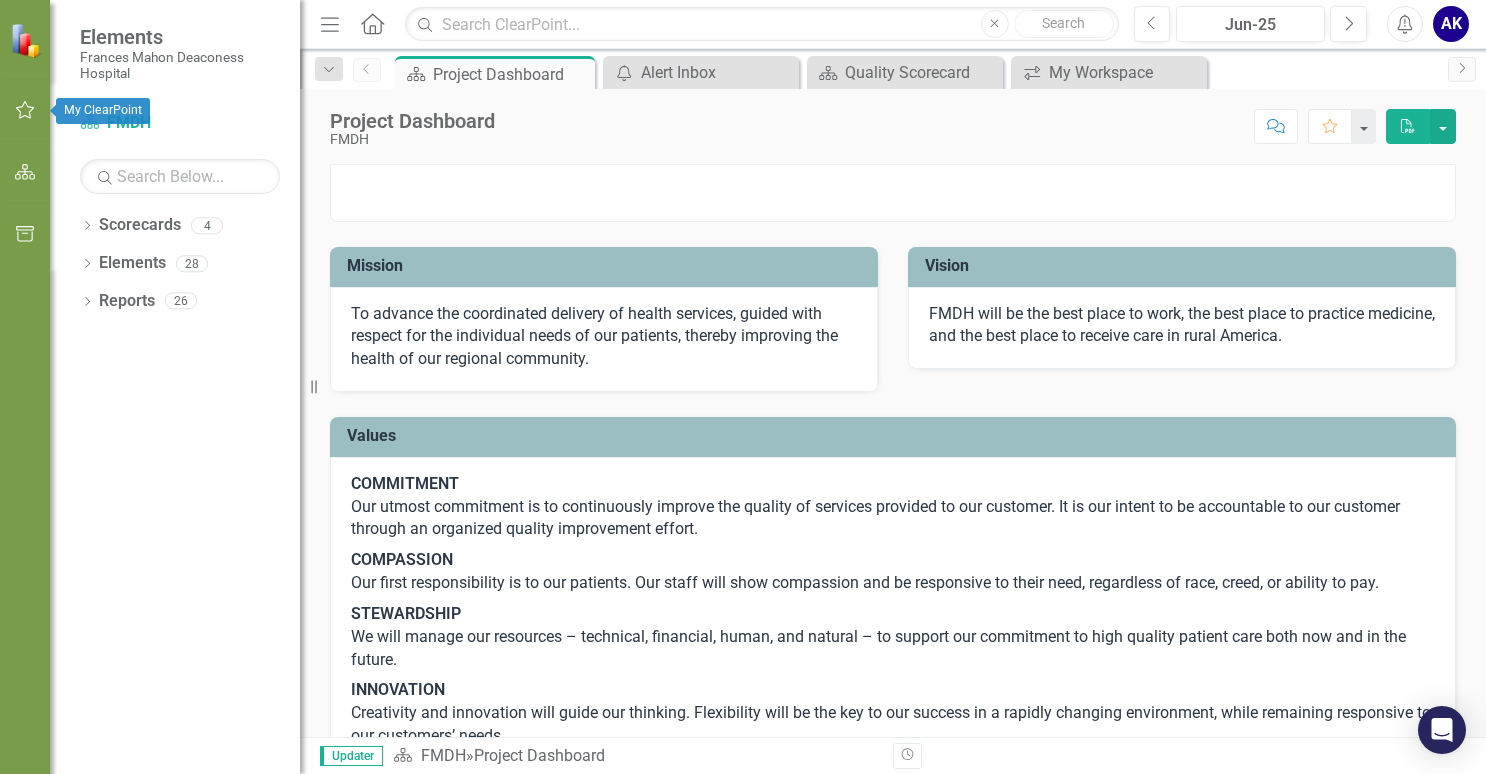 click at bounding box center (25, 111) 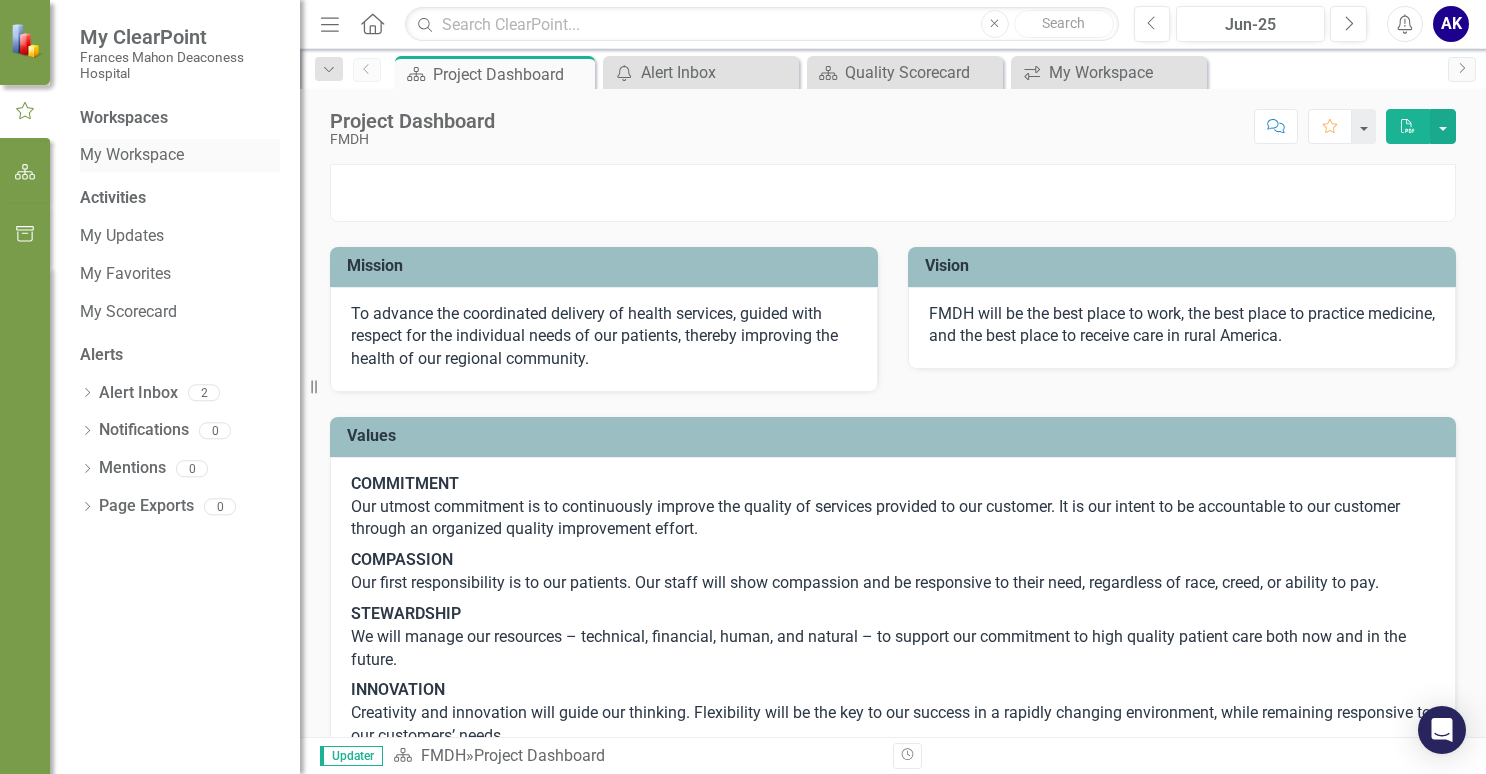 click on "My Workspace" at bounding box center [180, 155] 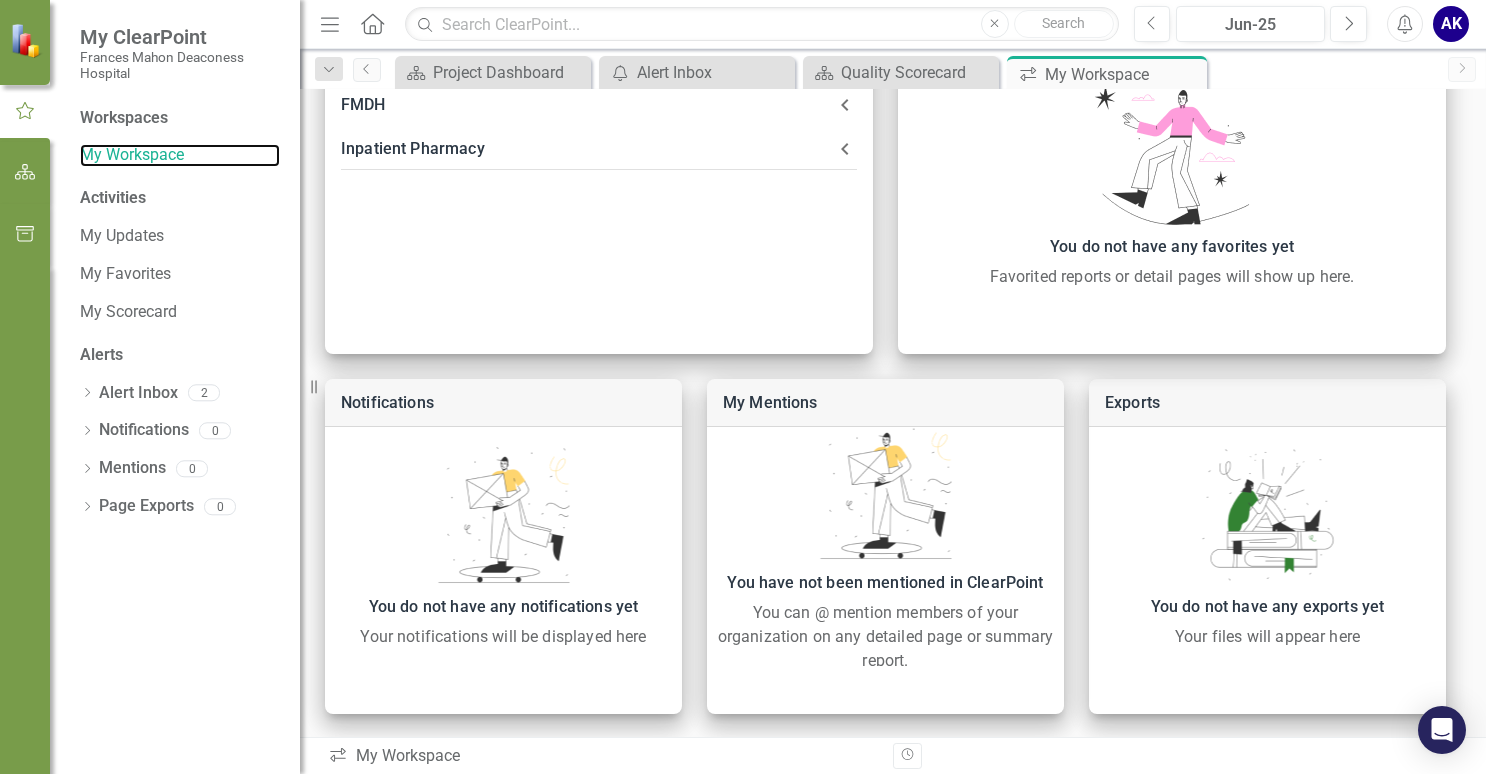 scroll, scrollTop: 608, scrollLeft: 0, axis: vertical 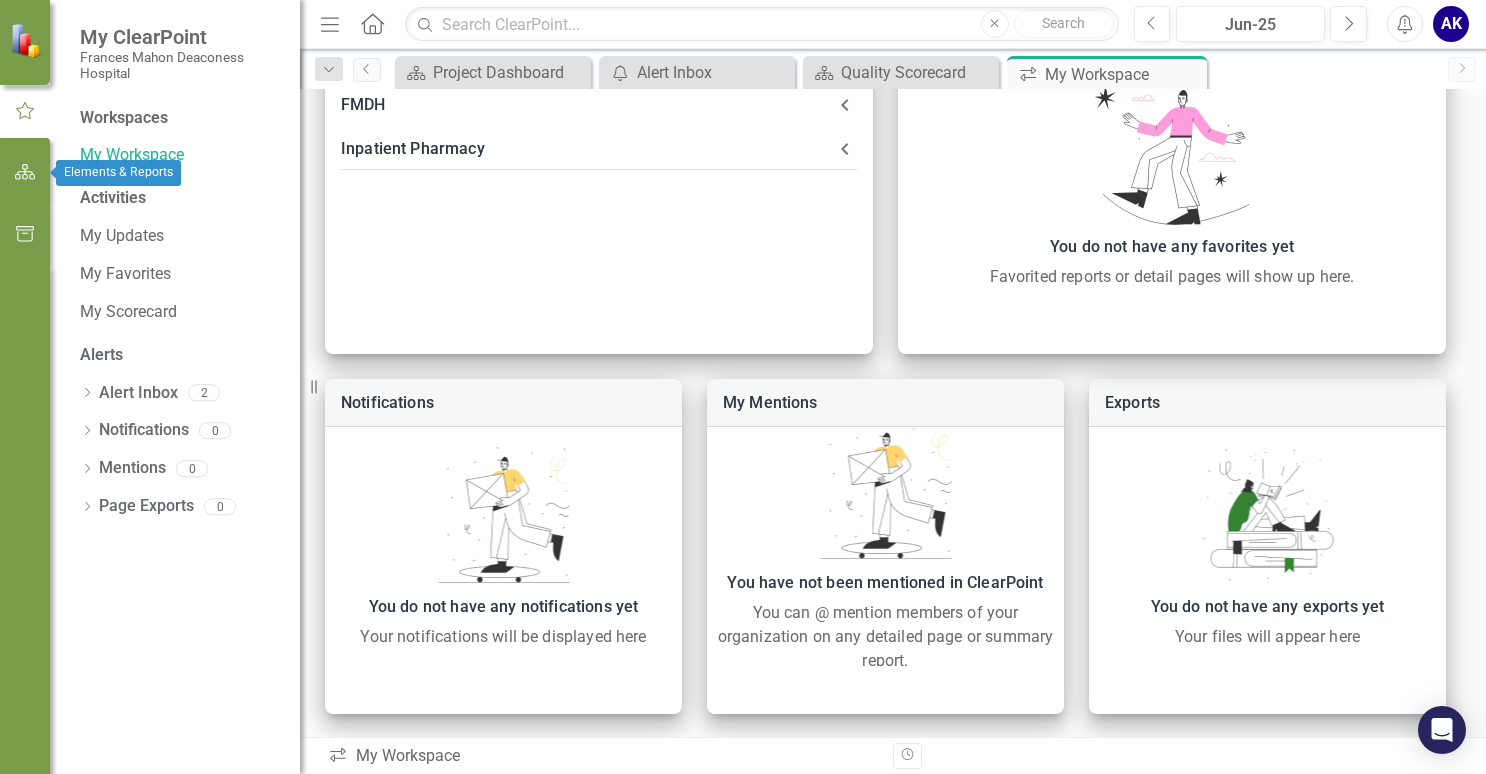 click at bounding box center (25, 172) 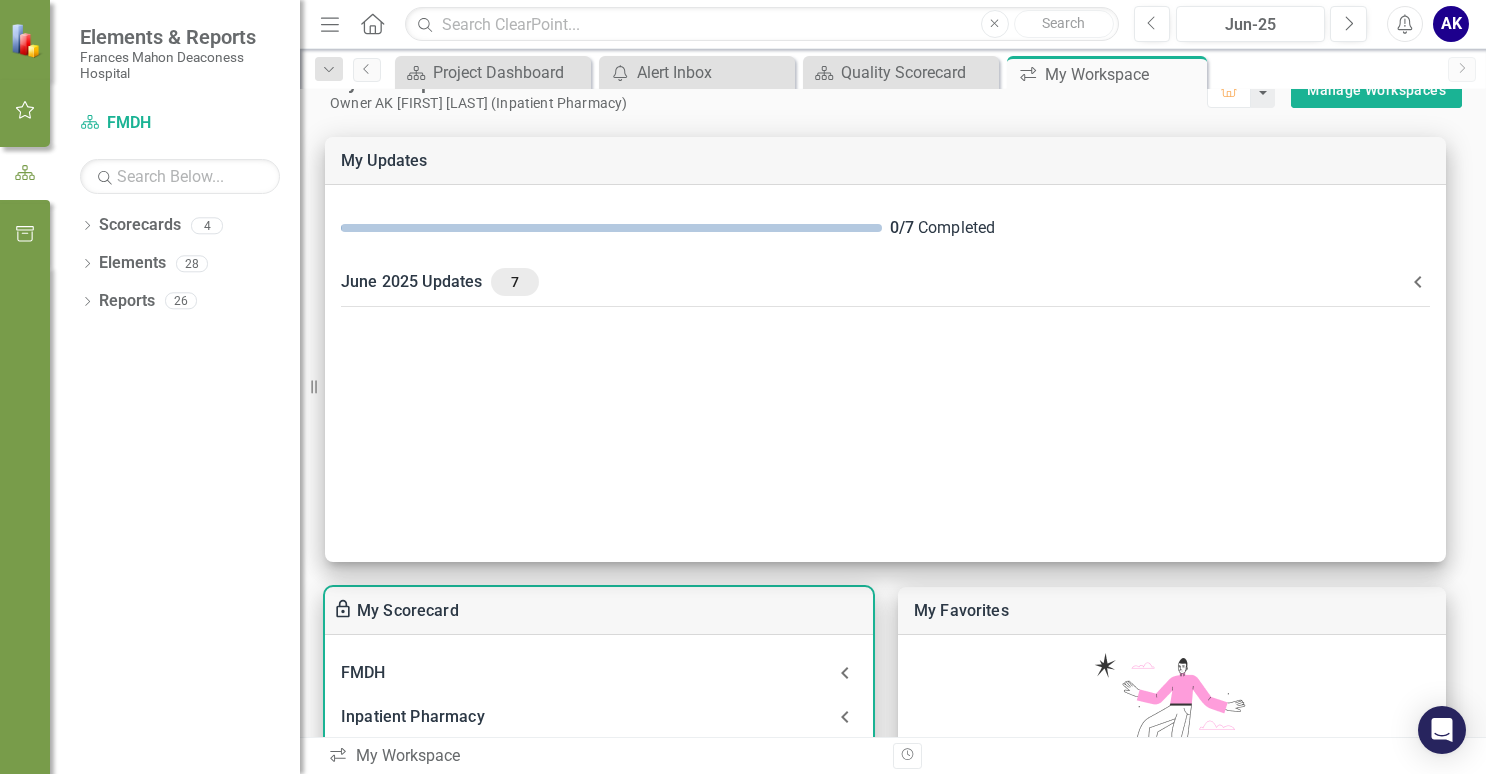 scroll, scrollTop: 0, scrollLeft: 0, axis: both 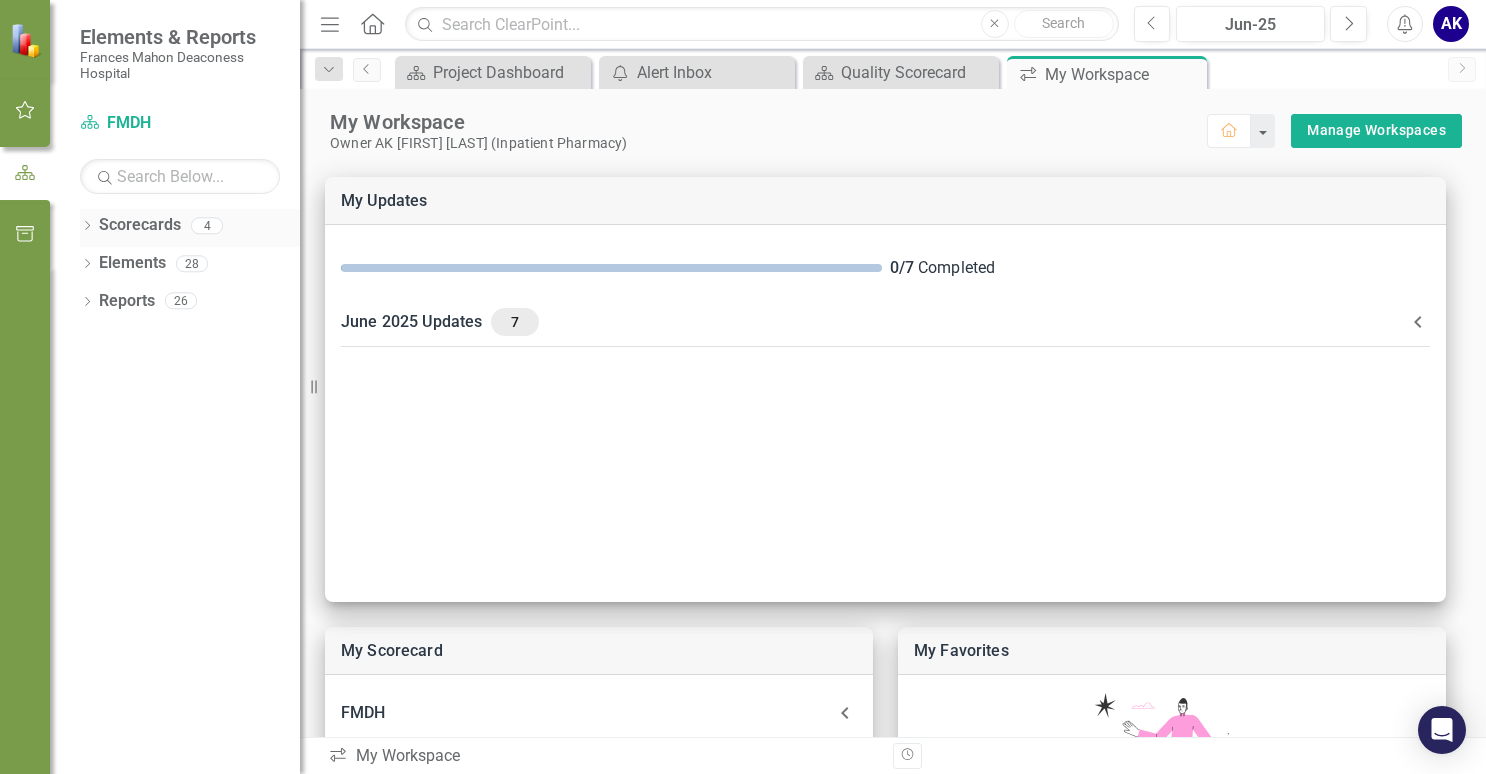 click on "Dropdown" at bounding box center (87, 227) 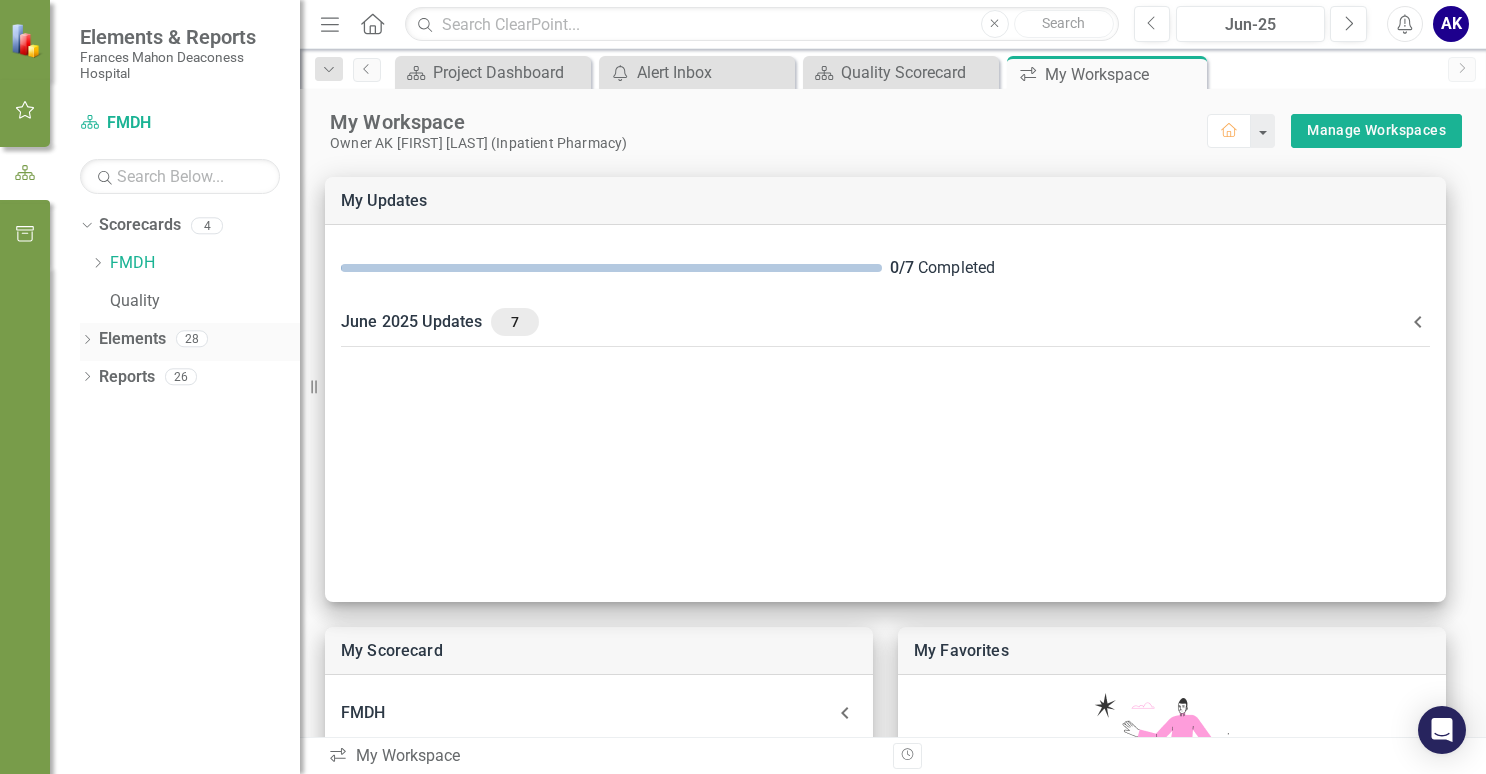 click on "Elements" at bounding box center [132, 339] 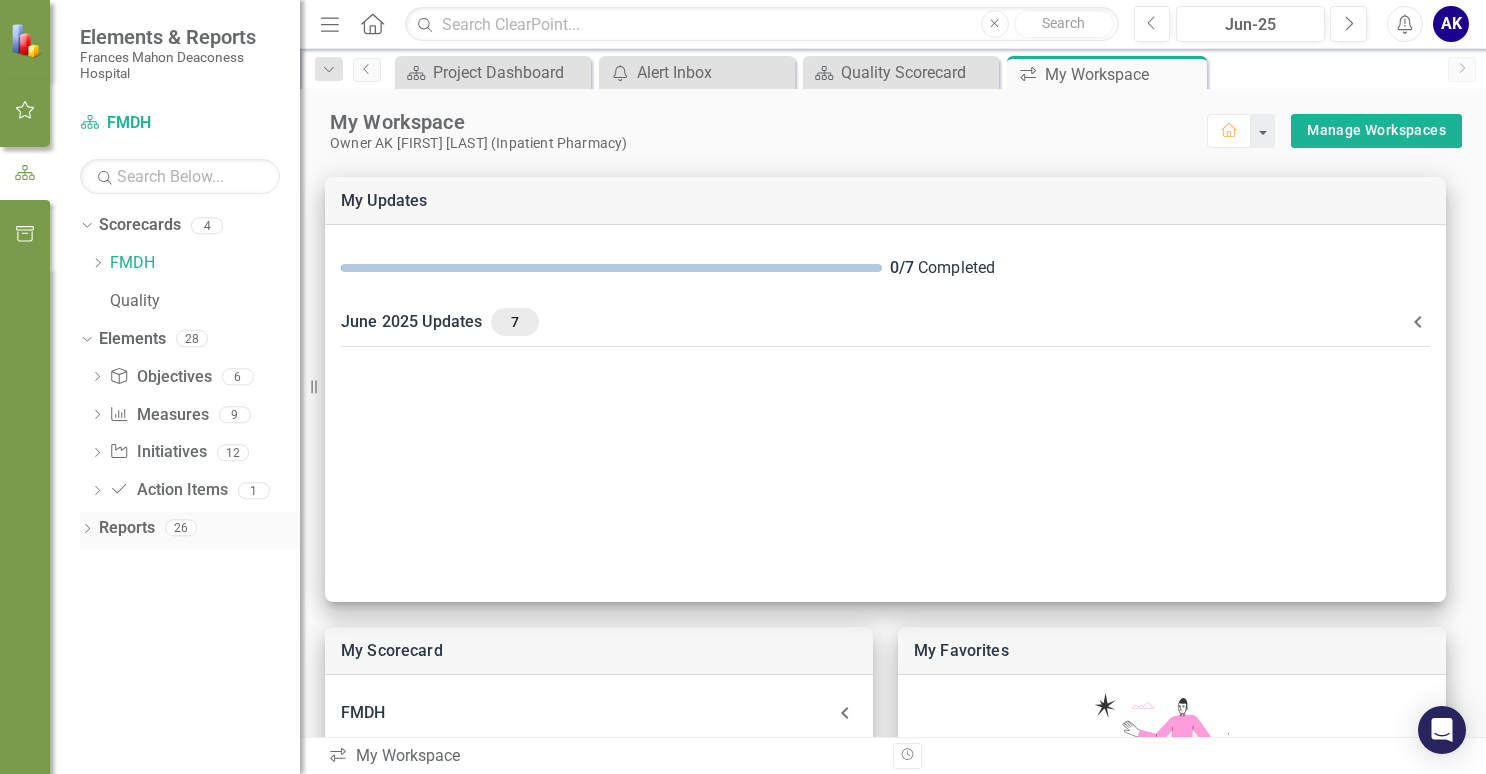 click on "Dropdown" at bounding box center [87, 530] 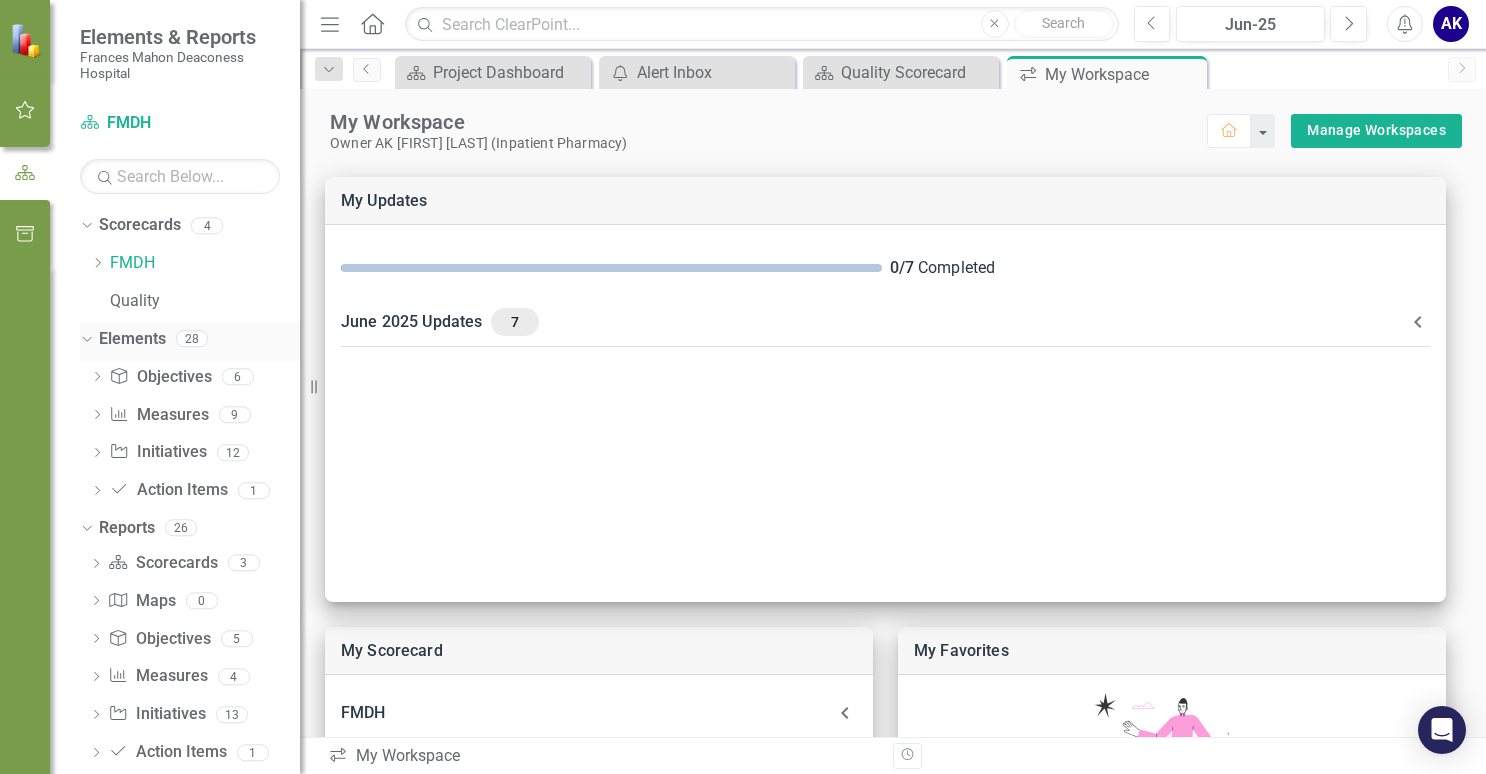scroll, scrollTop: 0, scrollLeft: 0, axis: both 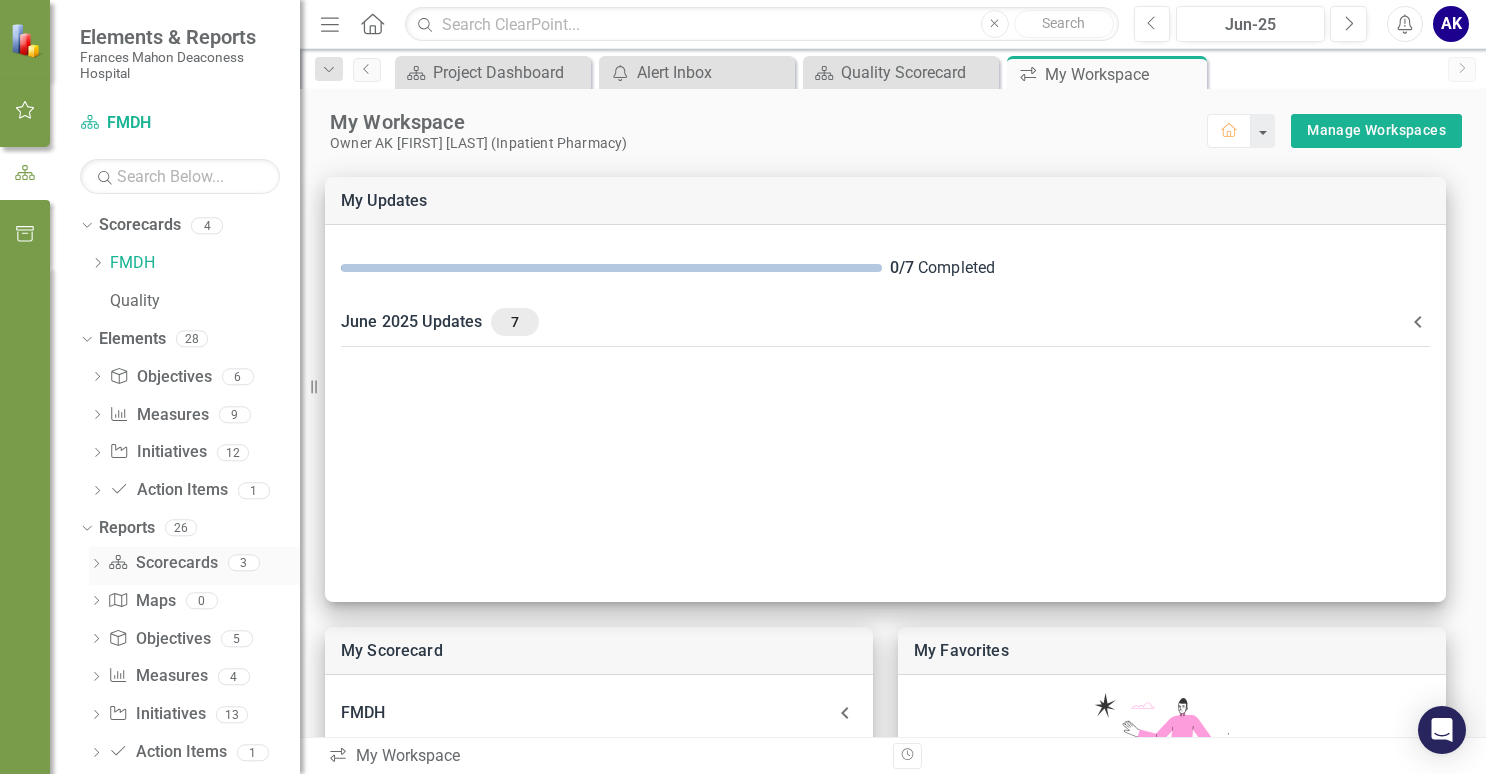click on "Scorecard Scorecards" at bounding box center [162, 563] 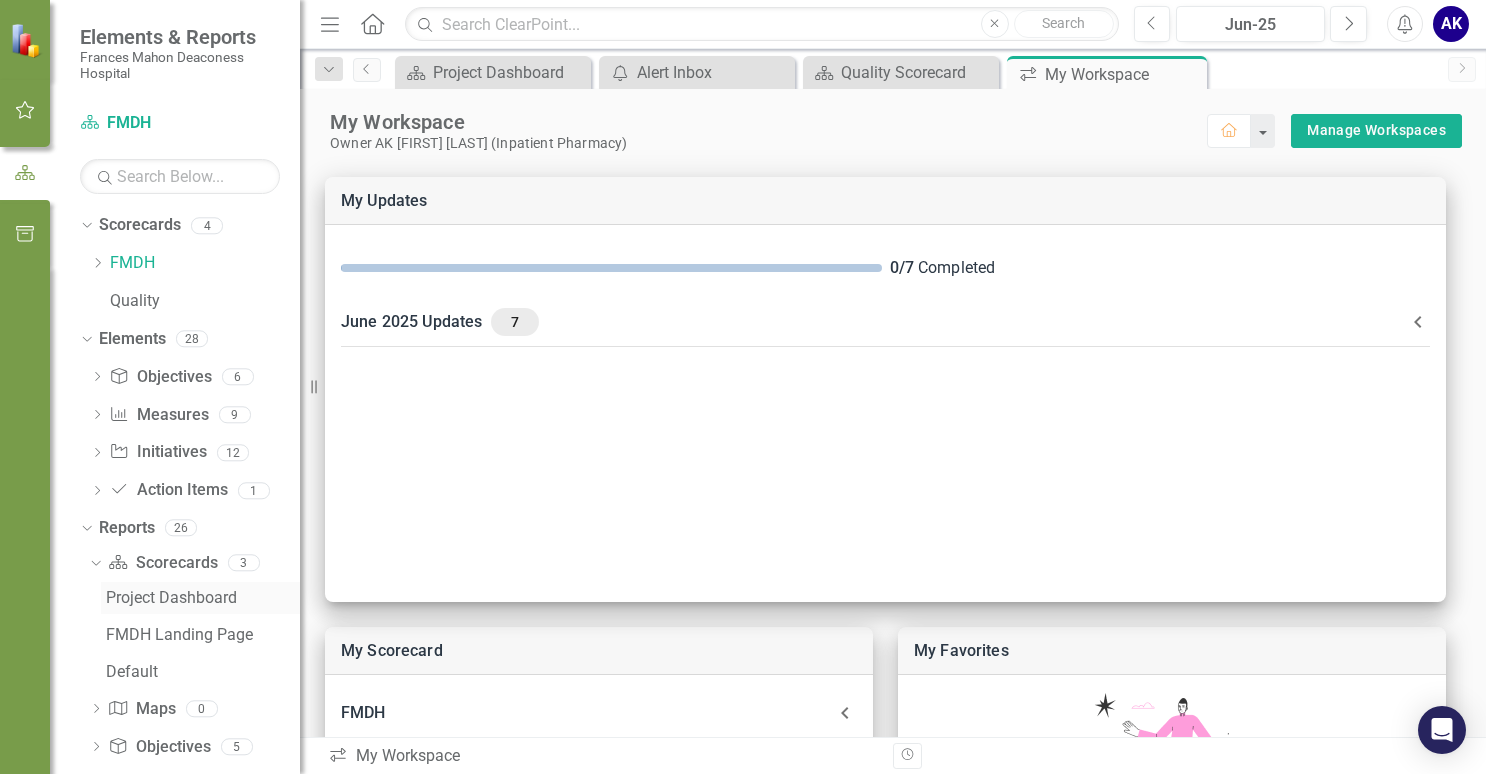 click on "Project Dashboard" at bounding box center (203, 598) 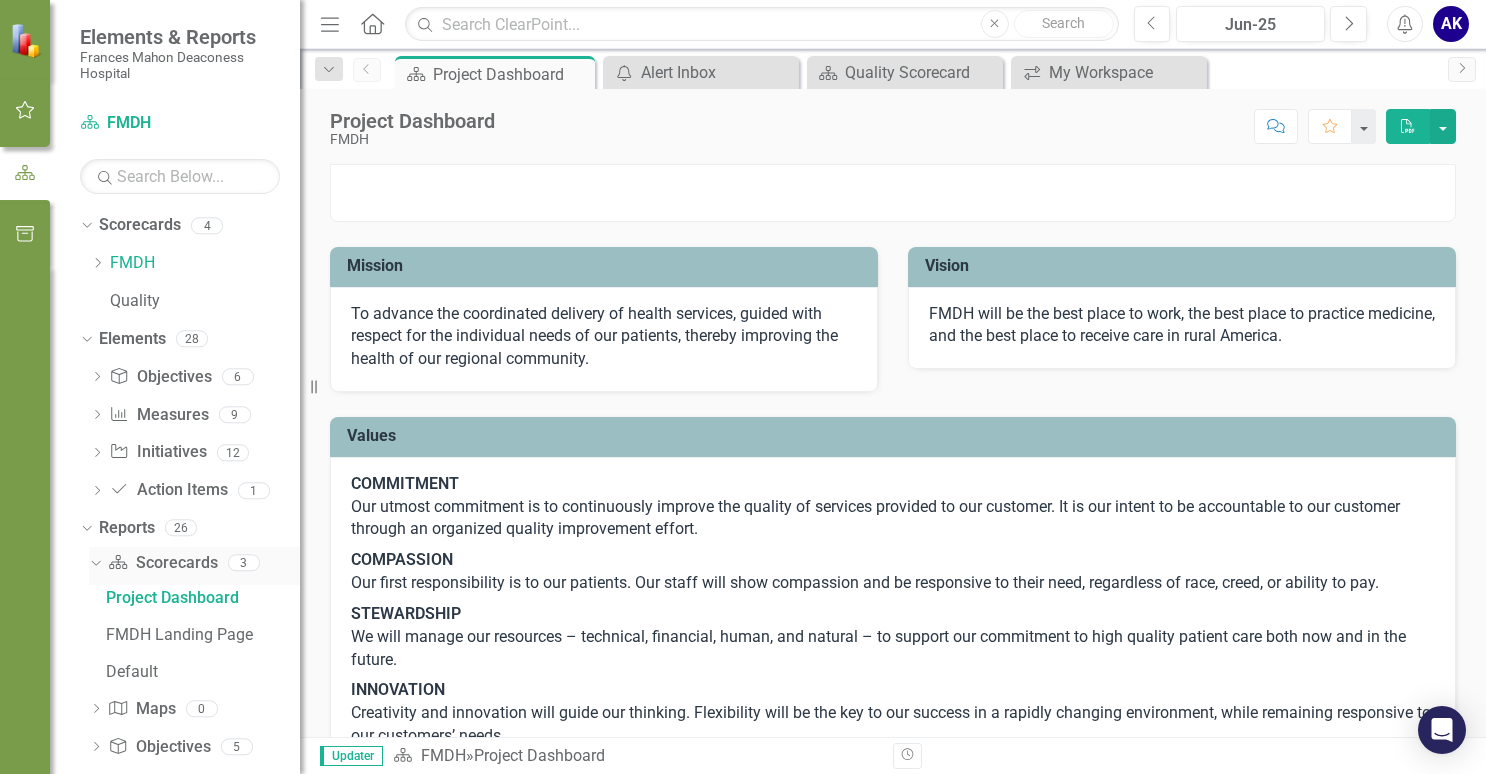click on "Scorecard Scorecards" at bounding box center [162, 563] 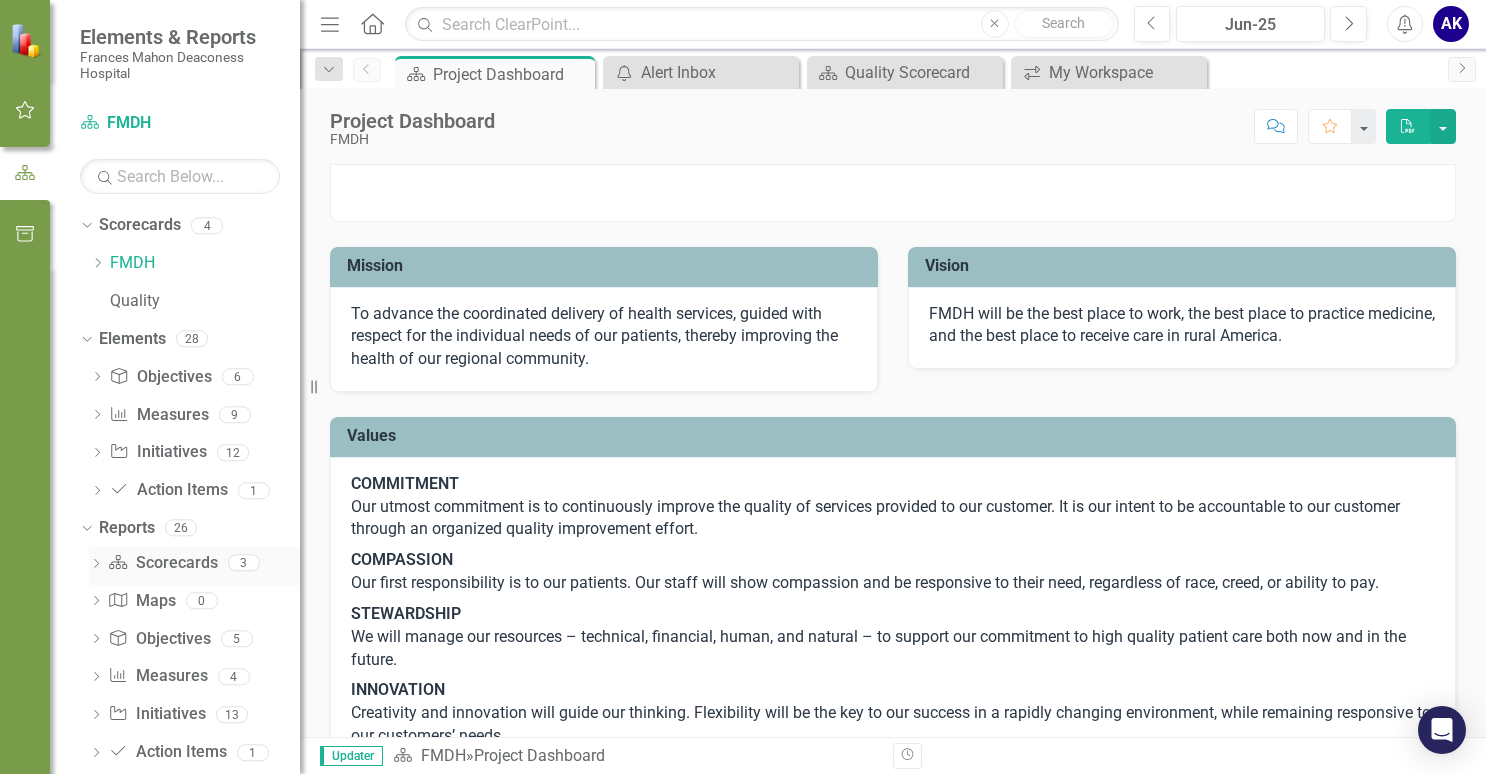 click on "Dropdown" at bounding box center [96, 565] 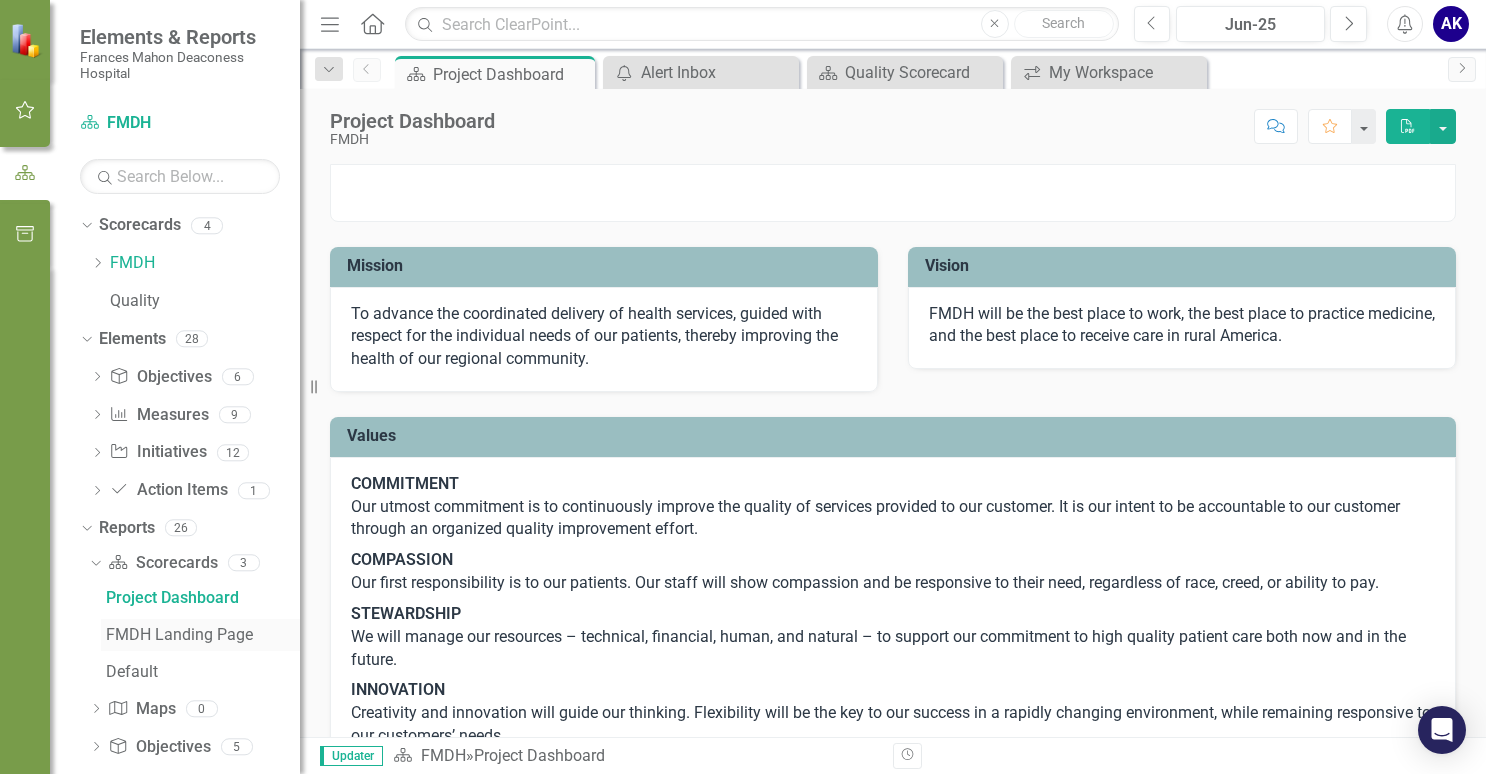 click on "FMDH Landing Page" at bounding box center [203, 635] 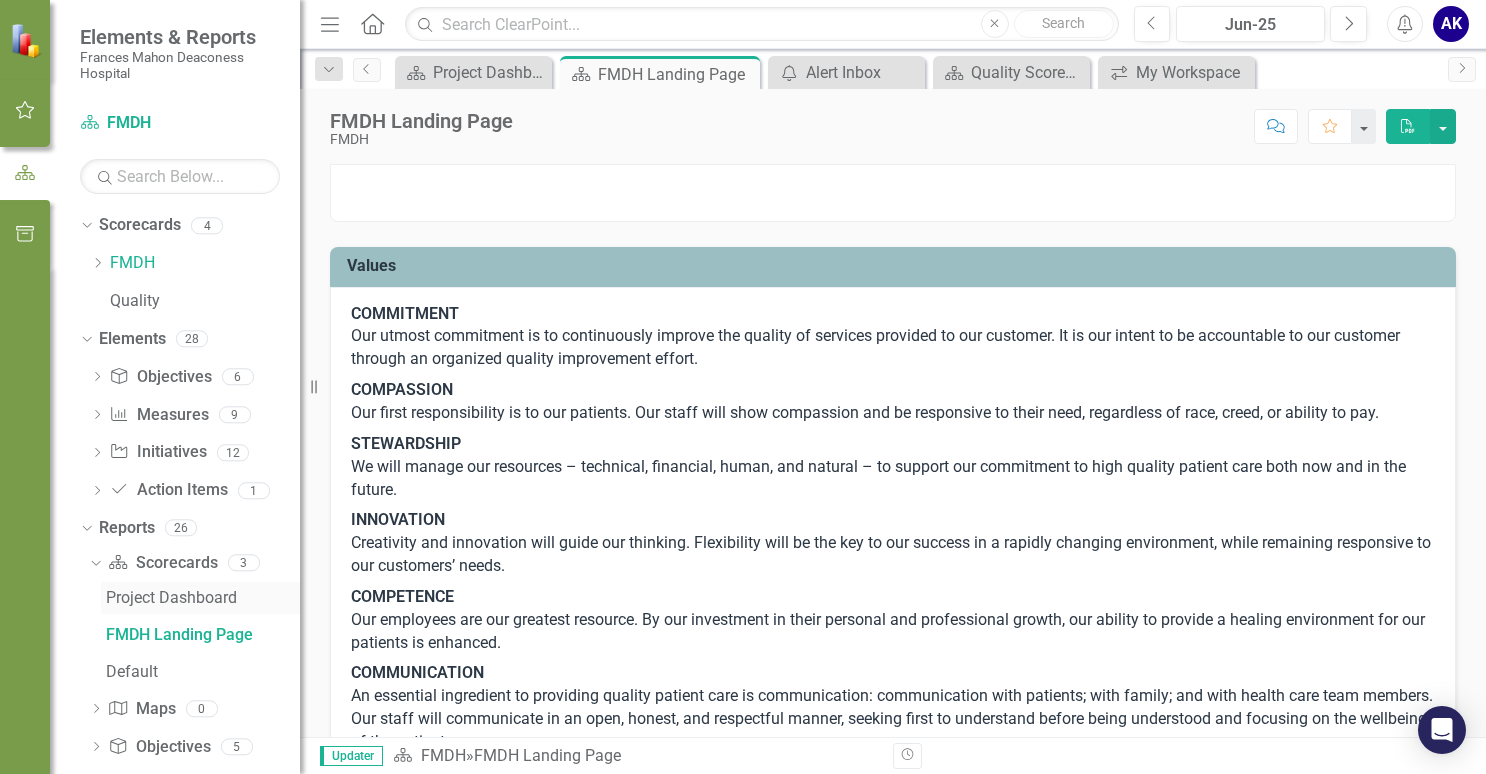 click on "Project Dashboard" at bounding box center (203, 598) 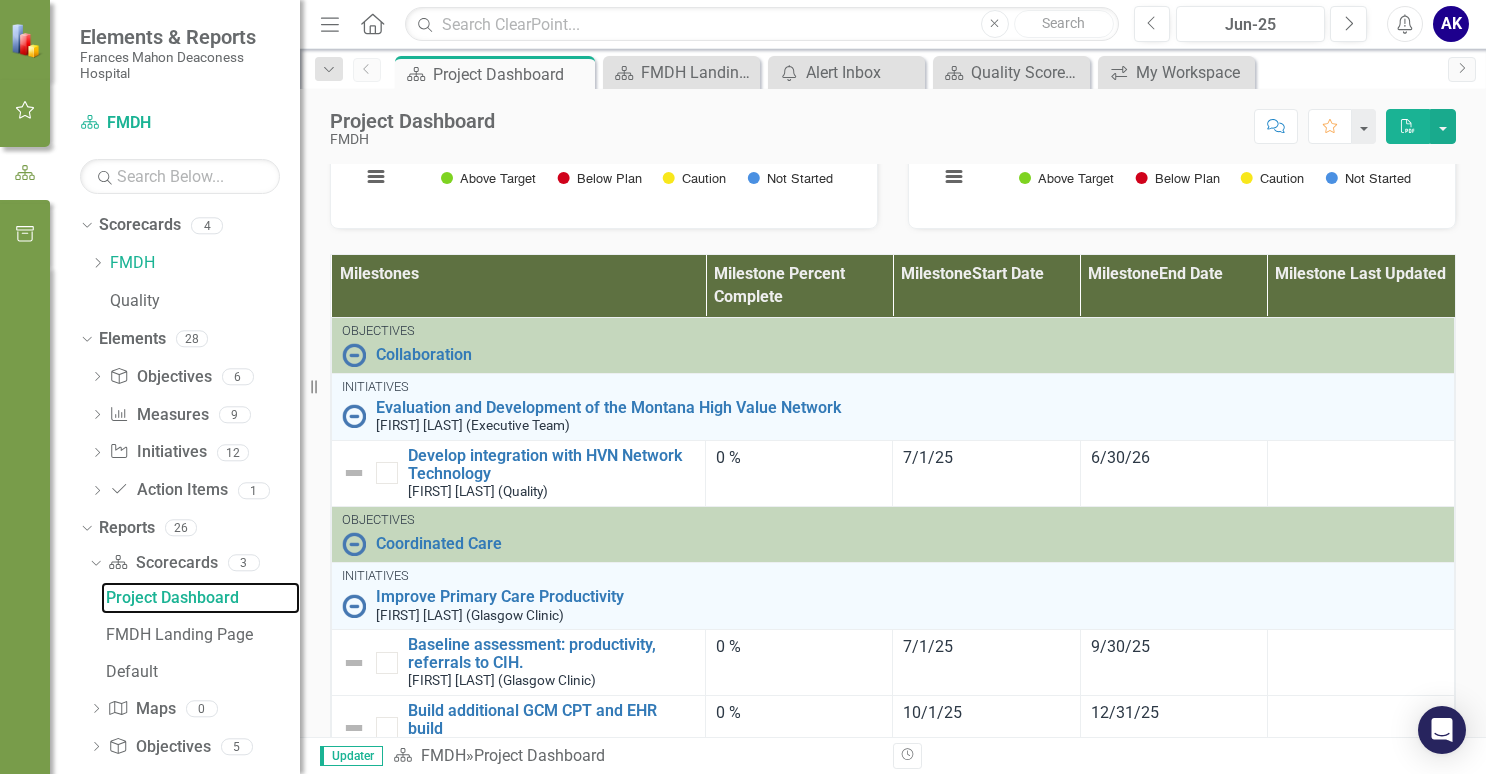 scroll, scrollTop: 1195, scrollLeft: 0, axis: vertical 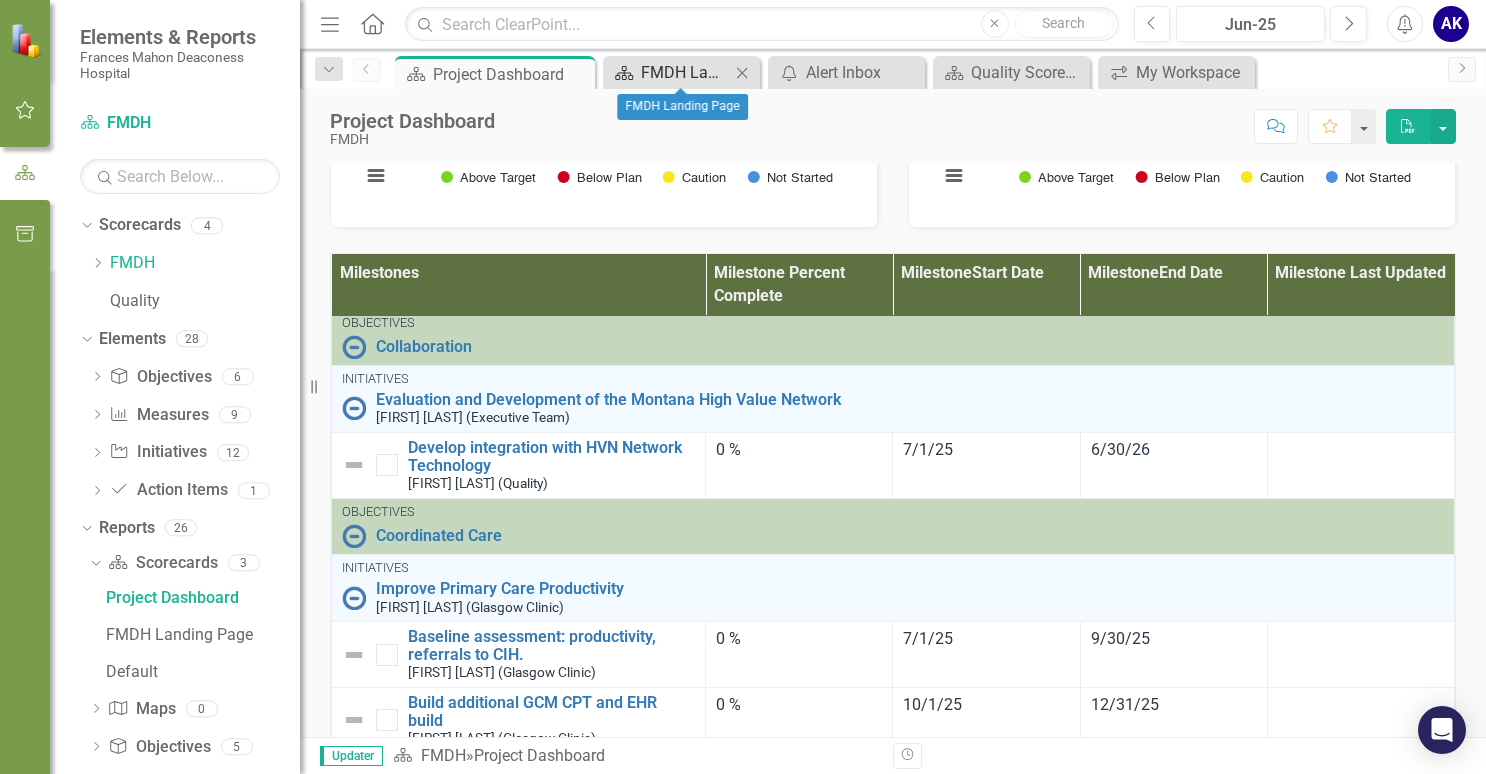 click on "FMDH Landing Page" at bounding box center (685, 72) 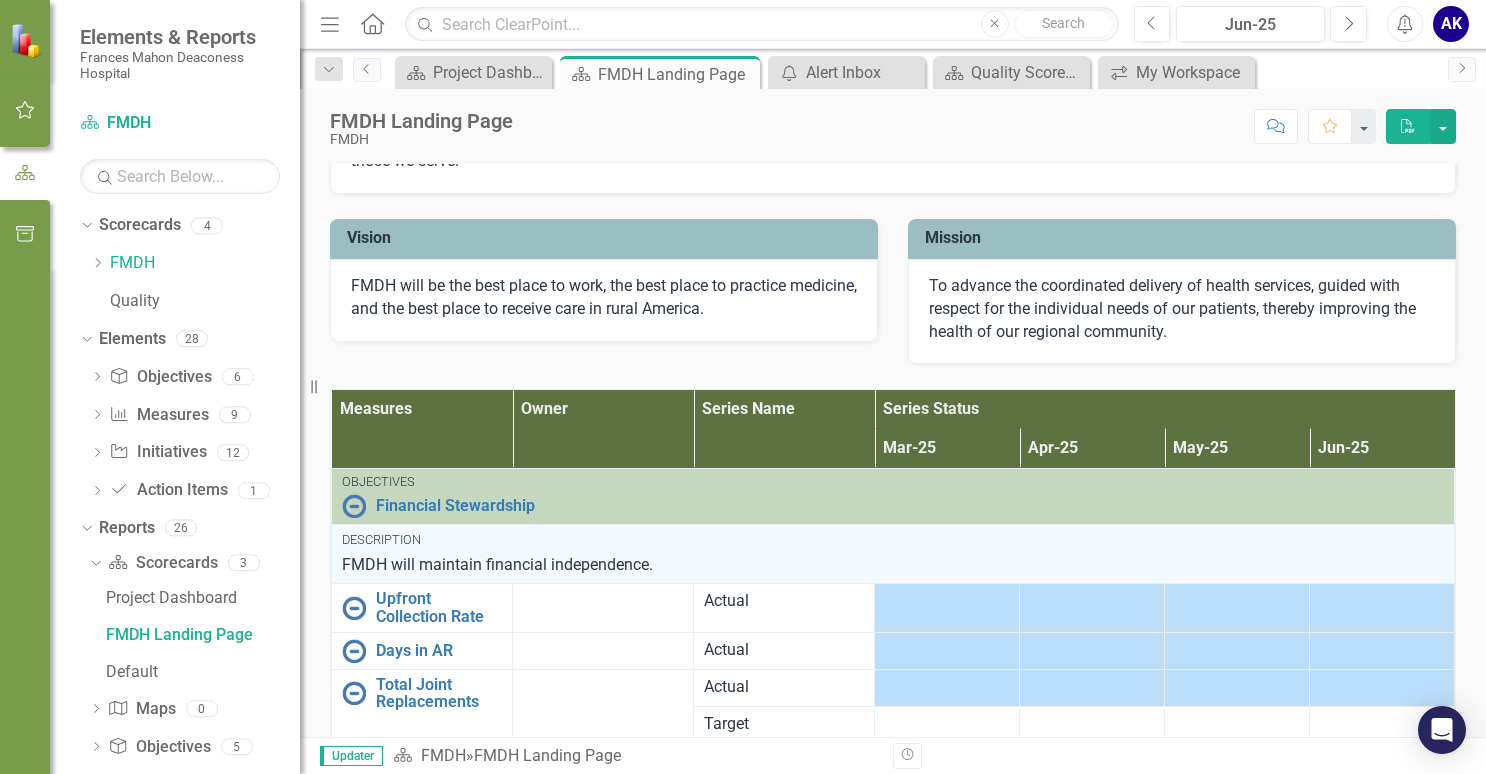 scroll, scrollTop: 658, scrollLeft: 0, axis: vertical 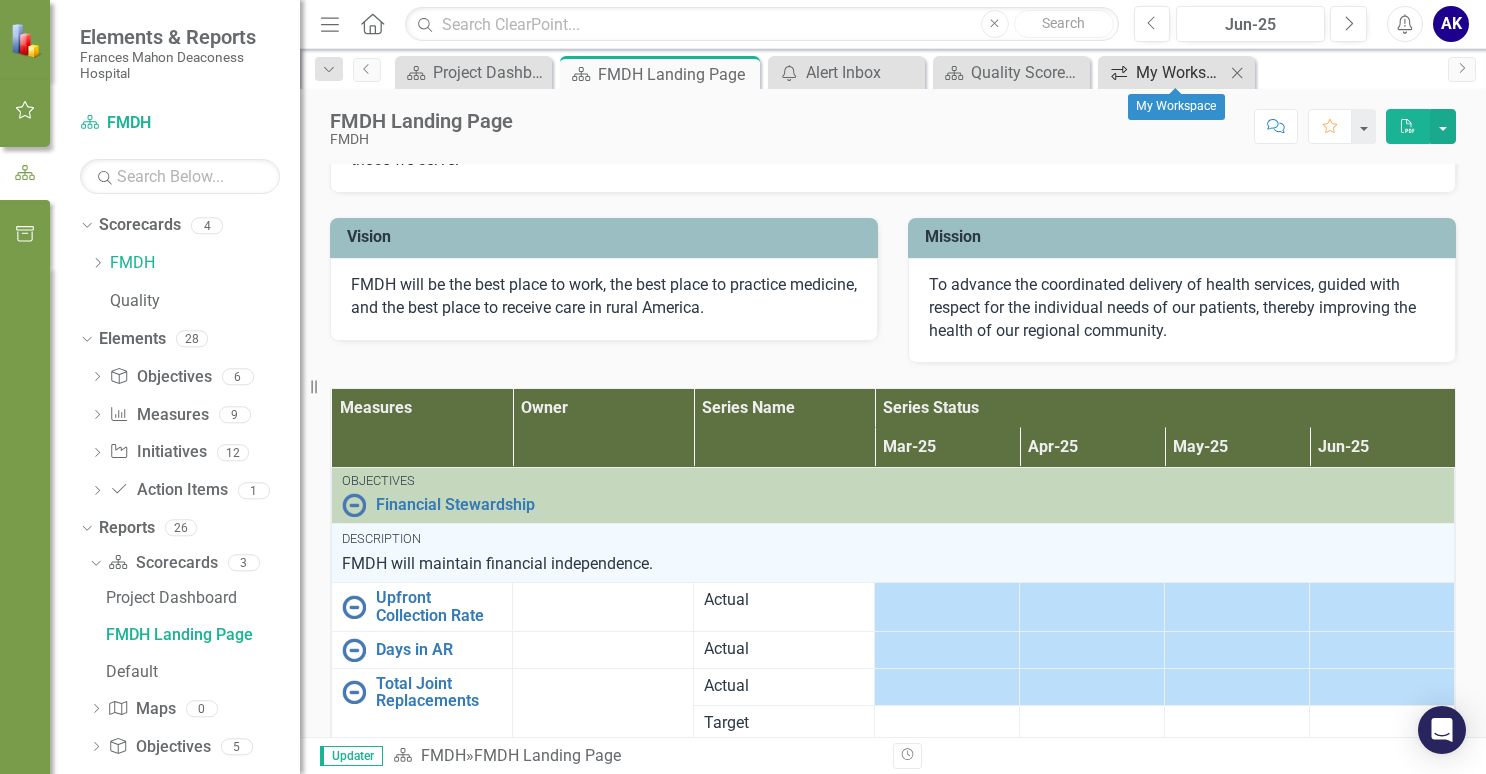 click on "My Workspace" at bounding box center [1180, 72] 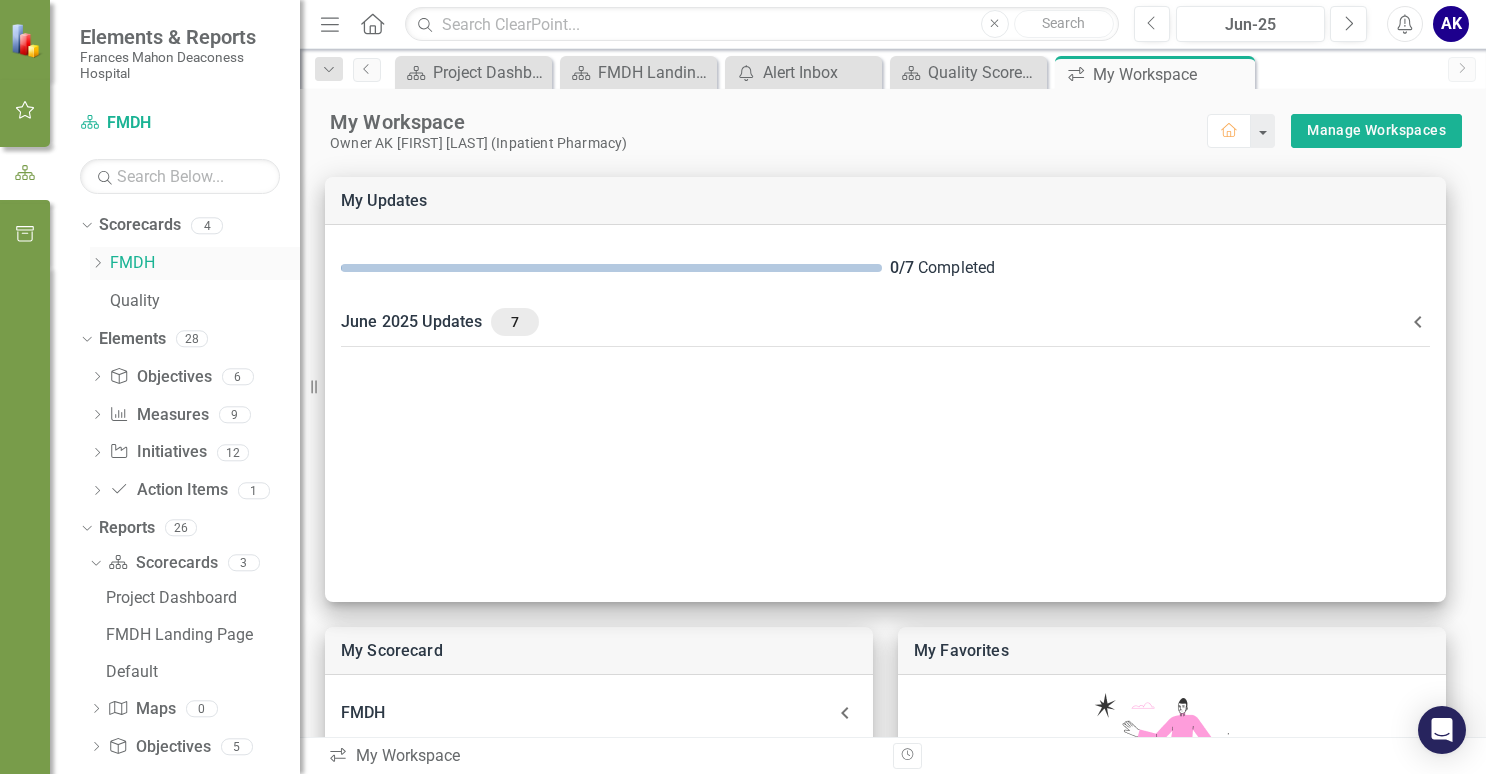 click on "Dropdown" at bounding box center (97, 263) 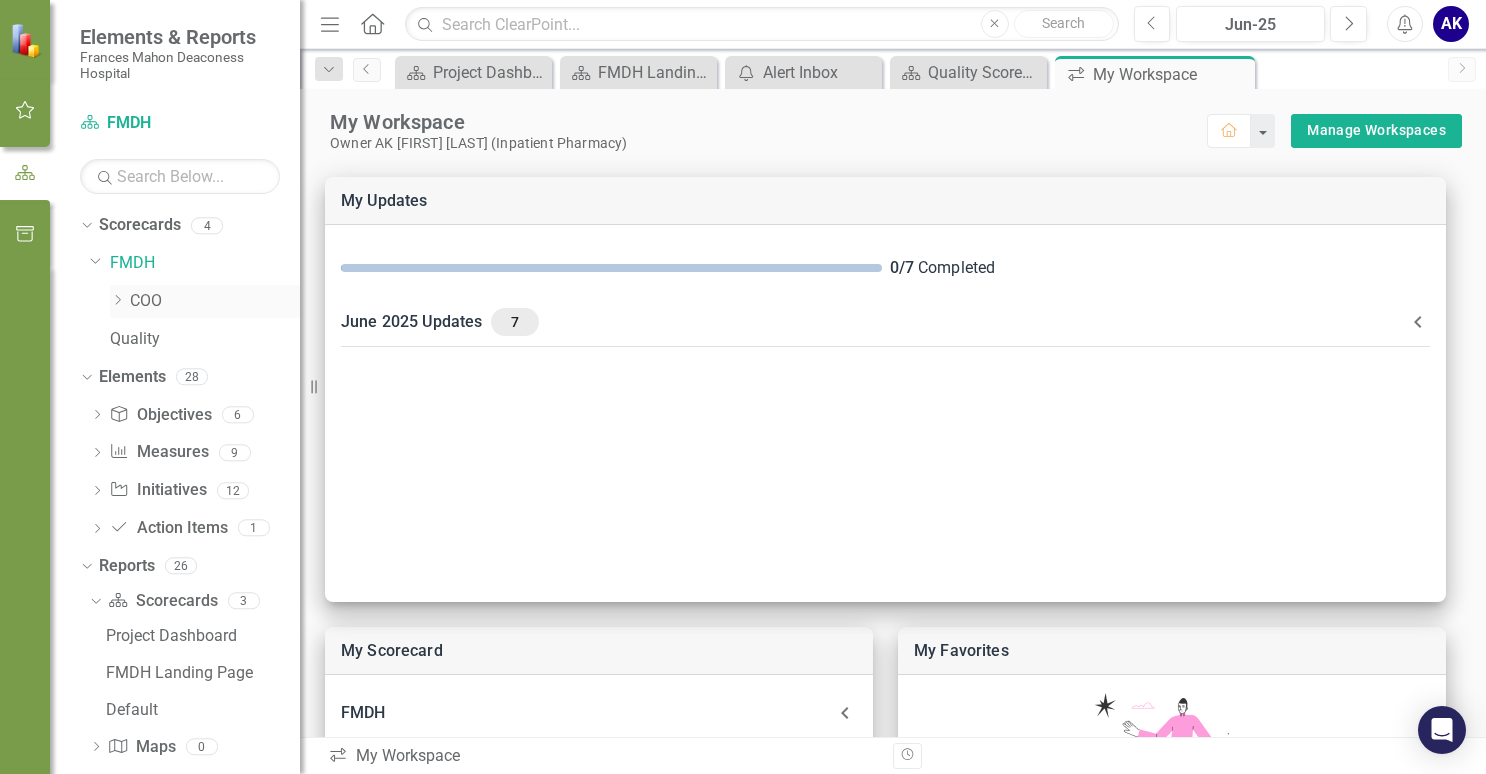 click at bounding box center (118, 300) 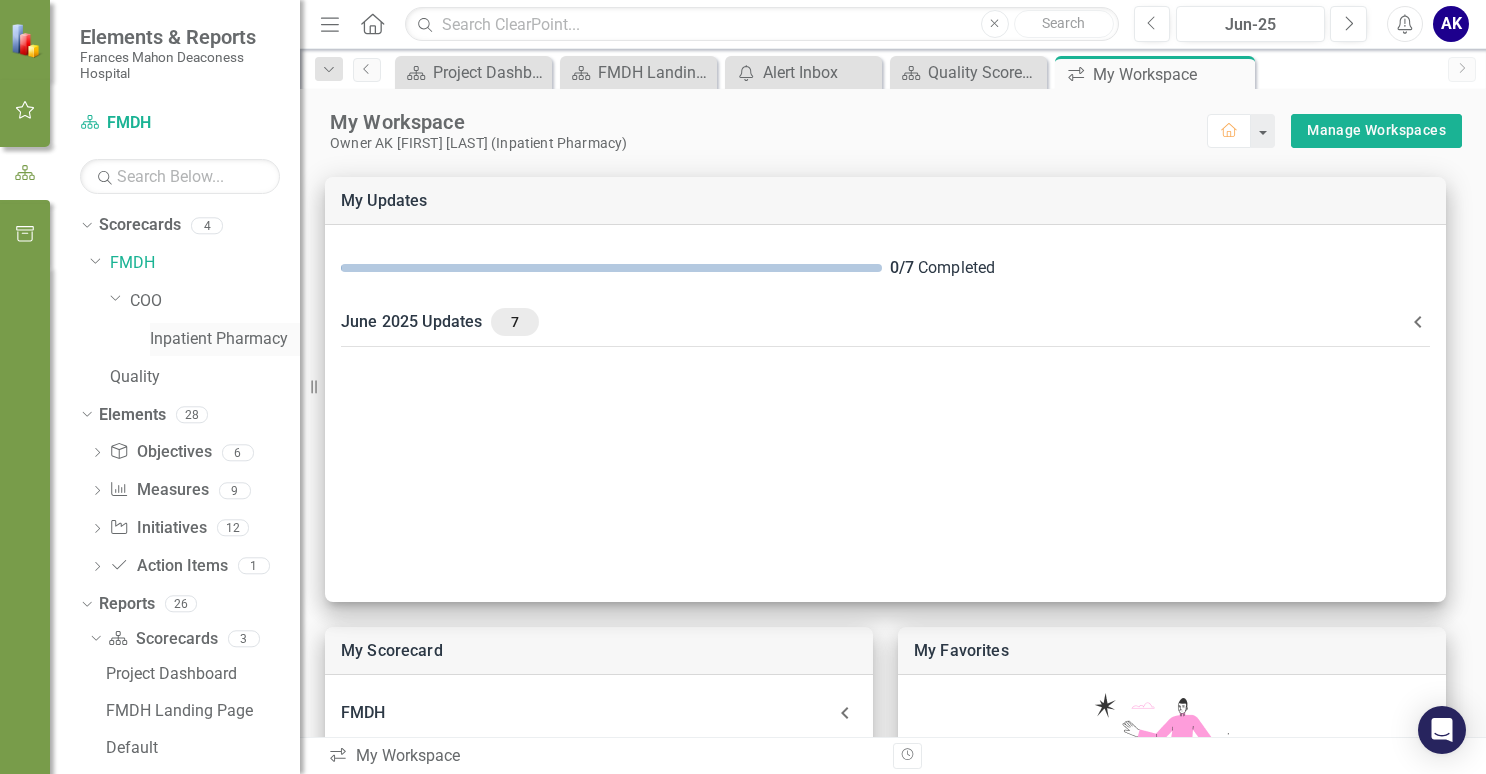 click on "Inpatient Pharmacy" at bounding box center (225, 339) 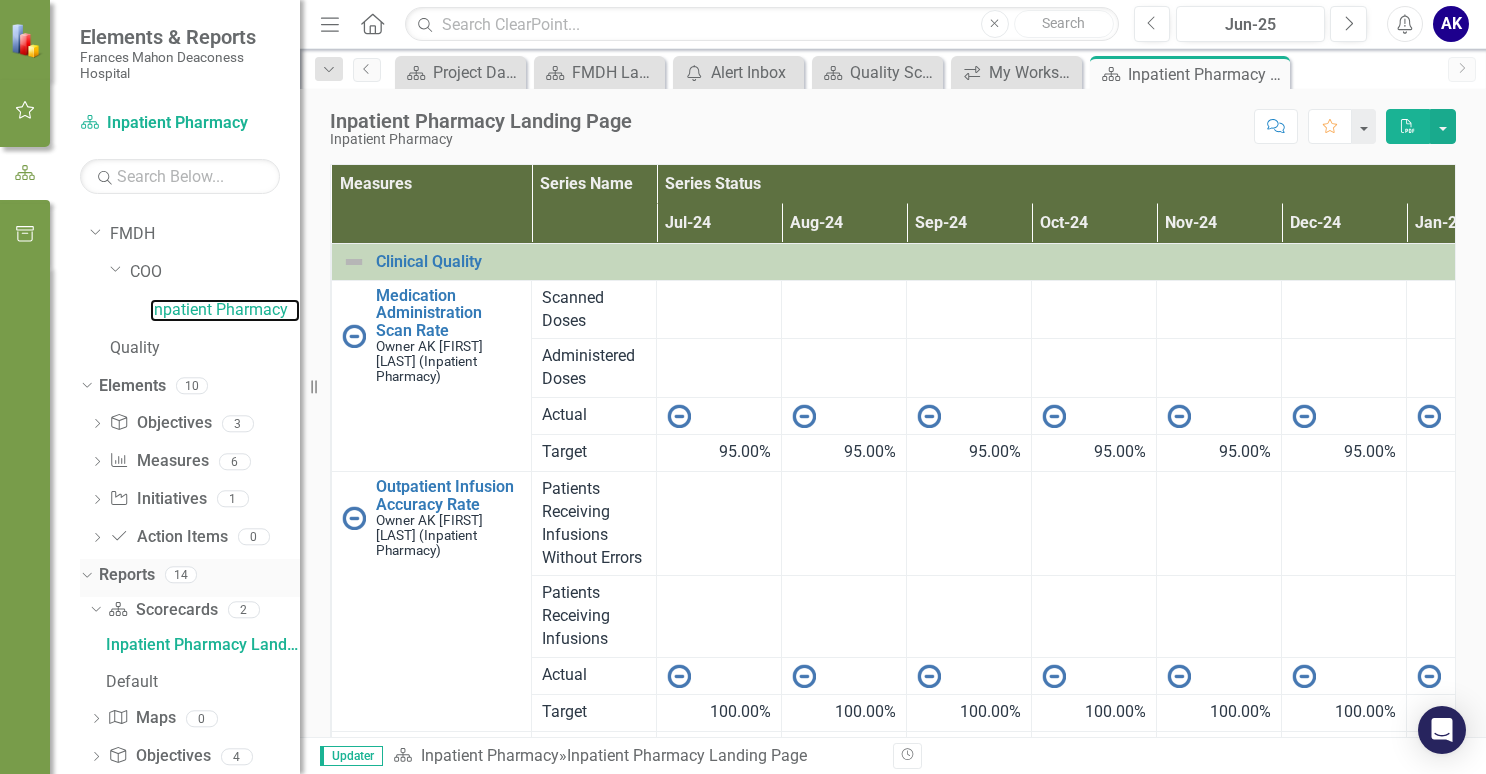 scroll, scrollTop: 30, scrollLeft: 0, axis: vertical 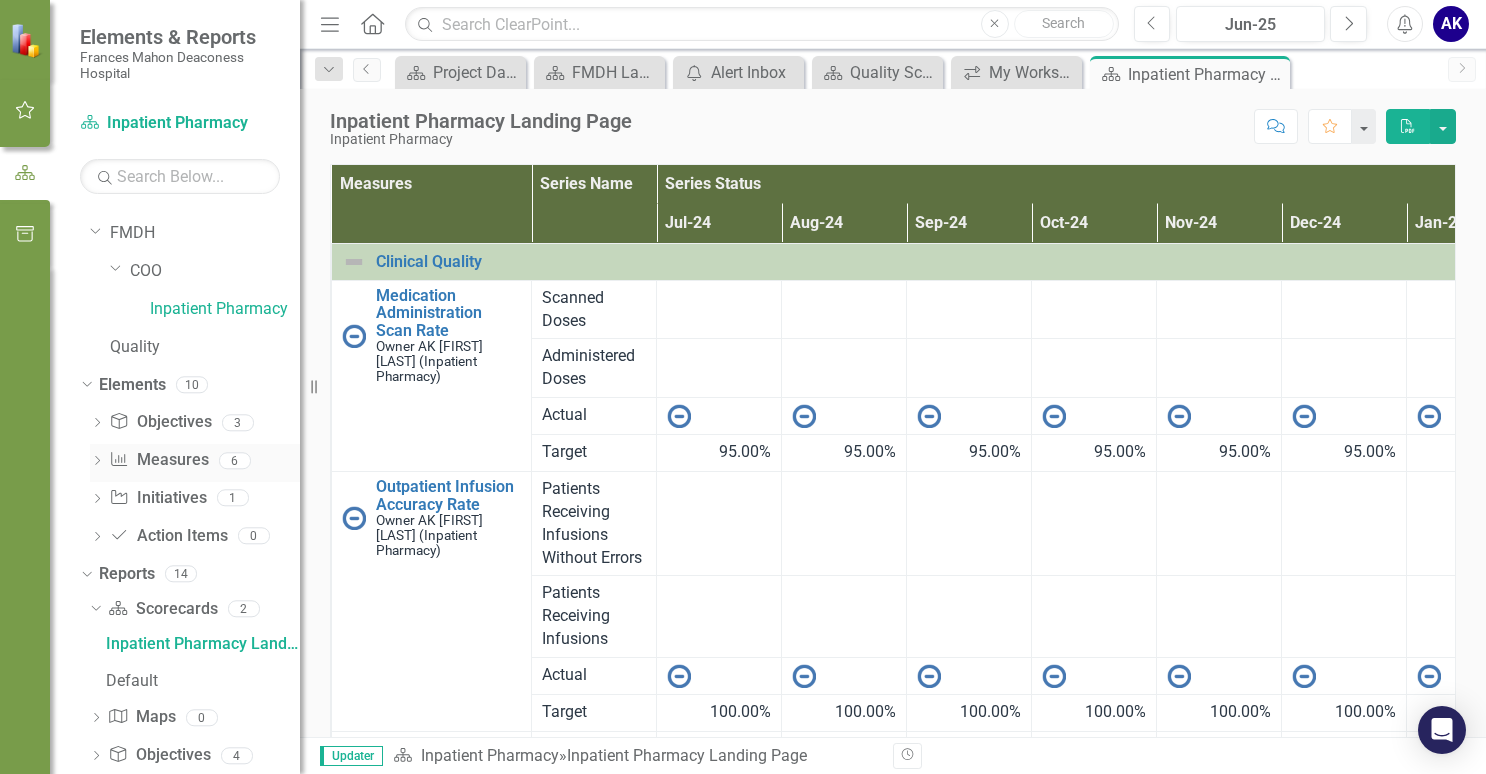 click on "Dropdown" at bounding box center (97, 462) 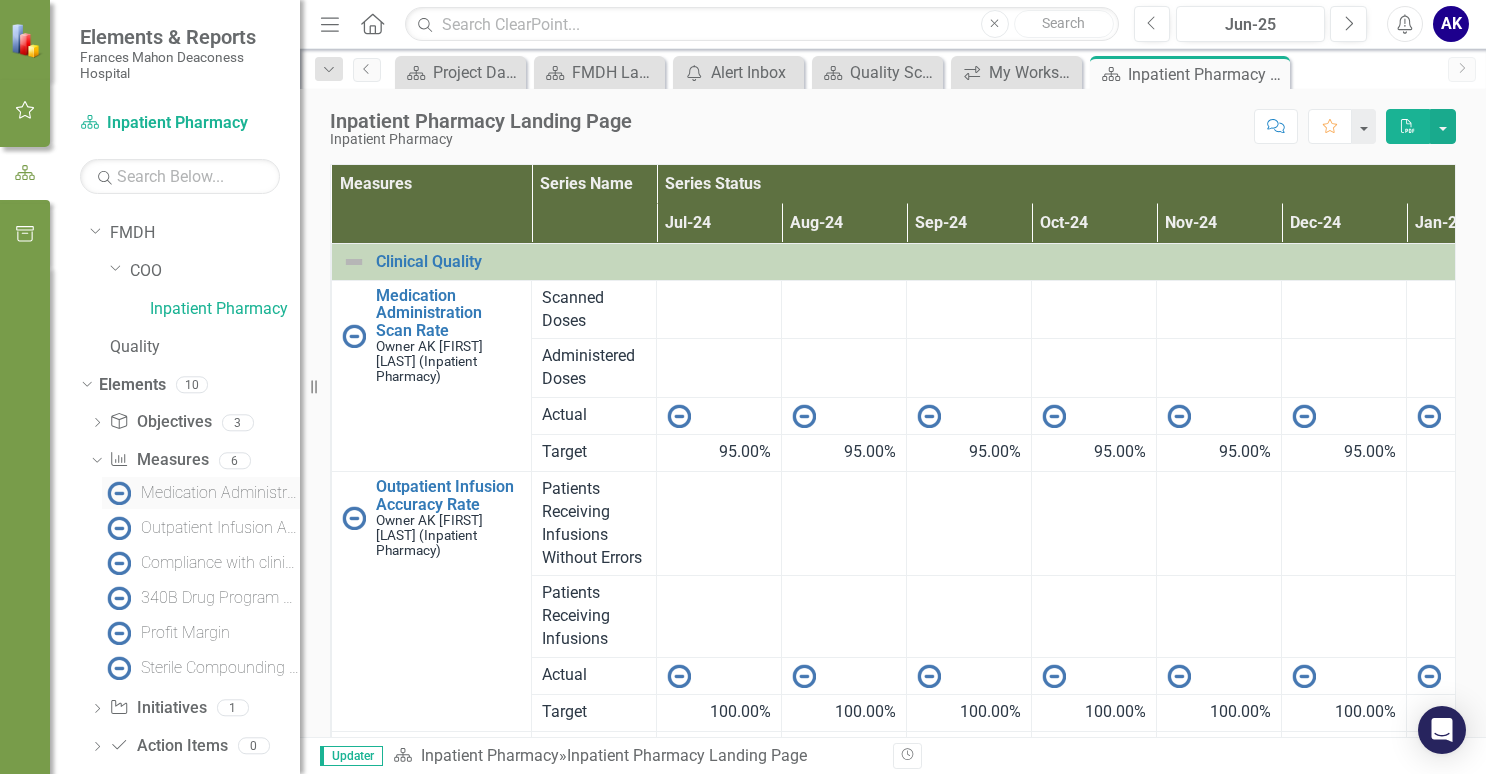 click on "Medication Administration Scan Rate" at bounding box center [220, 493] 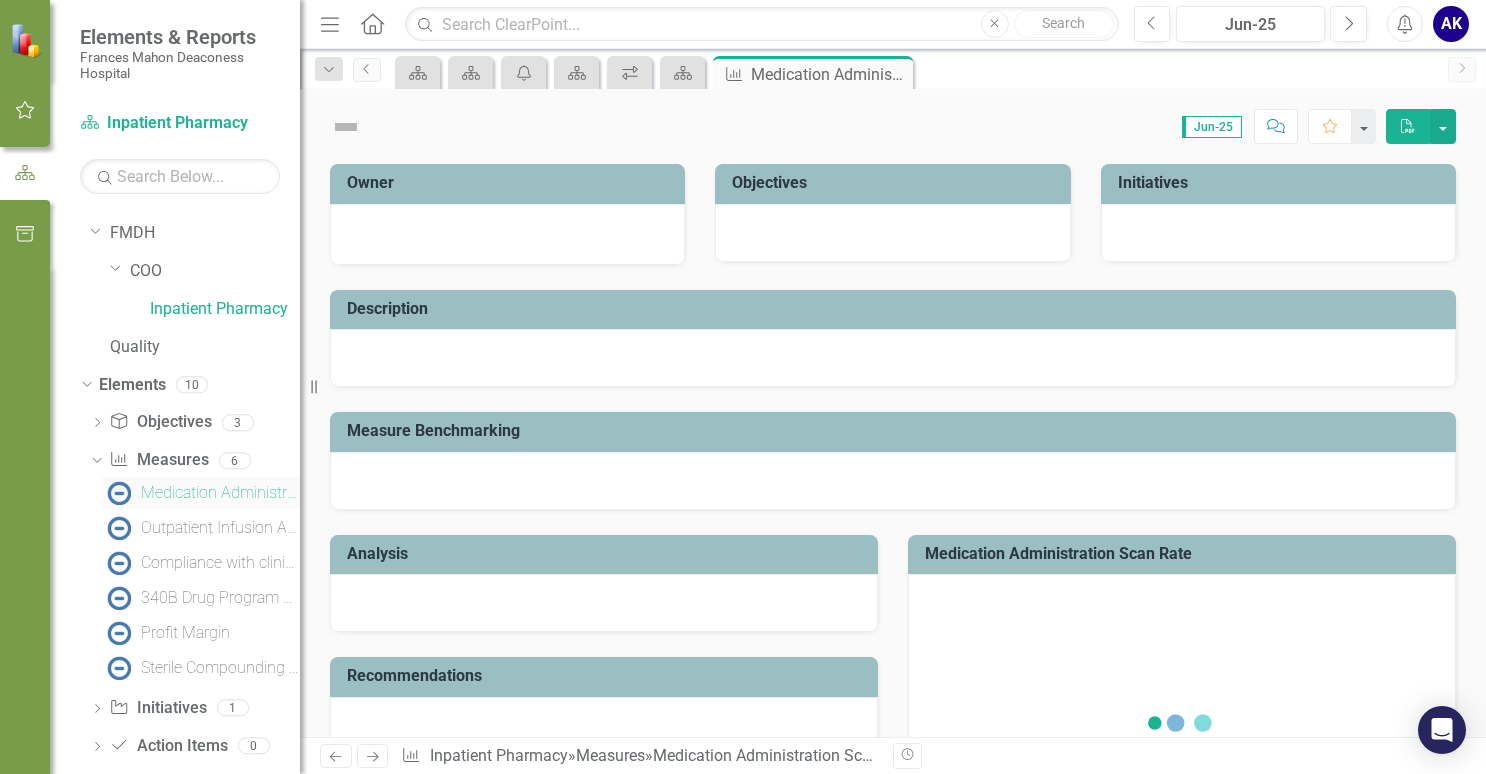 scroll, scrollTop: 0, scrollLeft: 0, axis: both 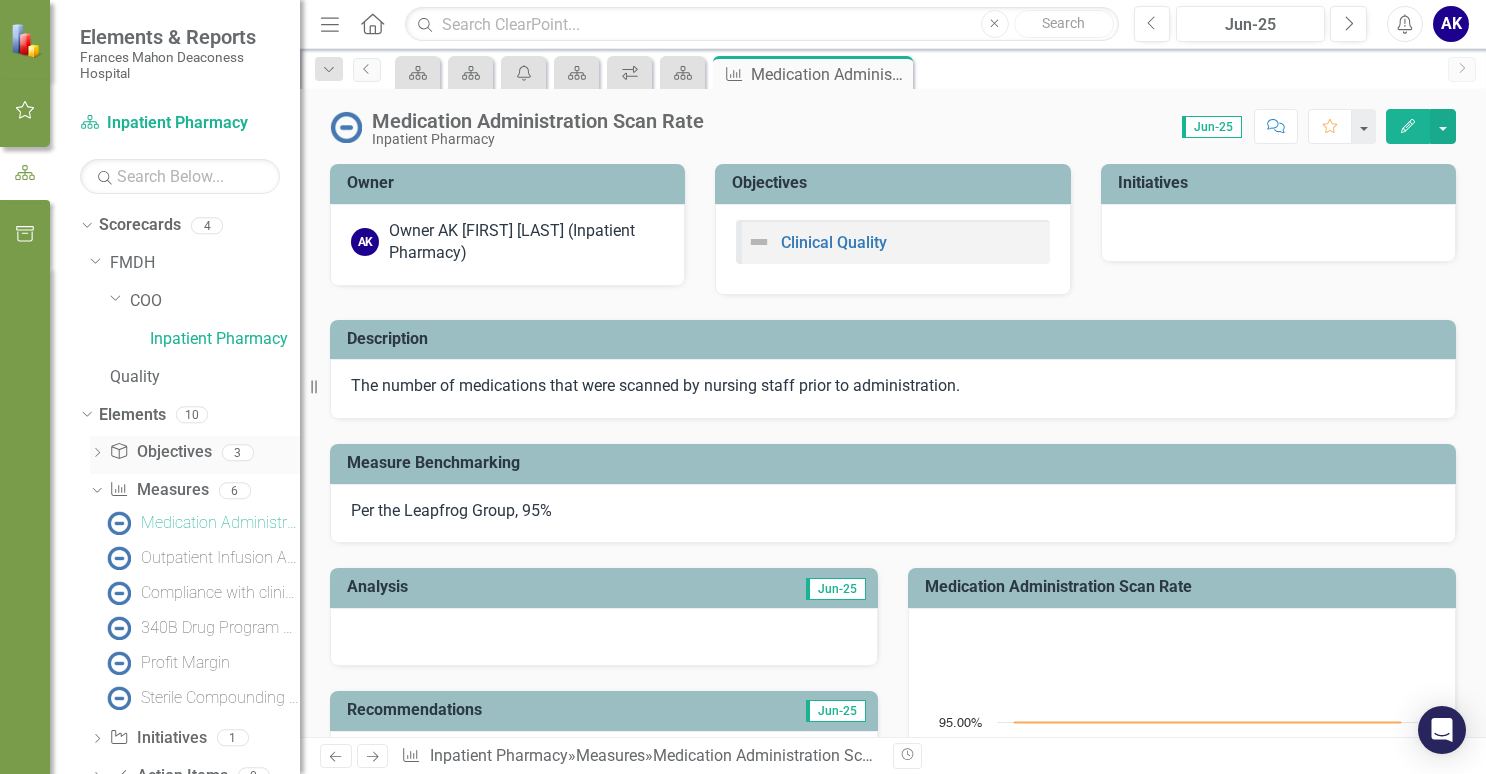 click on "Dropdown" at bounding box center [97, 454] 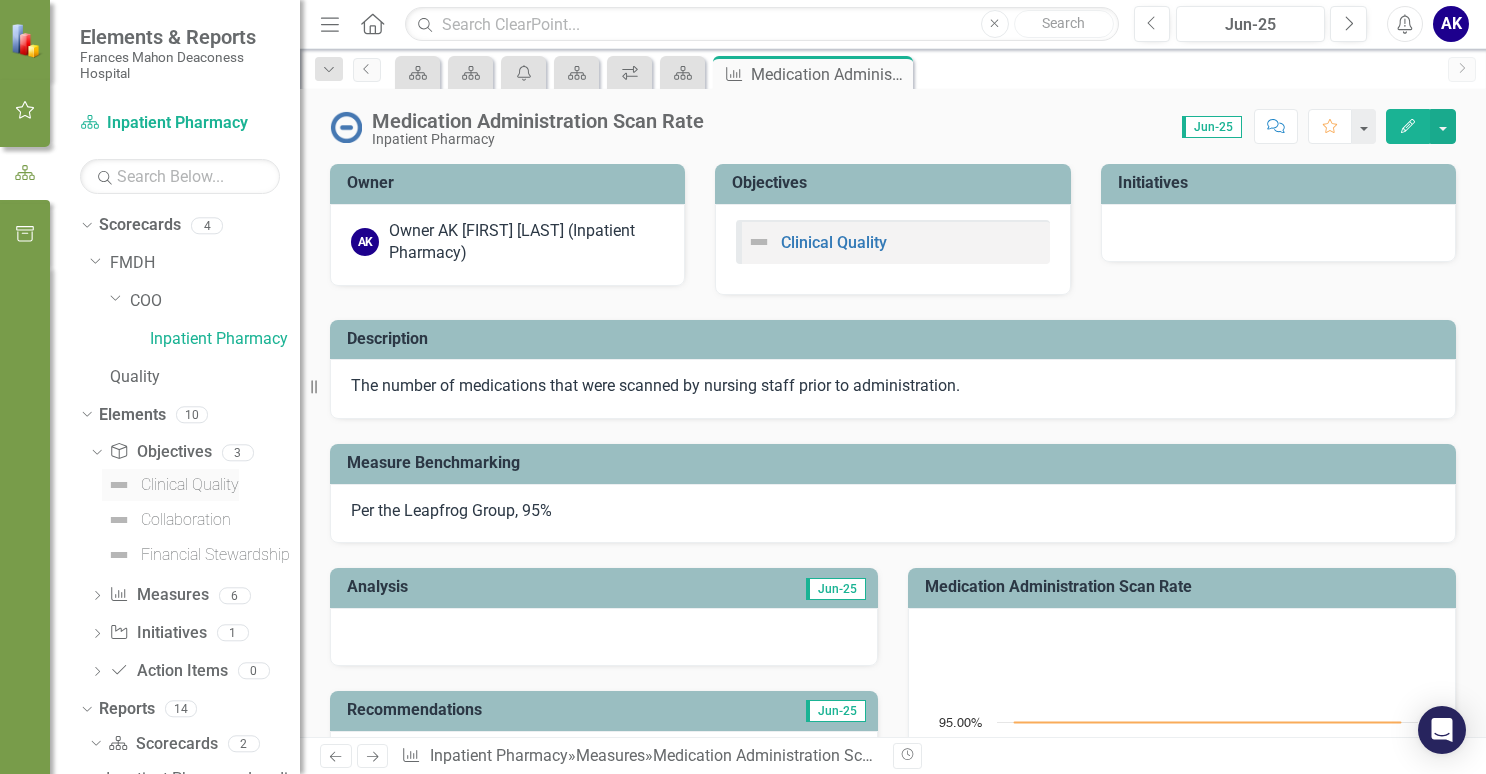 click on "Clinical Quality" at bounding box center (190, 485) 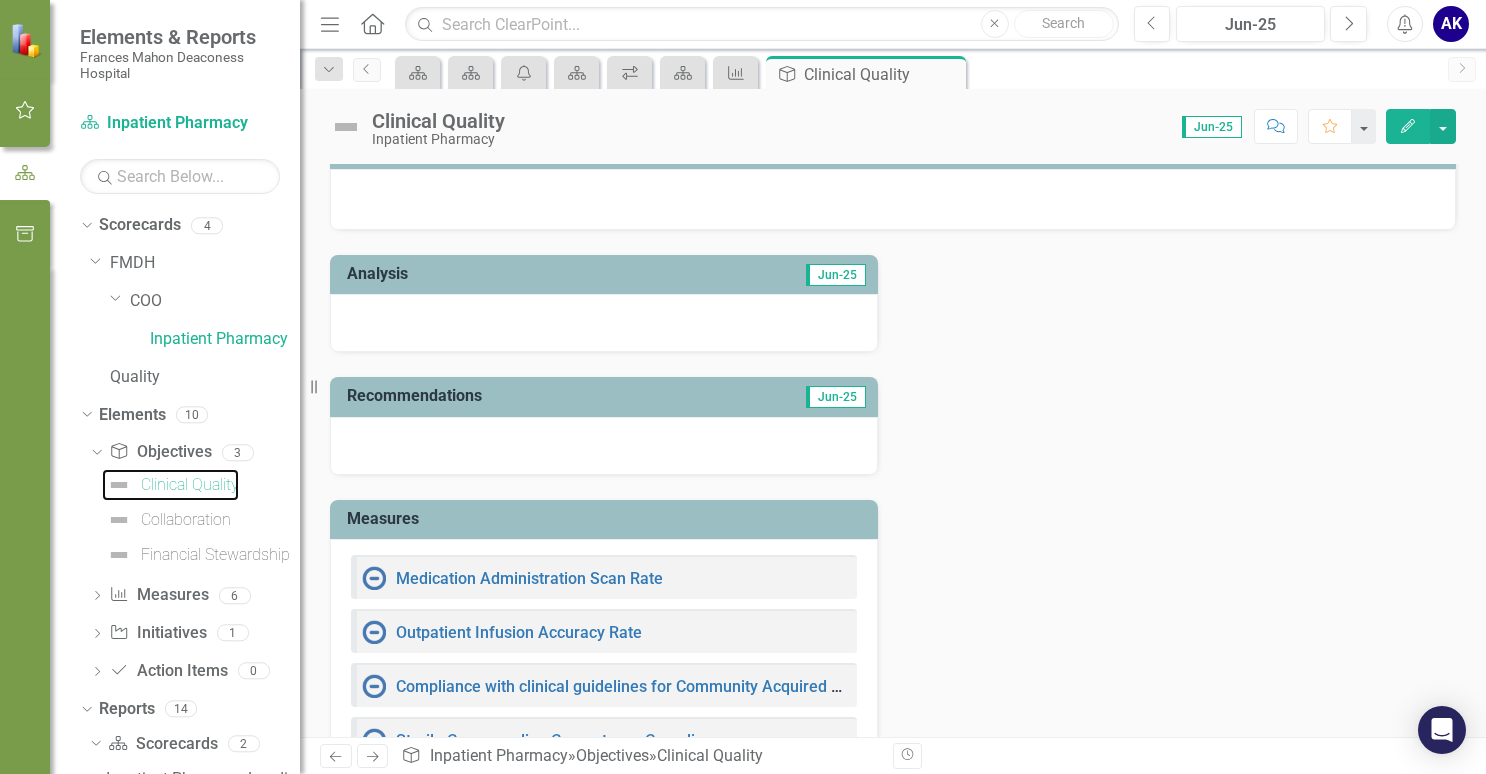 scroll, scrollTop: 1, scrollLeft: 0, axis: vertical 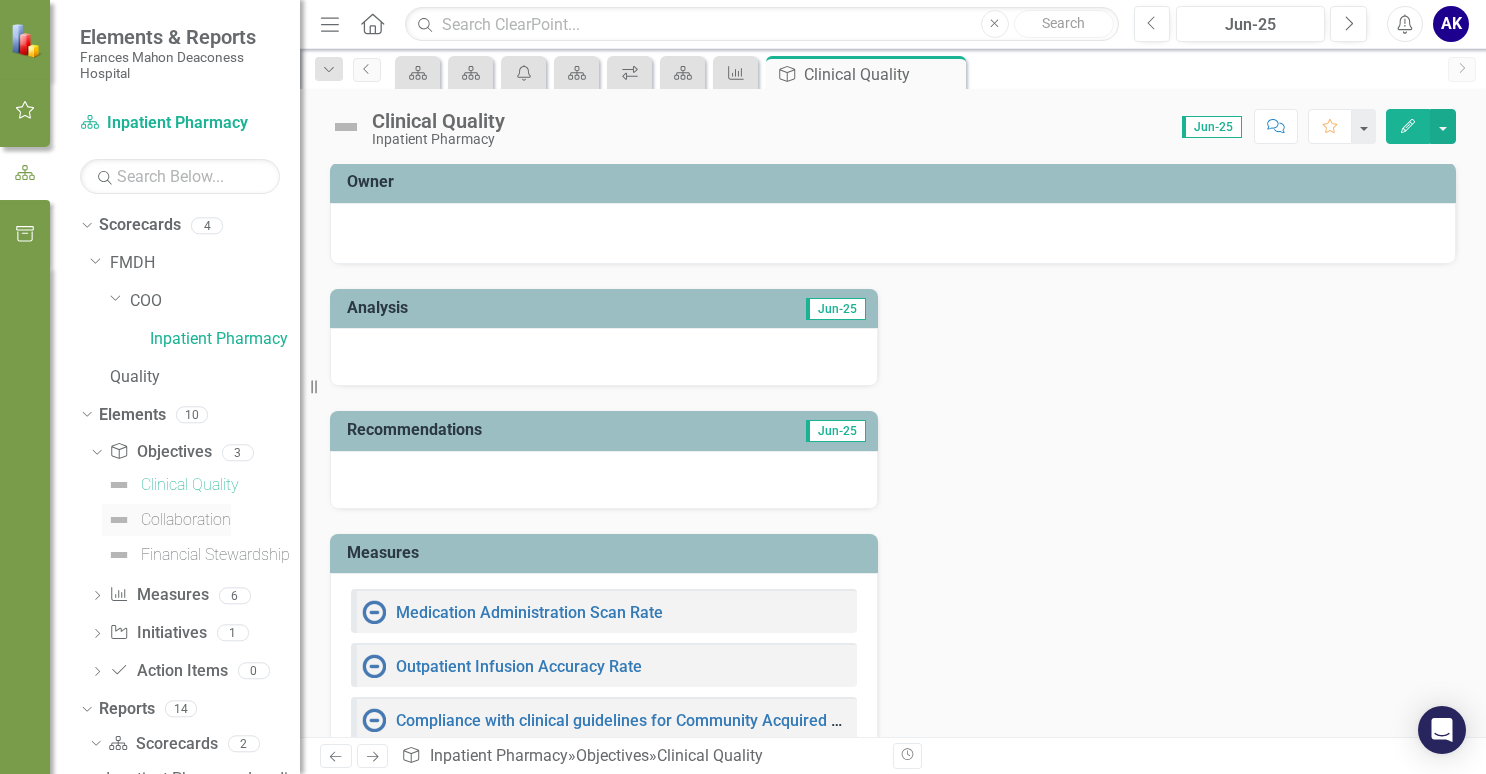 click on "Collaboration" at bounding box center (186, 520) 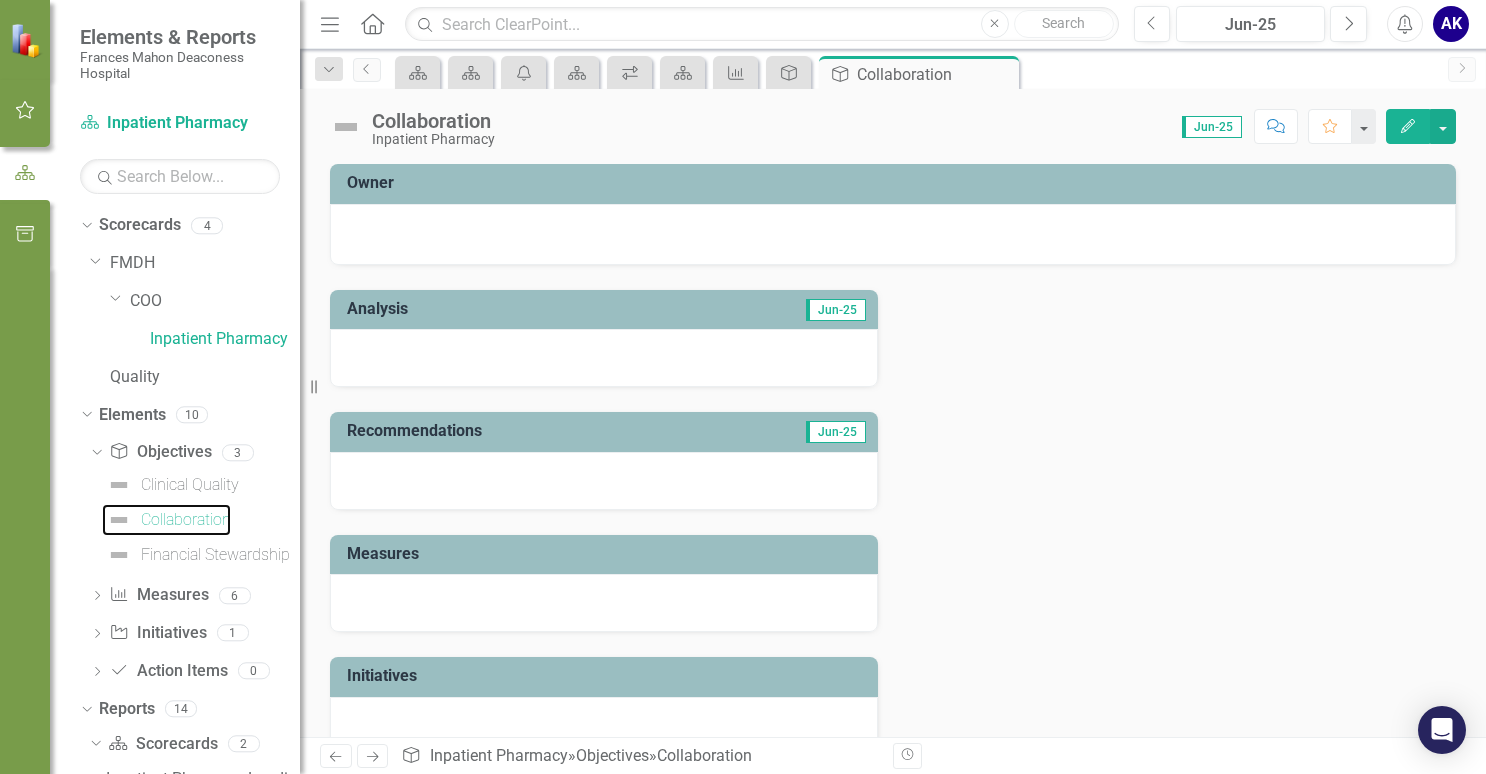 scroll, scrollTop: 36, scrollLeft: 0, axis: vertical 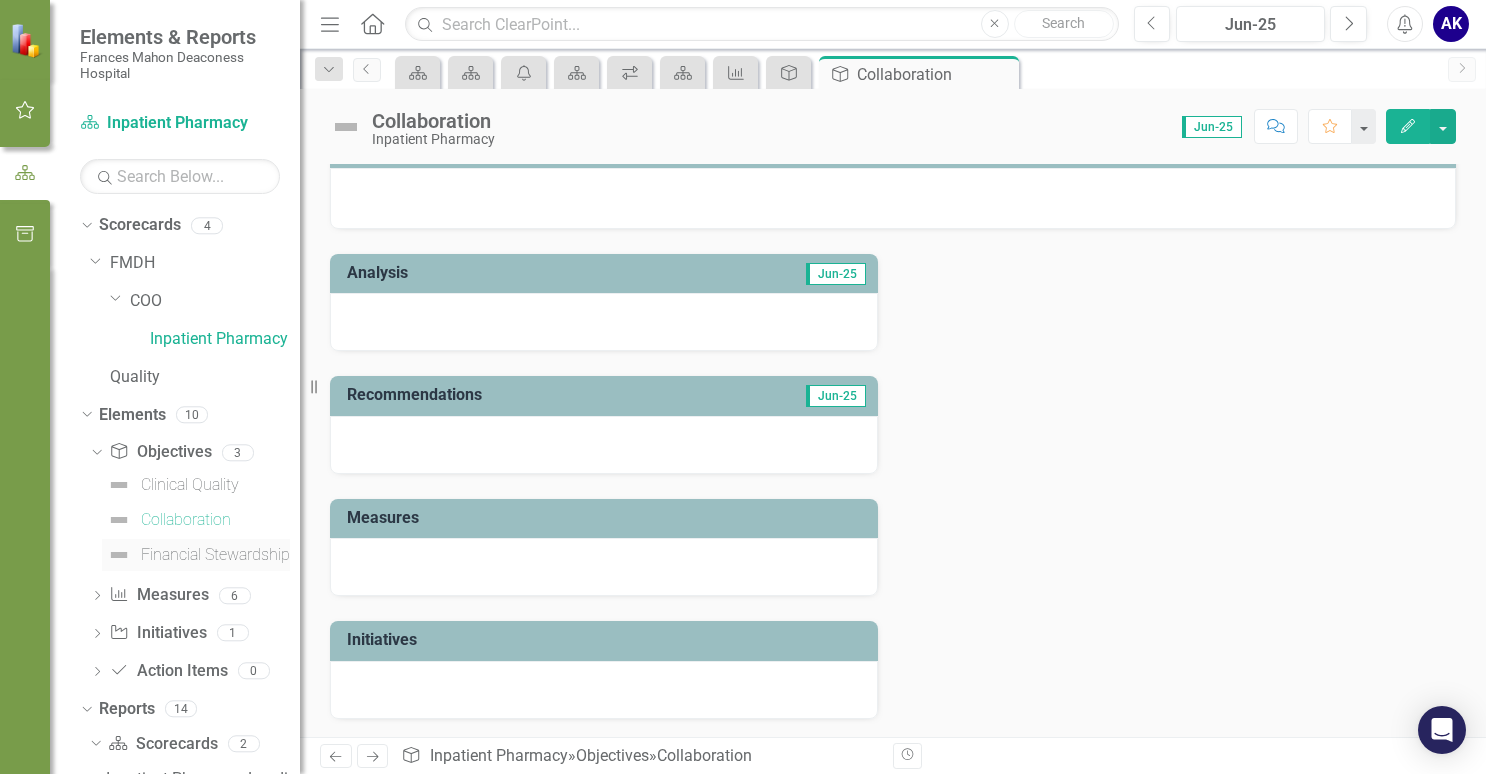 click on "Financial Stewardship" at bounding box center (215, 555) 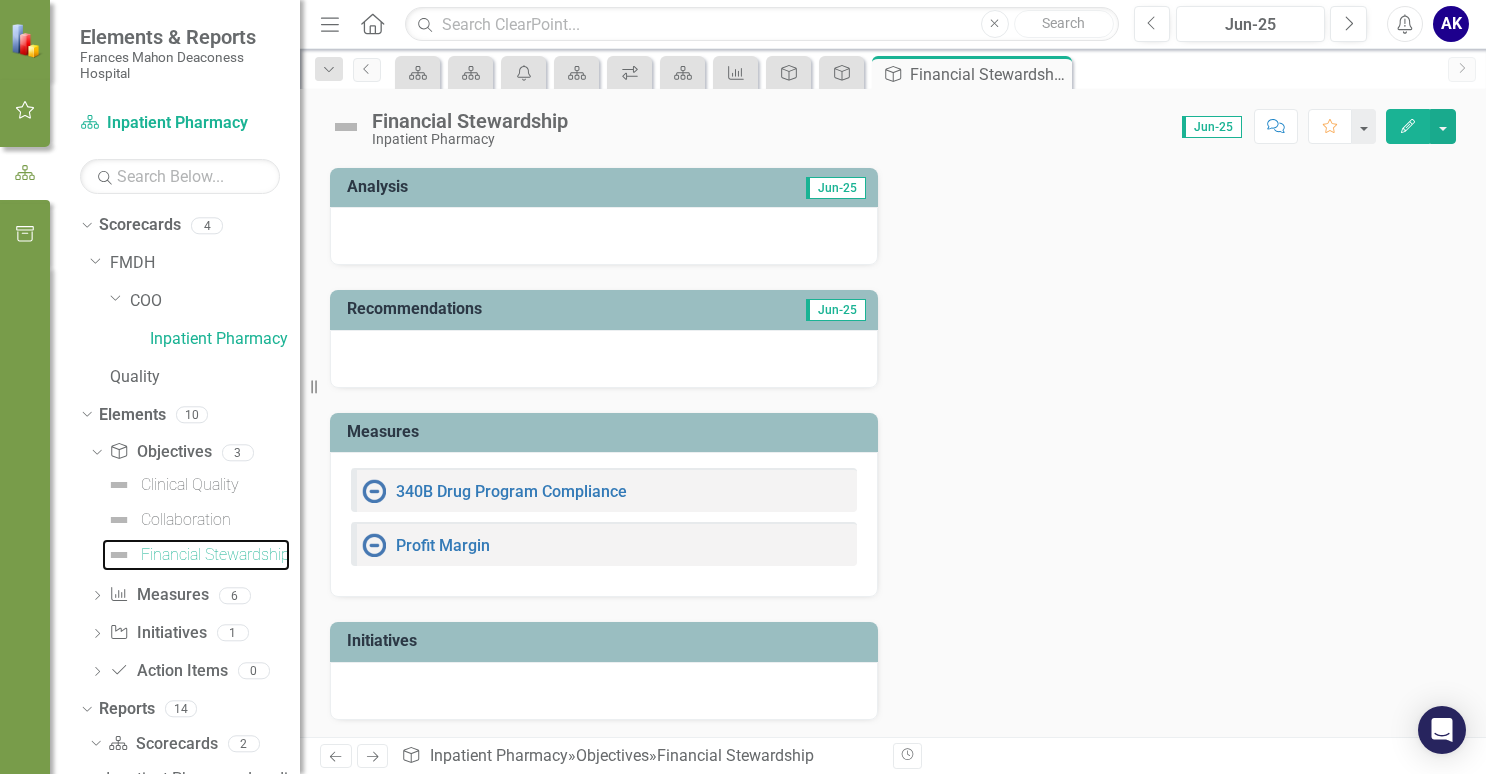 scroll, scrollTop: 0, scrollLeft: 0, axis: both 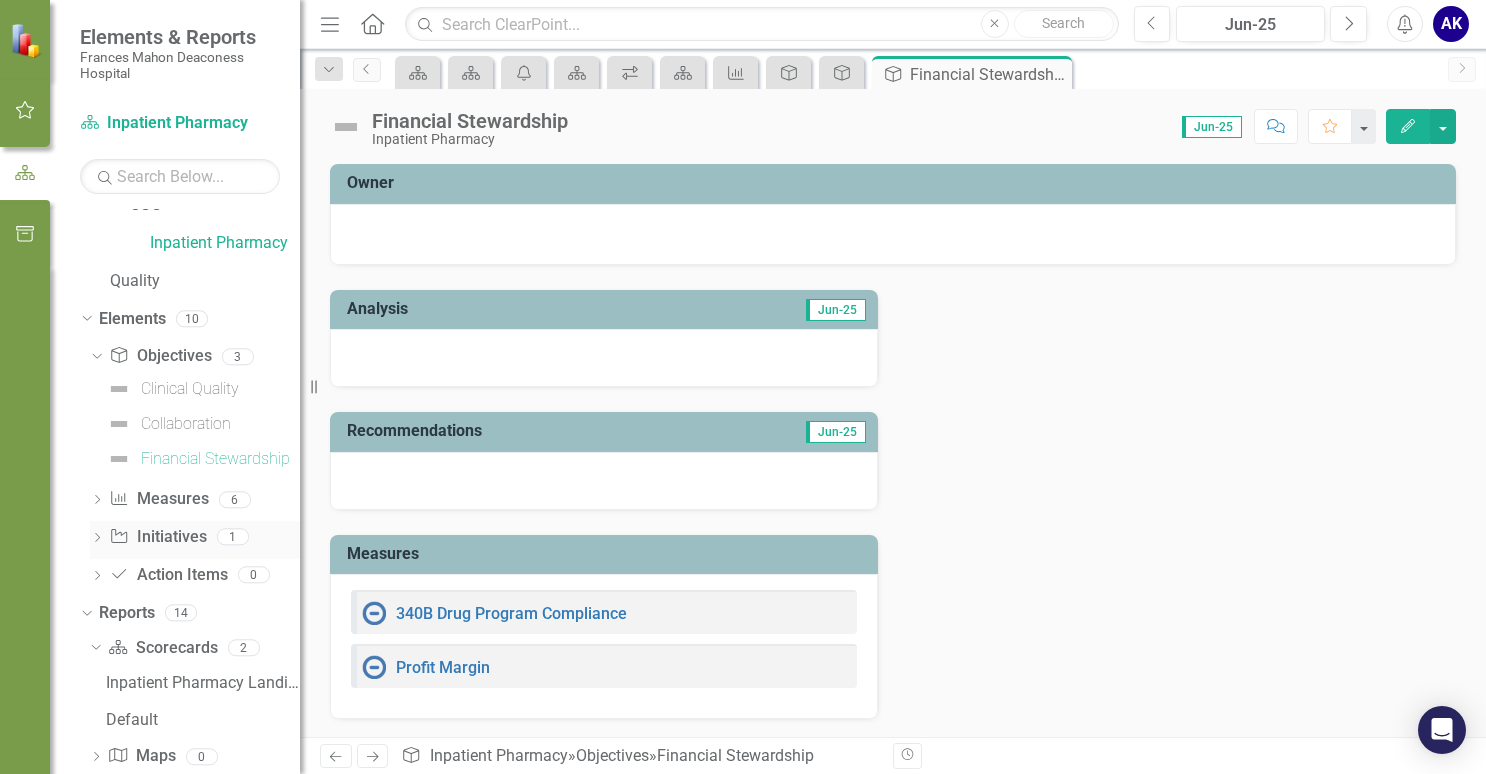 click on "Dropdown" at bounding box center (97, 539) 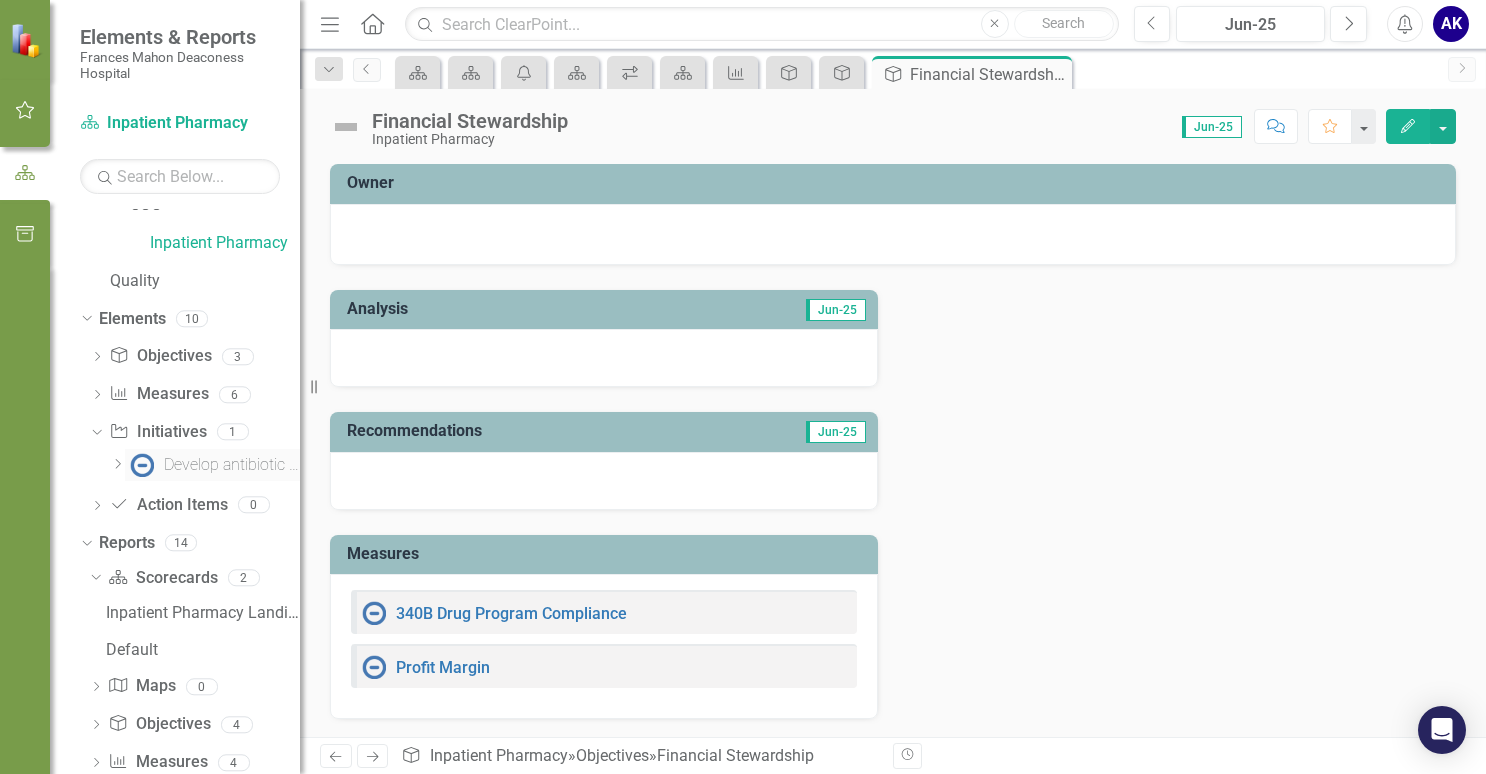 click on "Develop antibiotic pathways" at bounding box center [232, 465] 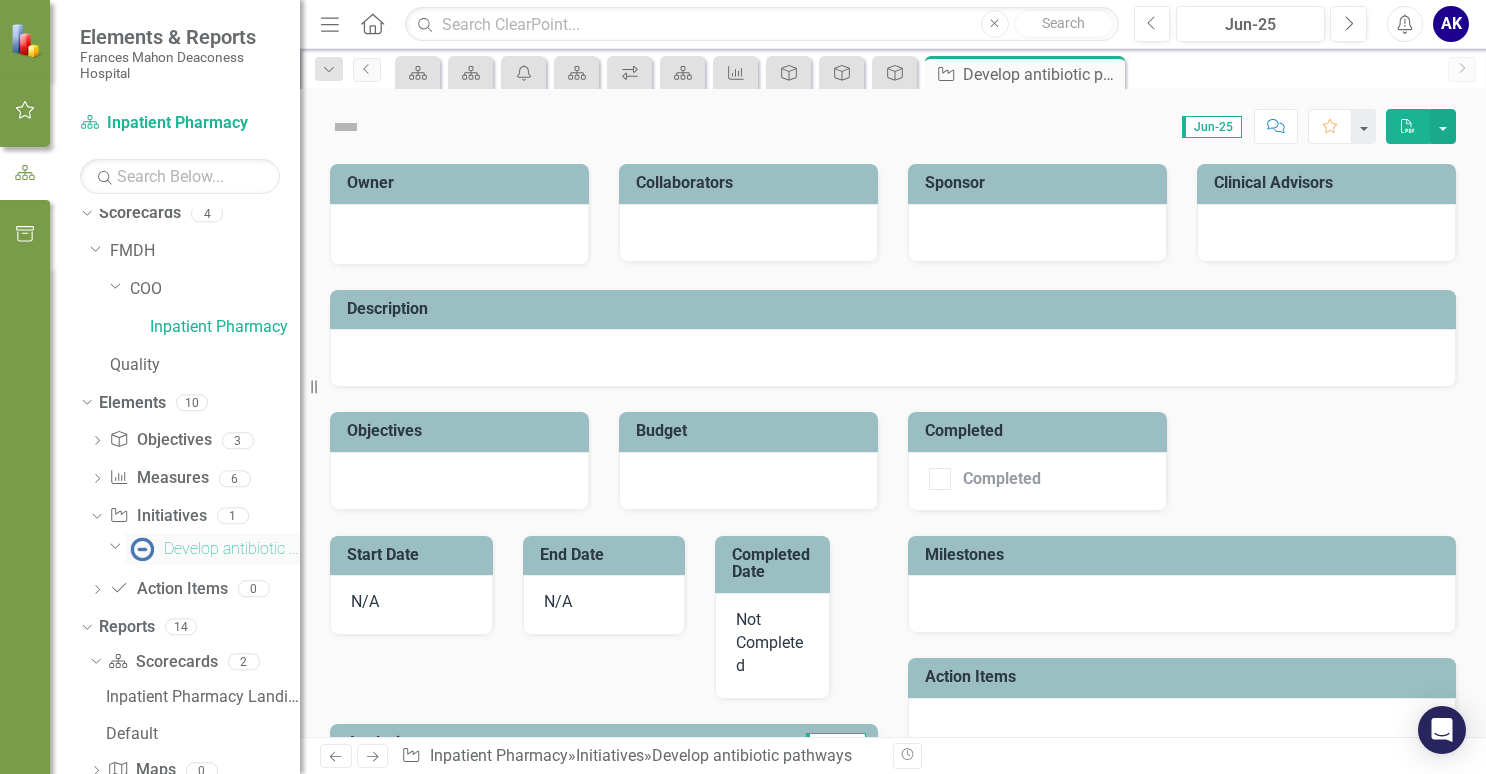 scroll, scrollTop: 0, scrollLeft: 0, axis: both 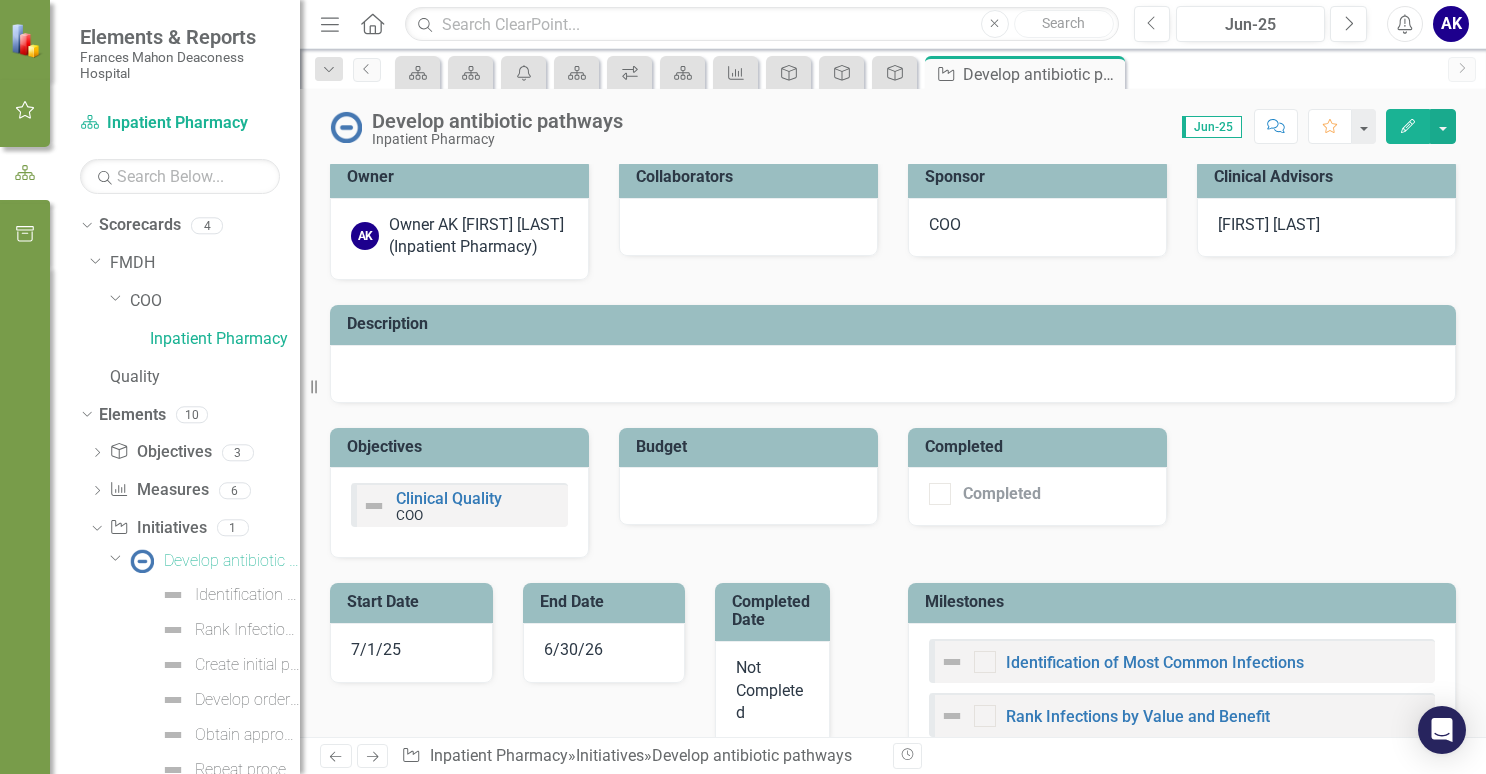 click at bounding box center [748, 227] 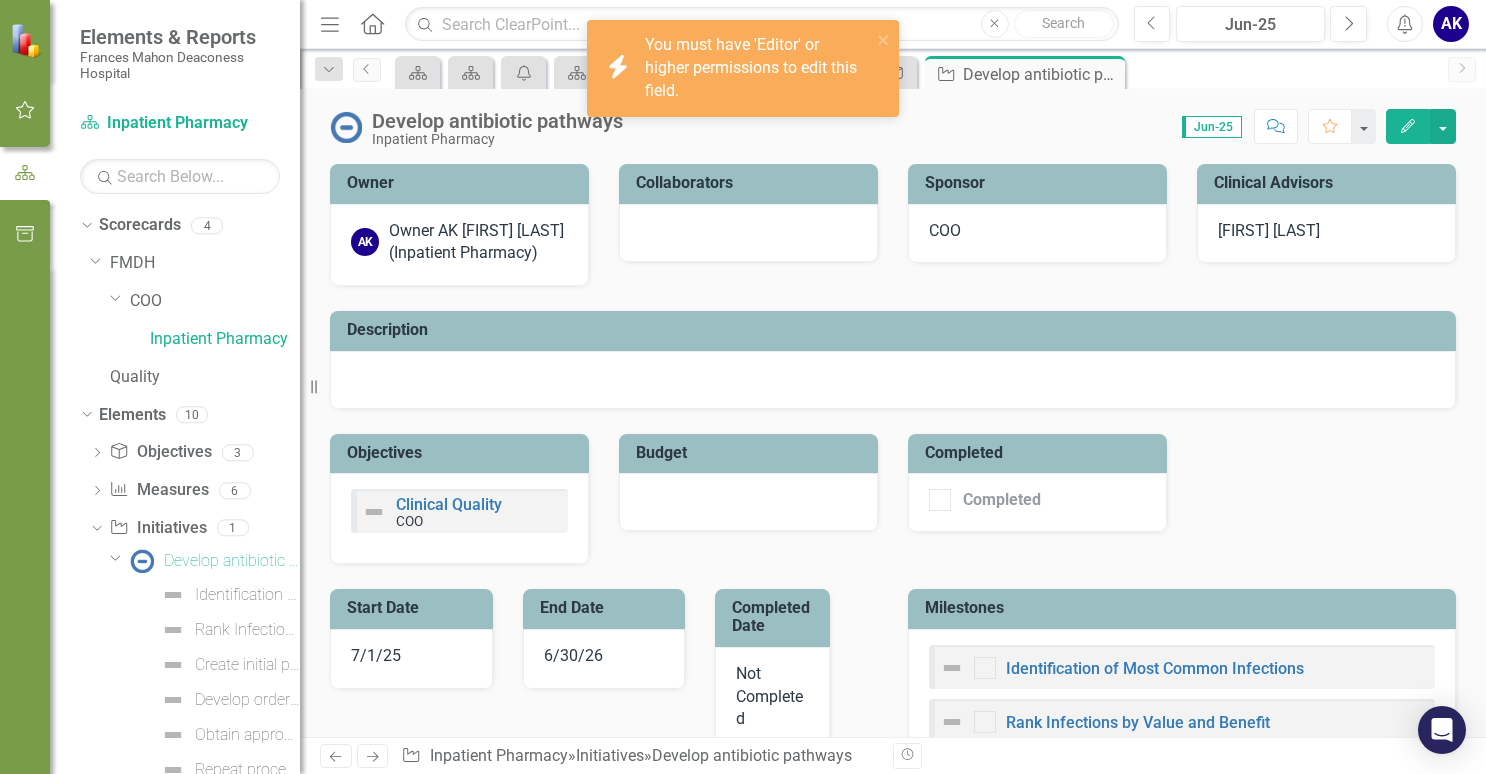 scroll, scrollTop: 0, scrollLeft: 0, axis: both 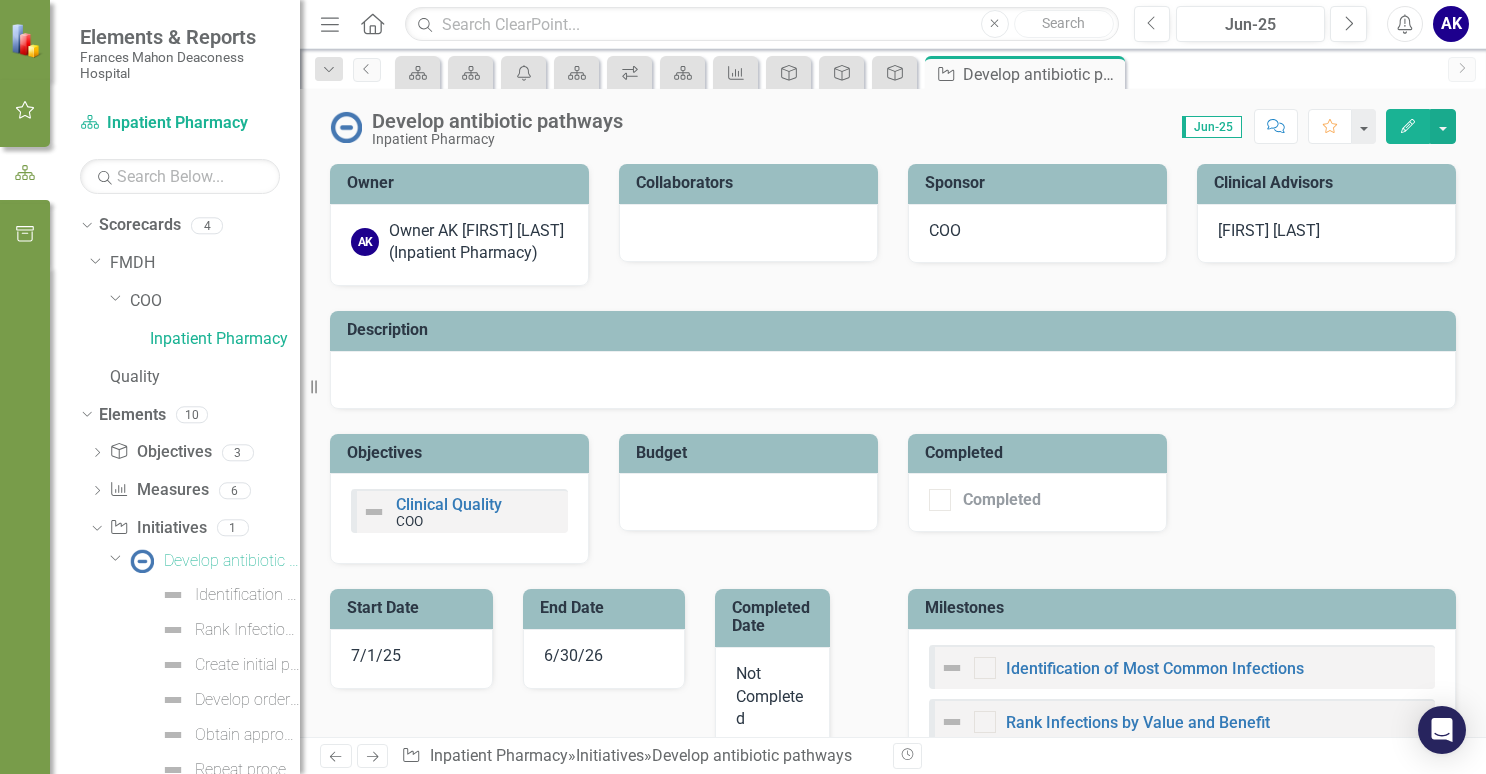click on "Collaborators" at bounding box center (752, 183) 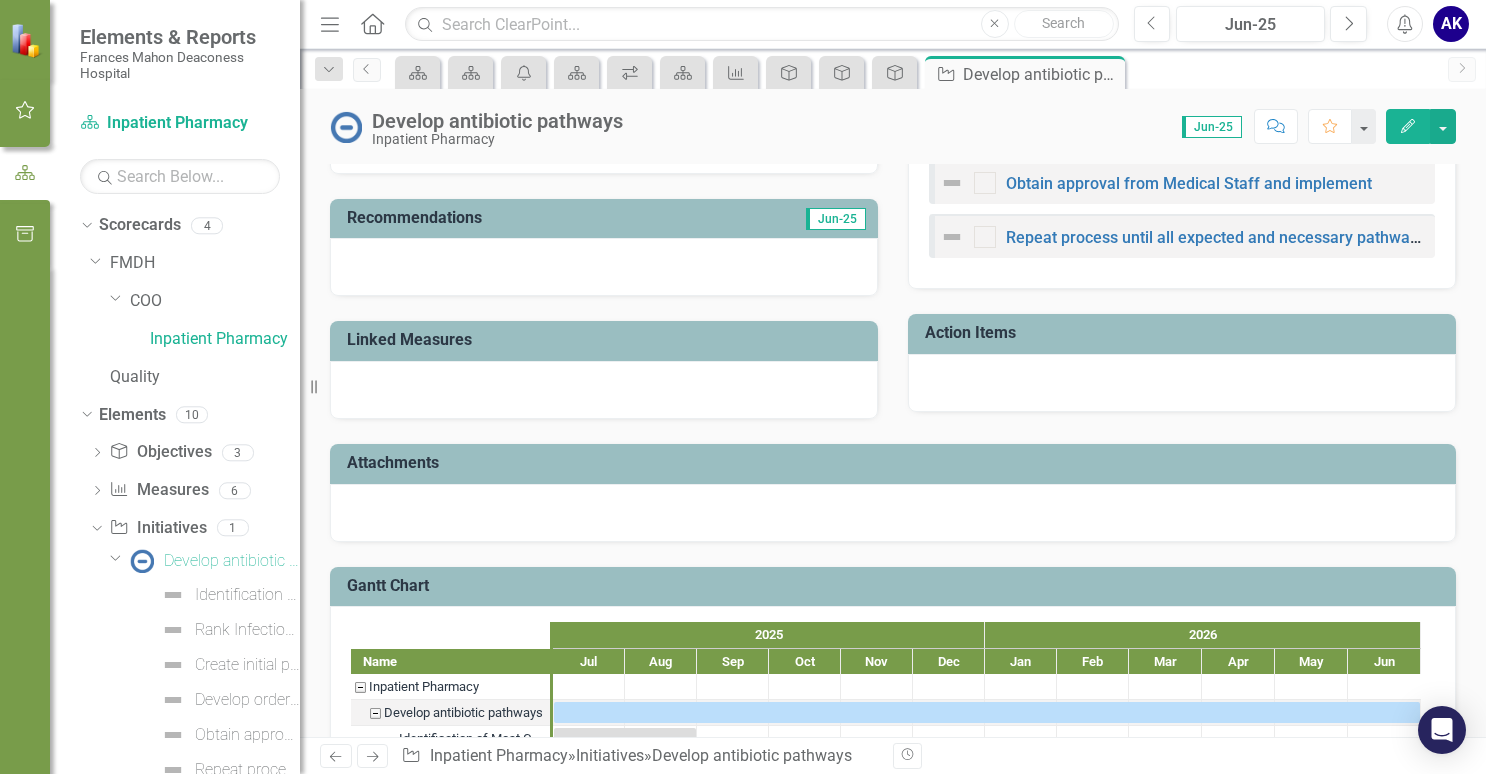 scroll, scrollTop: 702, scrollLeft: 0, axis: vertical 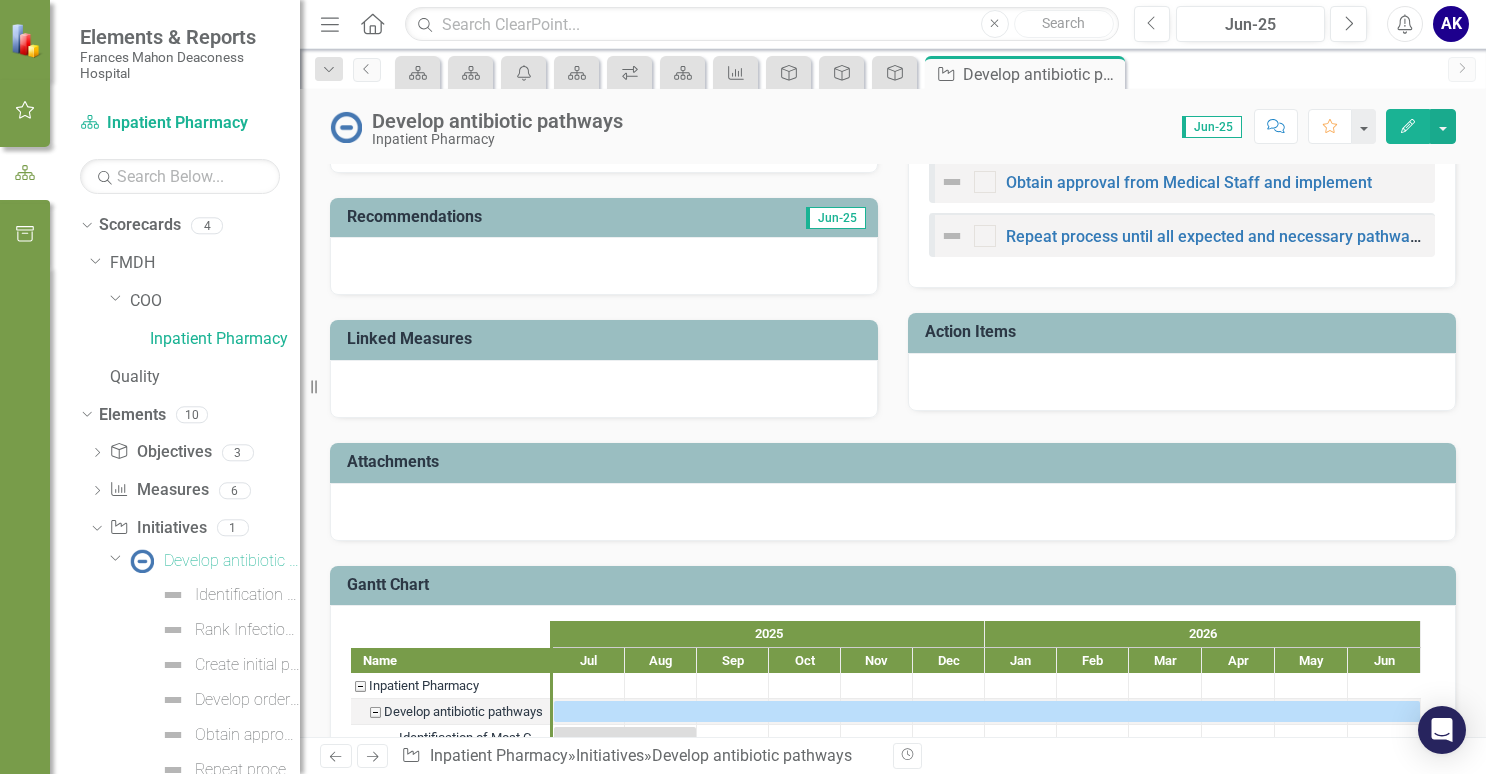 click on "Attachments" at bounding box center (896, 462) 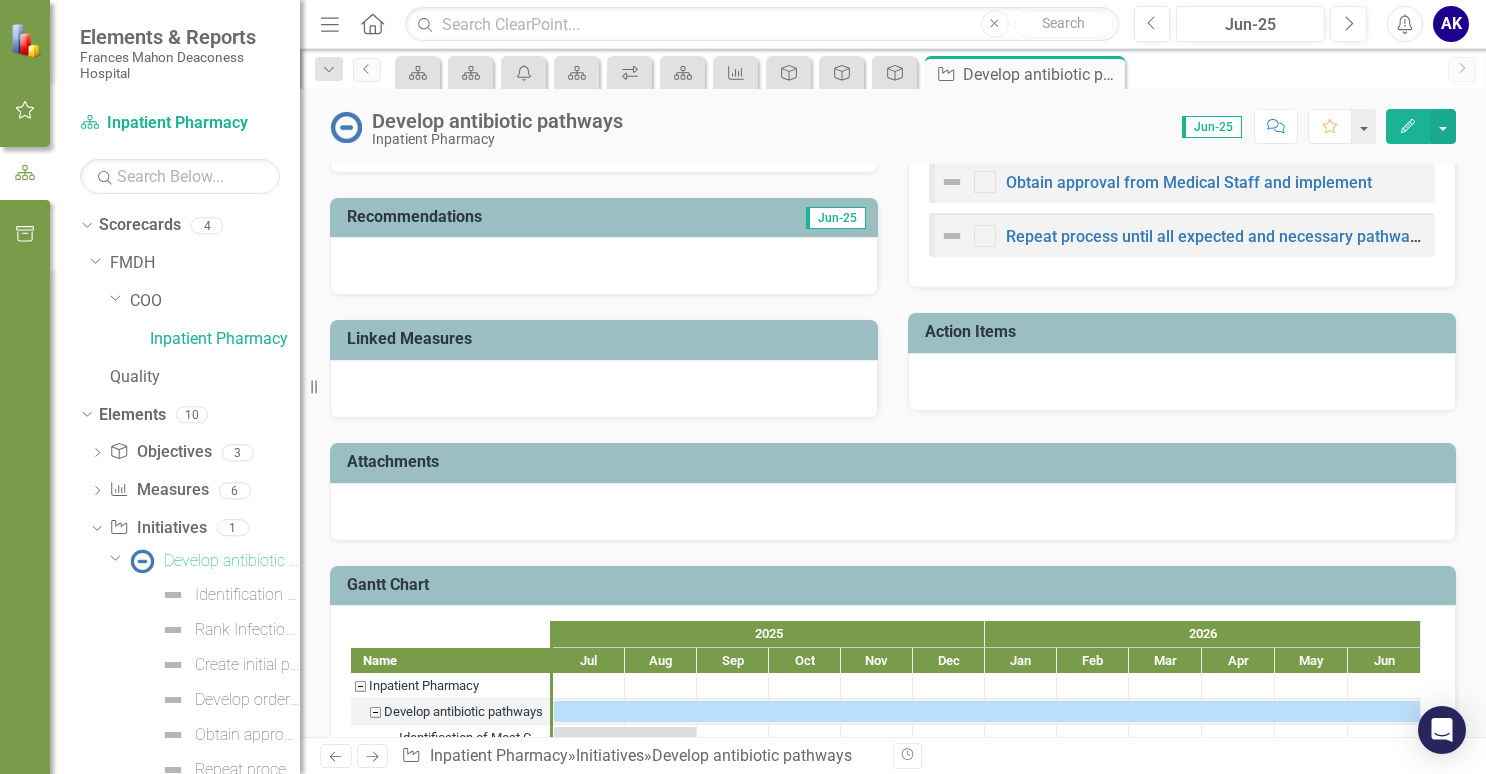 click on "Attachments" at bounding box center (896, 462) 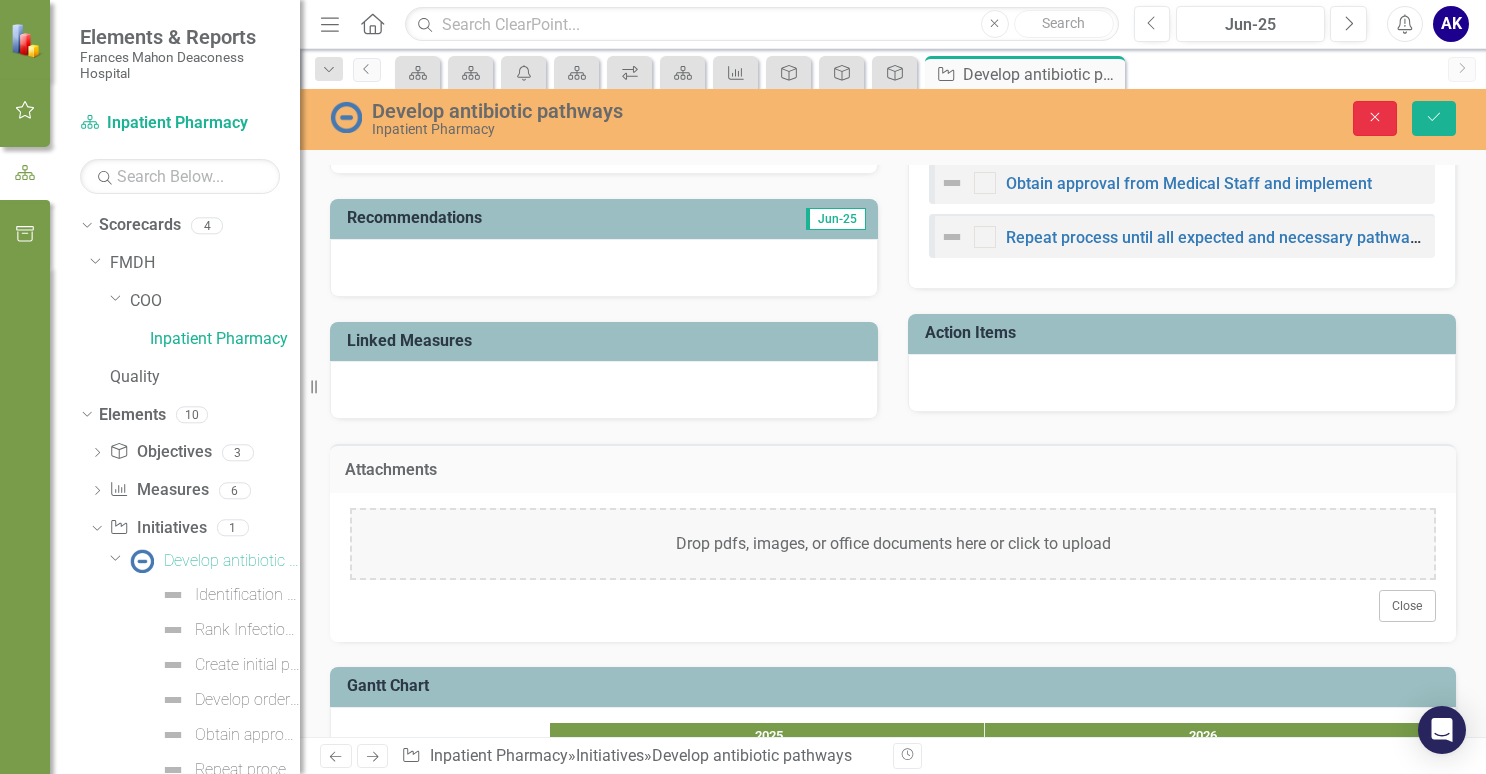 click on "Close" at bounding box center [1375, 118] 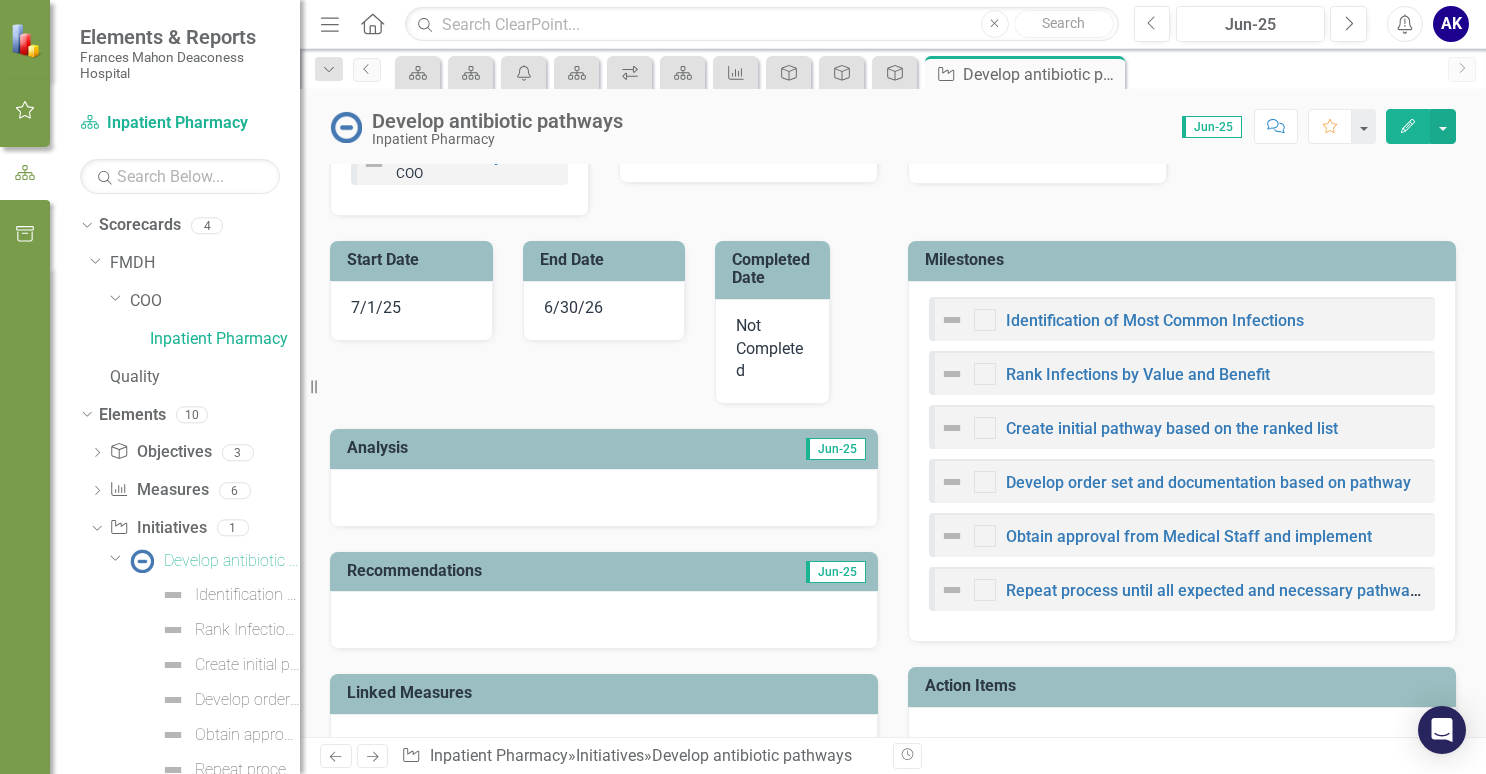 scroll, scrollTop: 347, scrollLeft: 0, axis: vertical 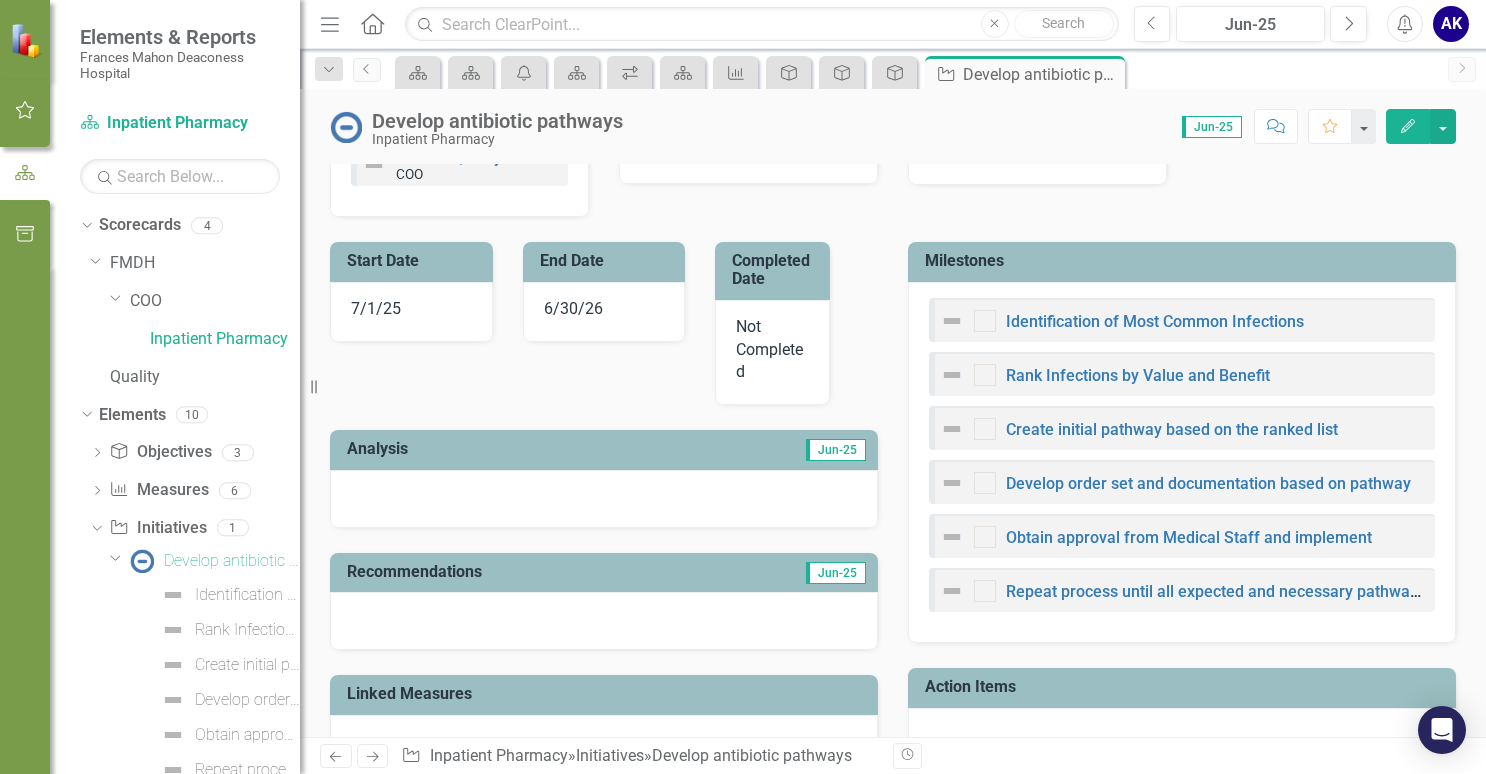 click on "Milestones" at bounding box center [1185, 261] 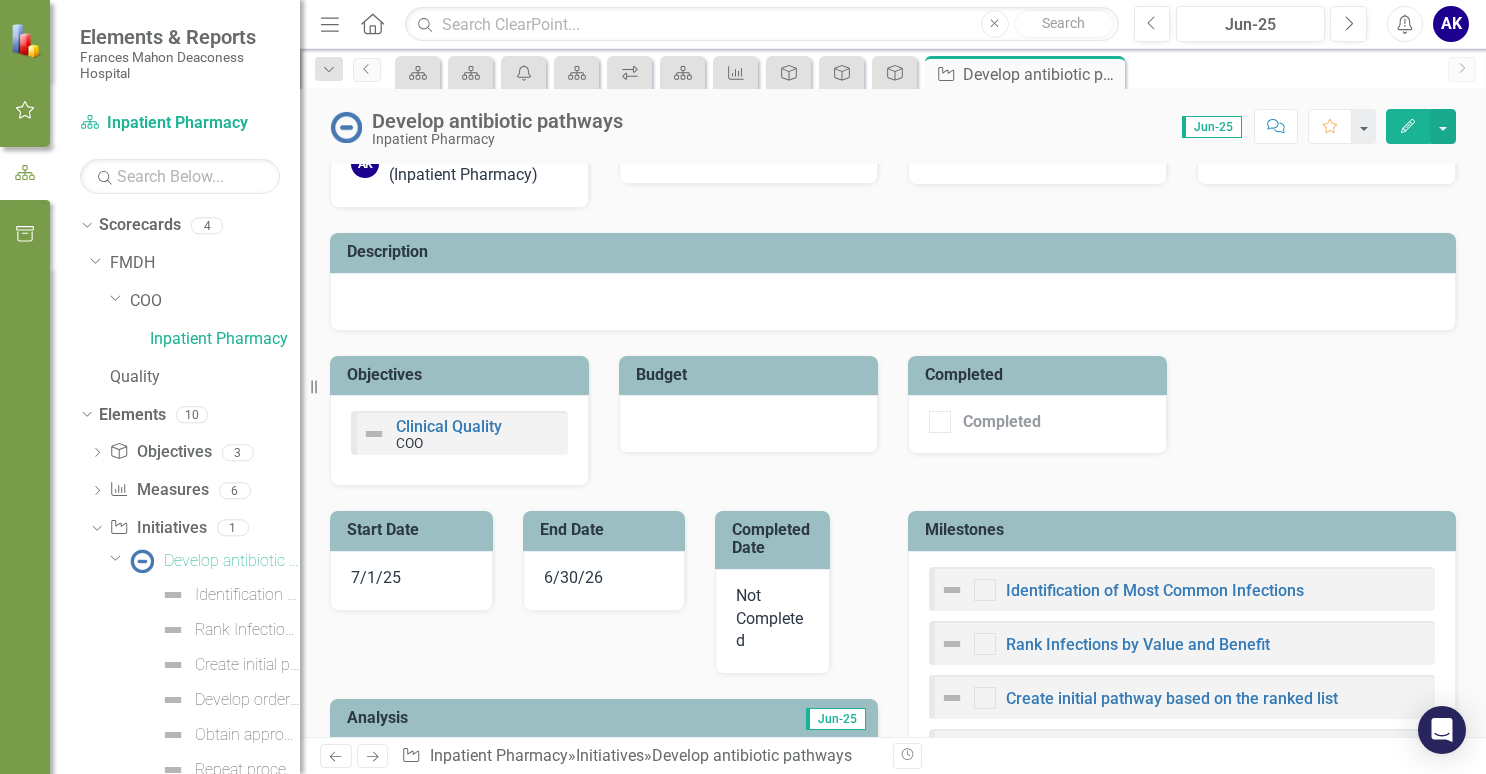 scroll, scrollTop: 0, scrollLeft: 0, axis: both 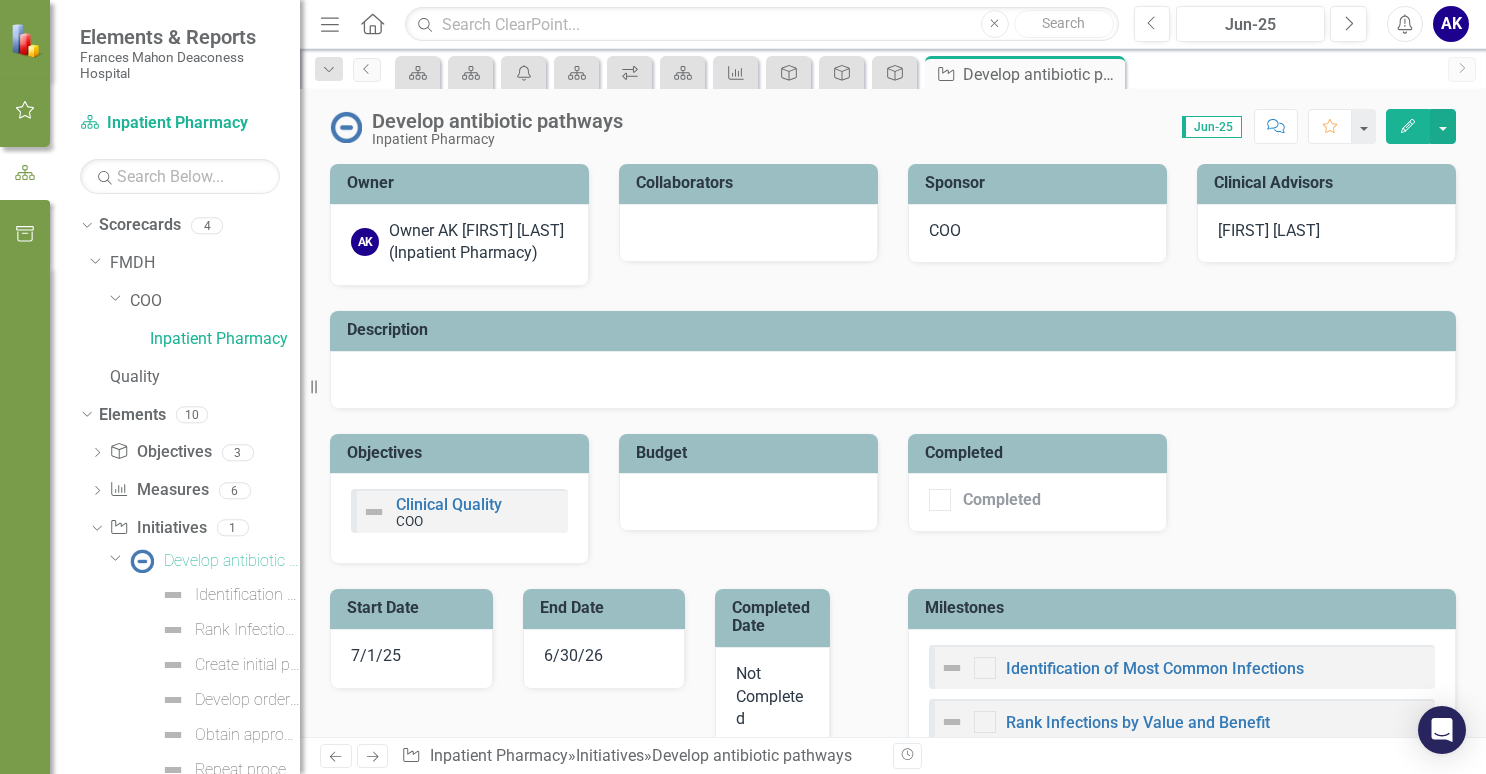 click on "Collaborators" at bounding box center (752, 185) 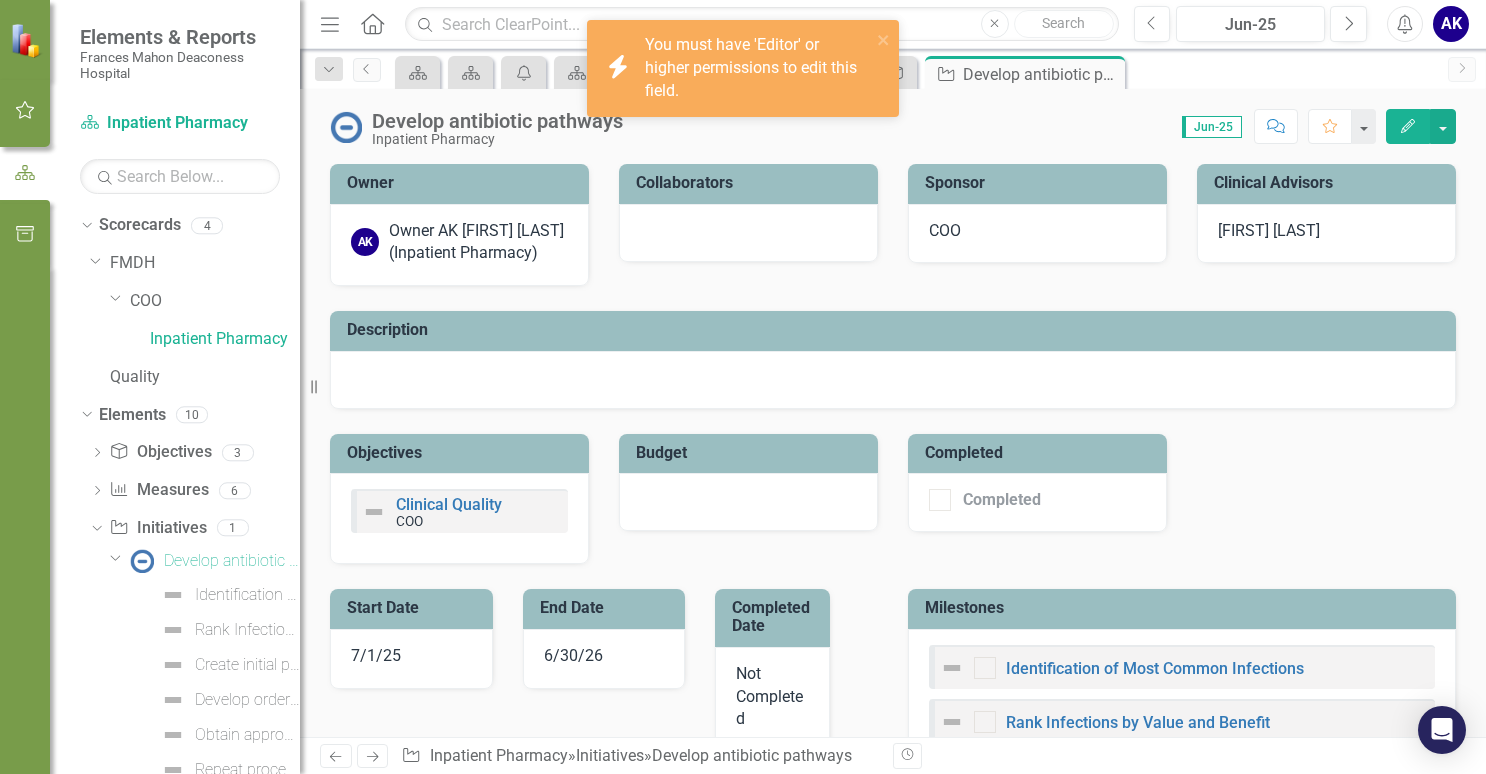 click on "Owner AK [FIRST] [LAST] (Inpatient Pharmacy) Collaborators Sponsor COO Clinical Advisors [FIRST] [LAST] Description Objectives Clinical Quality COO Budget Completed Completed" at bounding box center (893, 351) 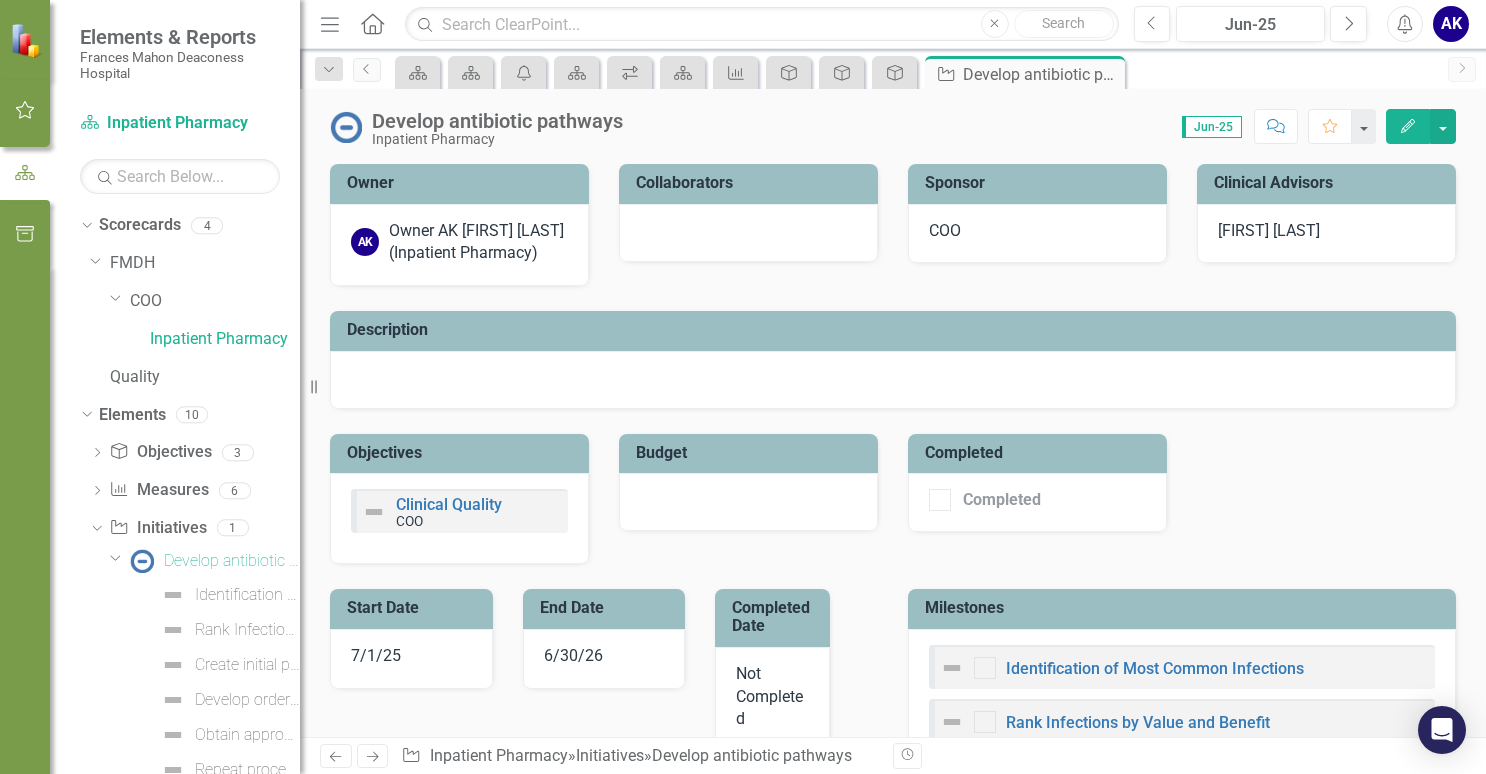 click on "Owner AK [FIRST] [LAST] (Inpatient Pharmacy) Collaborators Sponsor COO Clinical Advisors [FIRST] [LAST] Description Objectives Clinical Quality COO Budget Completed Completed" at bounding box center (893, 351) 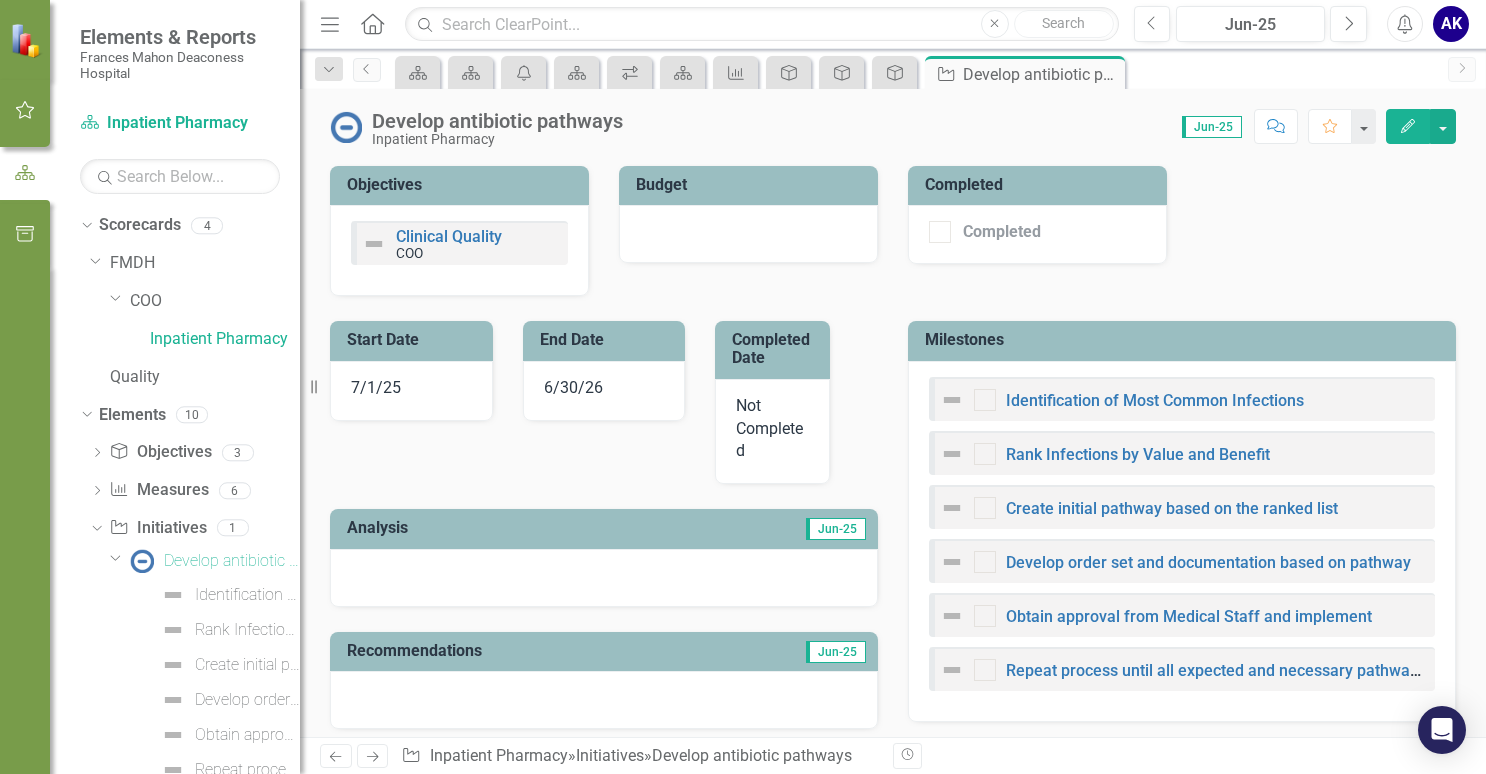 scroll, scrollTop: 269, scrollLeft: 0, axis: vertical 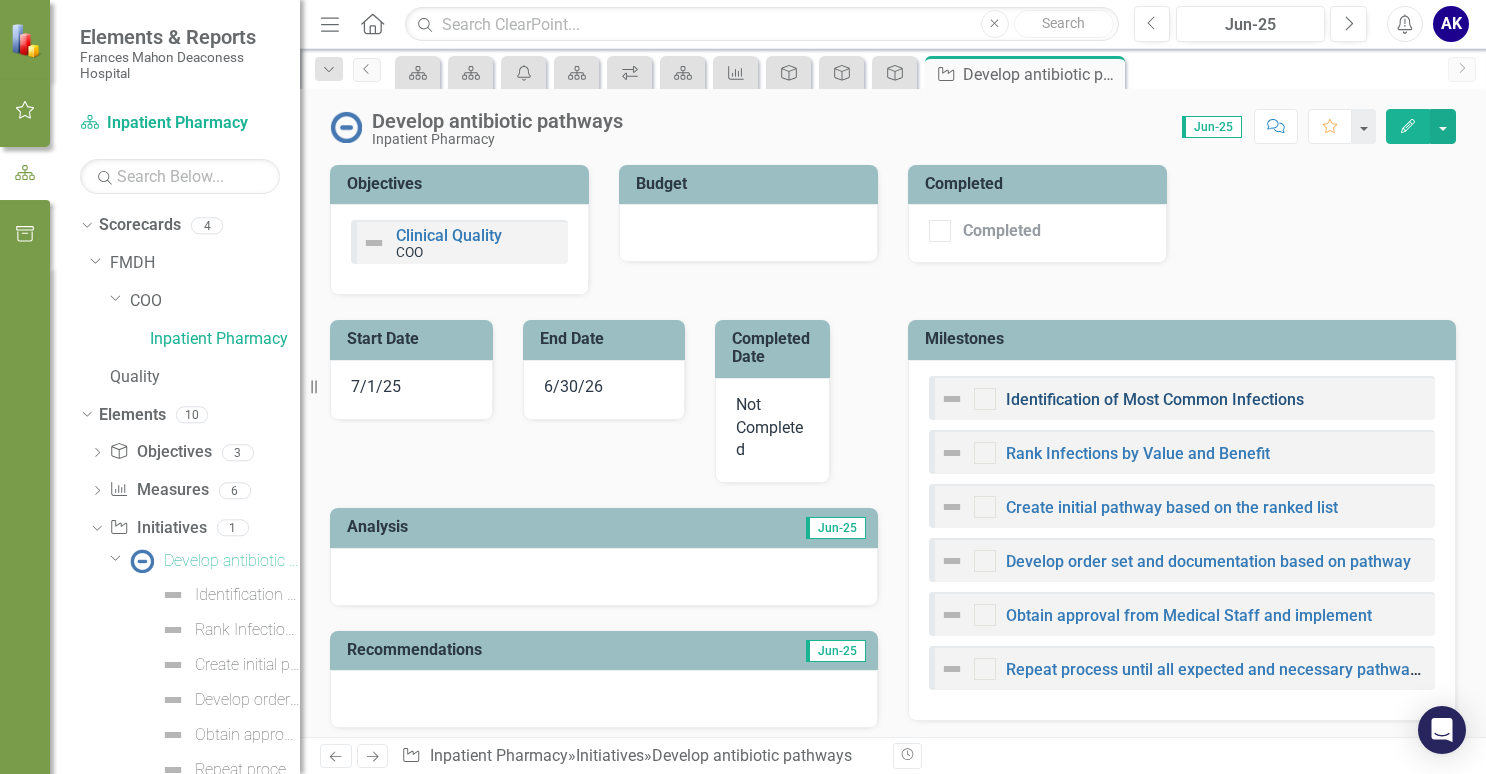 click on "Identification of Most Common Infections" at bounding box center [1155, 399] 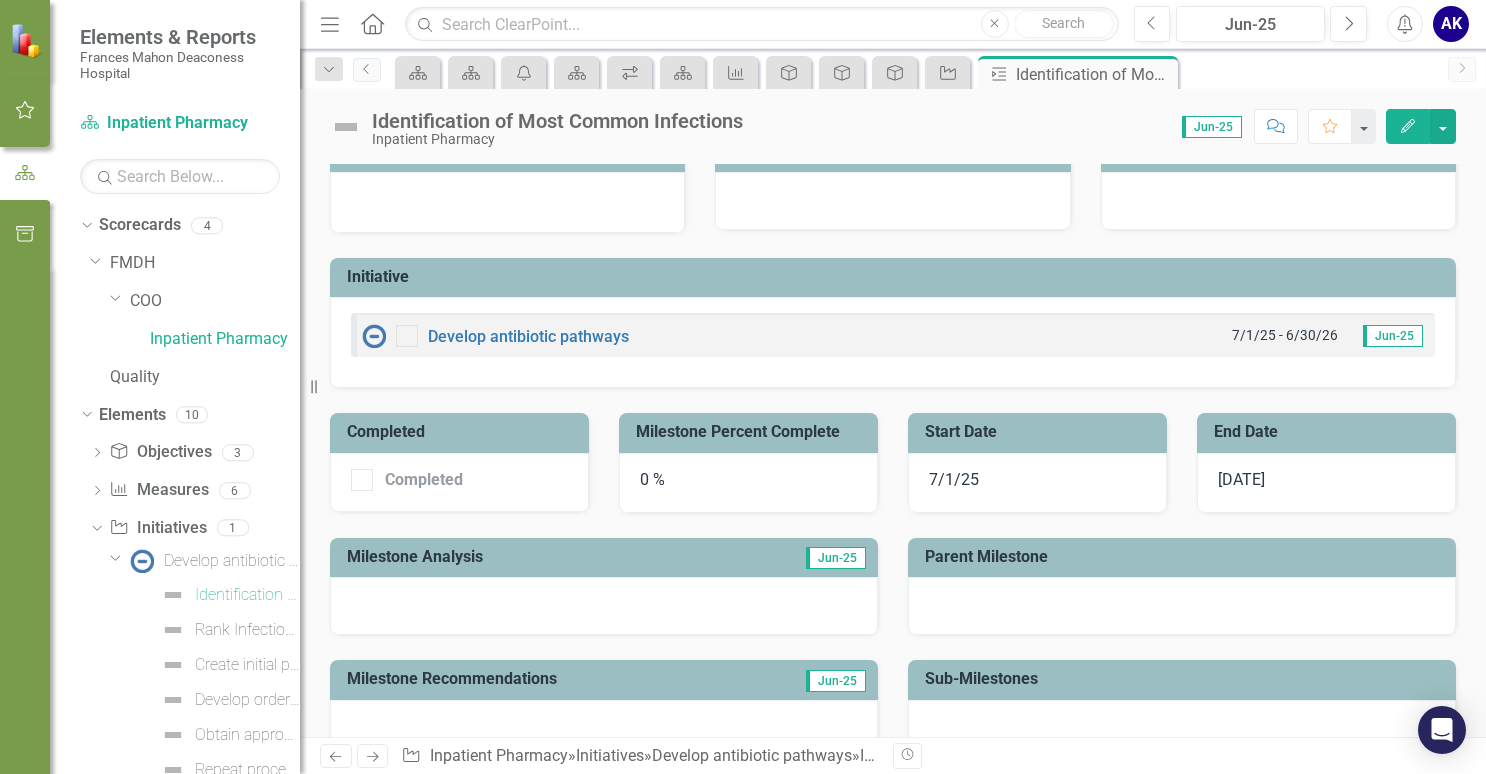 scroll, scrollTop: 0, scrollLeft: 0, axis: both 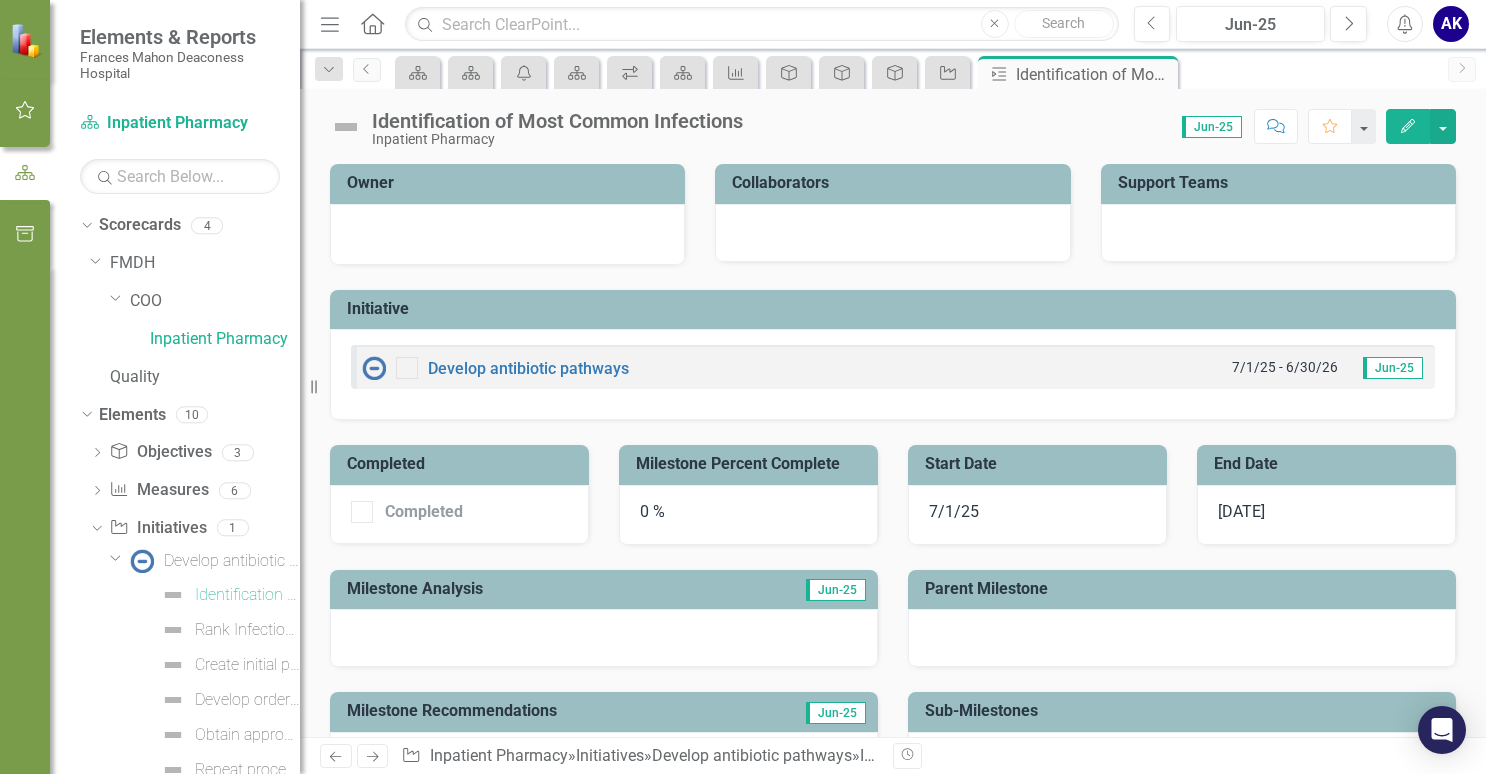 click on "Support Teams" at bounding box center (1282, 183) 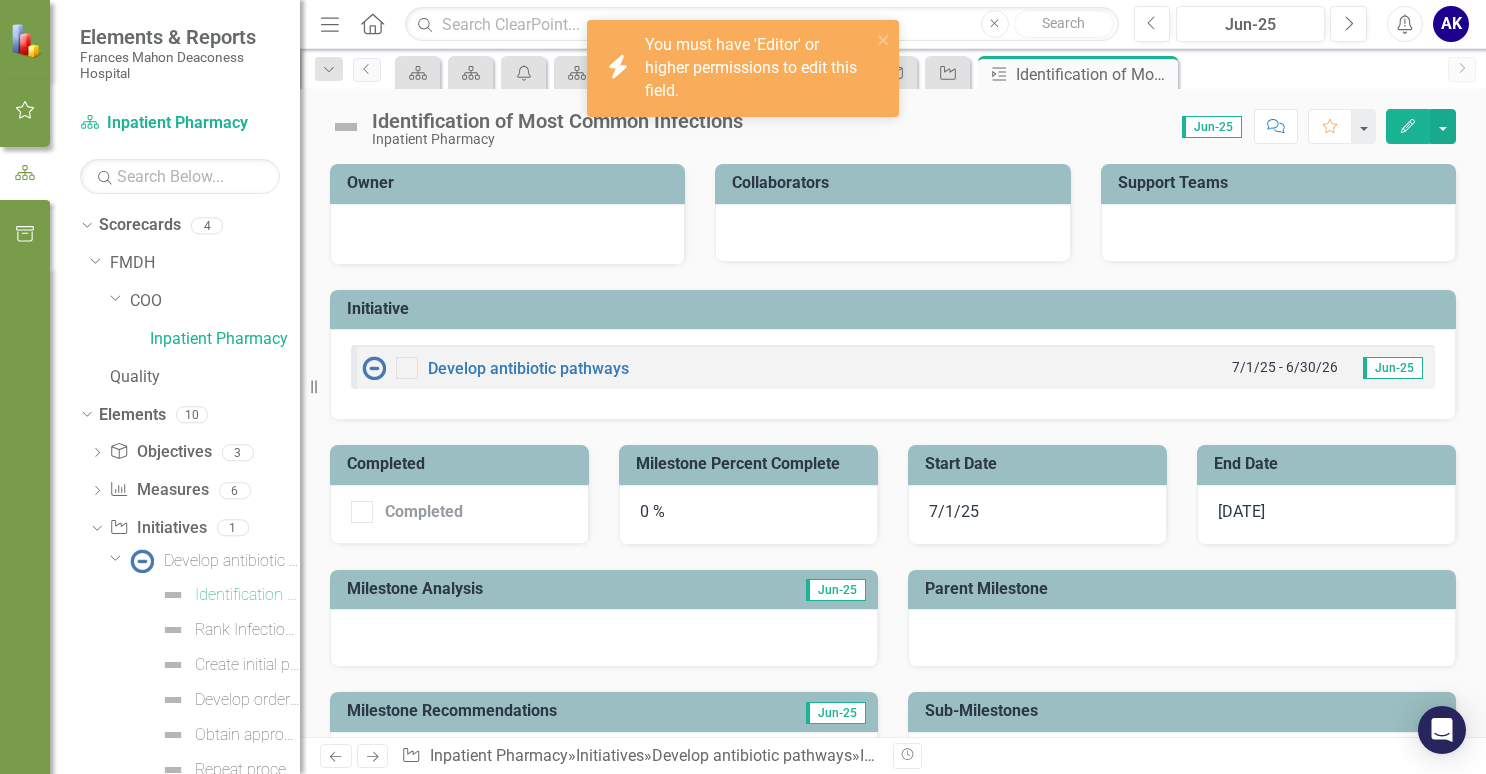 click on "Initiative Develop antibiotic pathways 7/1/25 - 6/30/26 Jun-25" at bounding box center [893, 343] 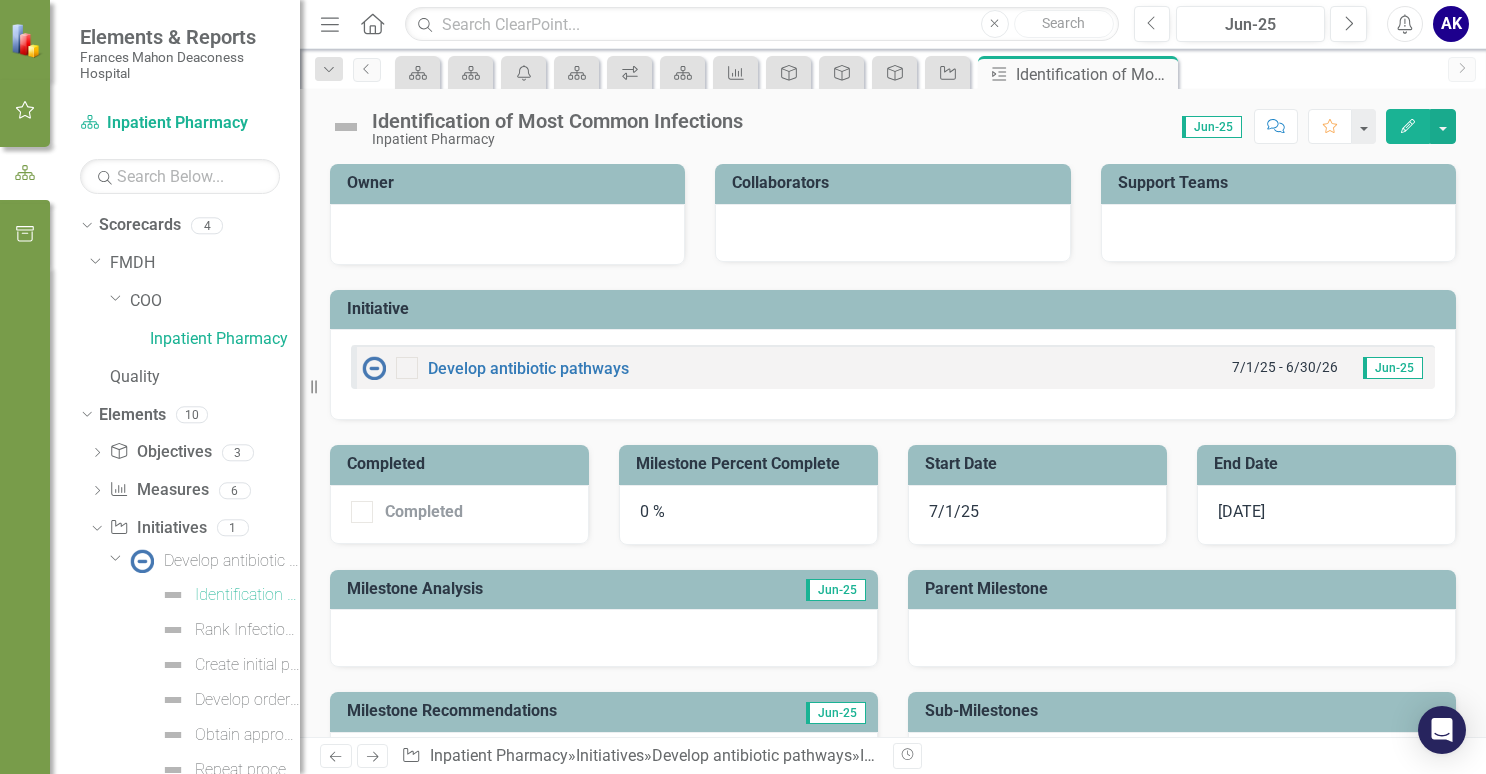 click on "Initiative Develop antibiotic pathways 7/1/25 - 6/30/26 Jun-25" at bounding box center [893, 343] 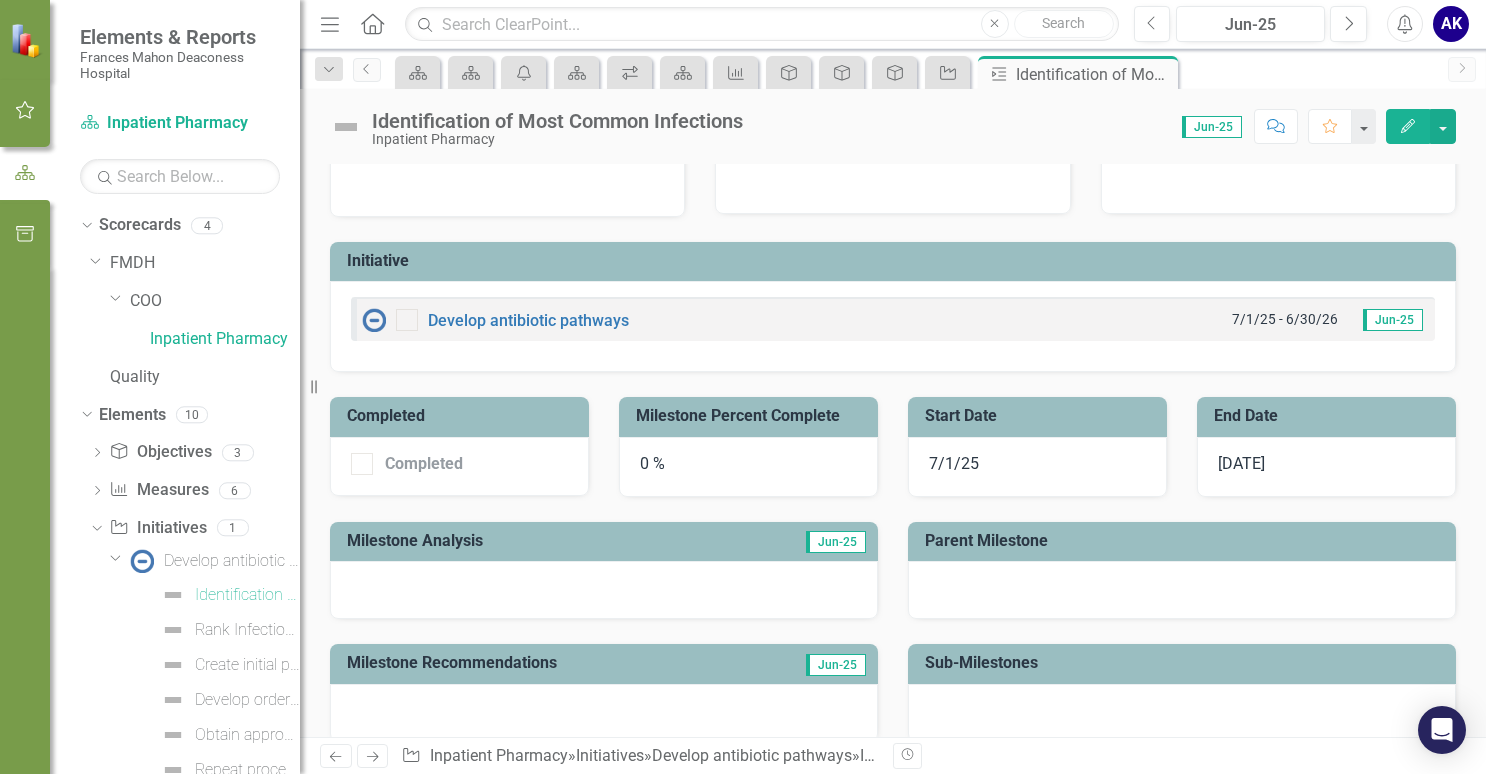 scroll, scrollTop: 0, scrollLeft: 0, axis: both 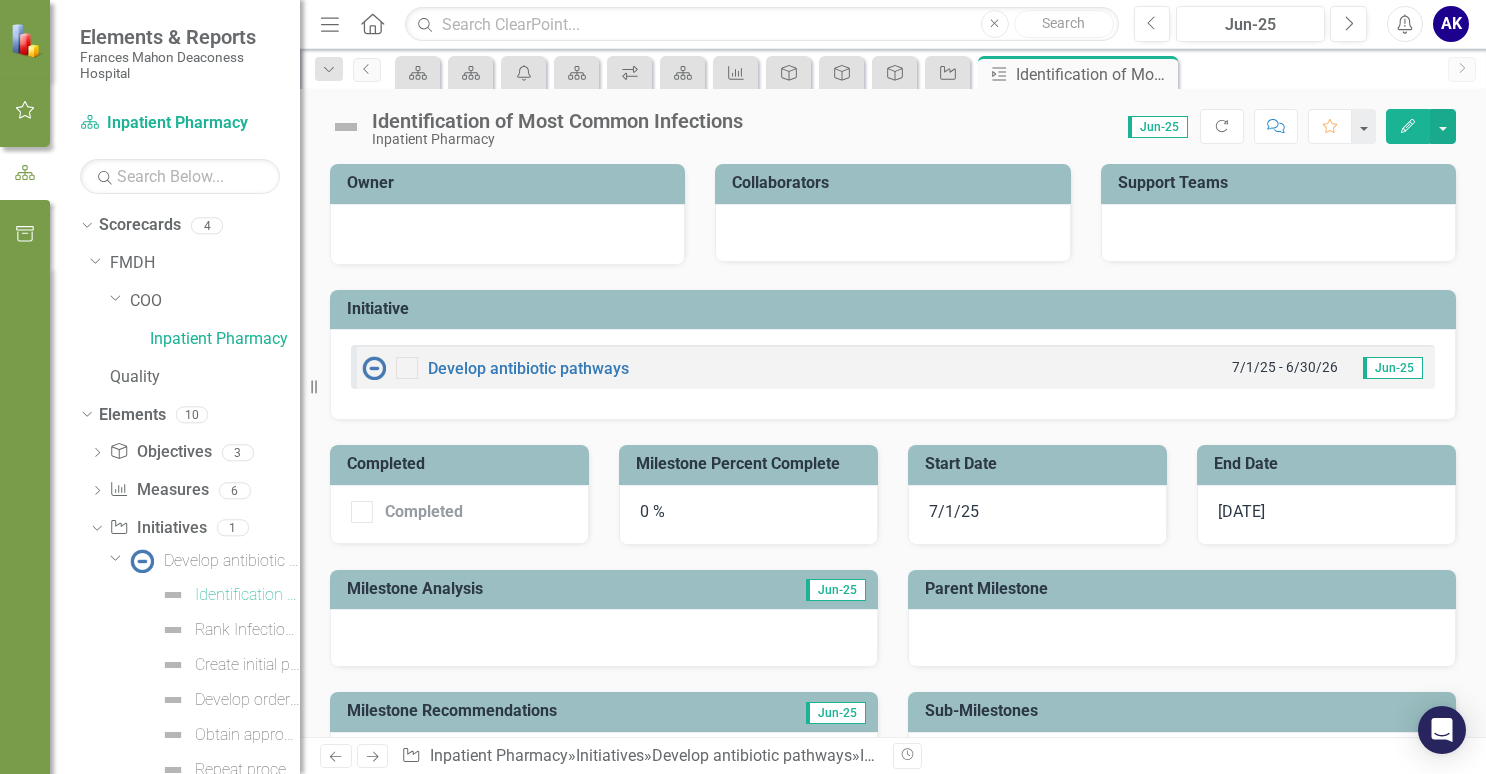 click on "End Date" at bounding box center (1330, 464) 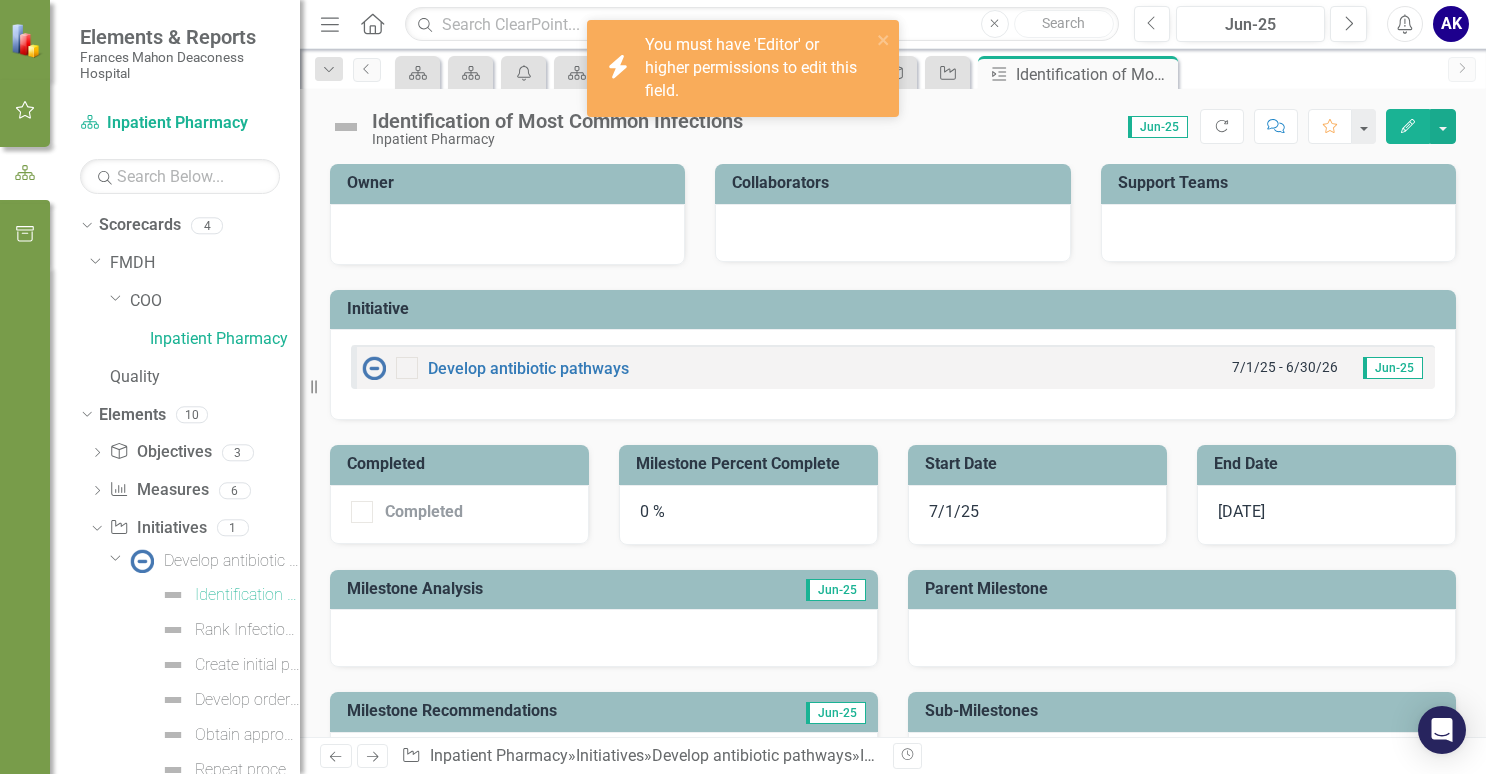 click on "Milestone Percent Complete" at bounding box center [752, 464] 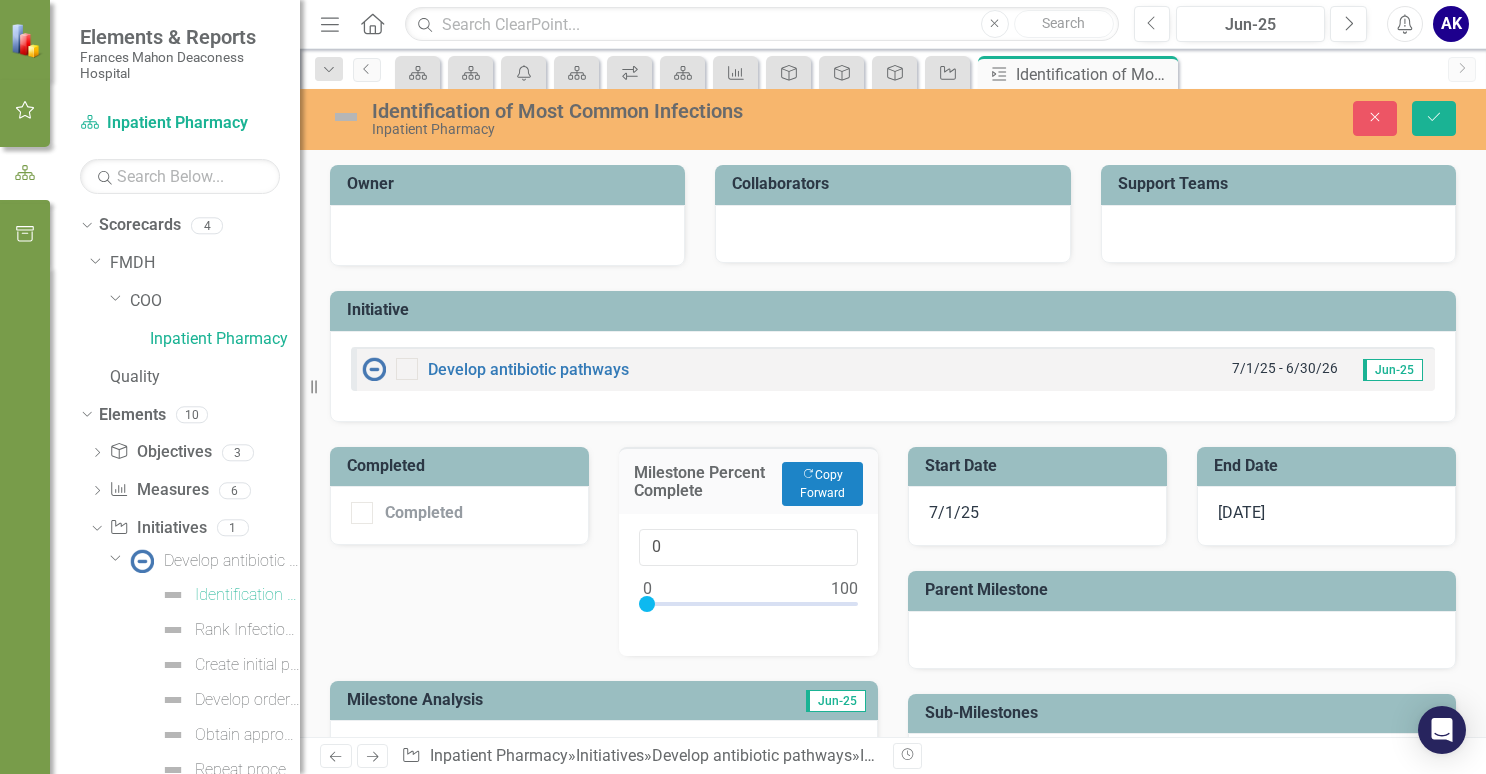 click on "Start Date 7/1/25" at bounding box center [1037, 484] 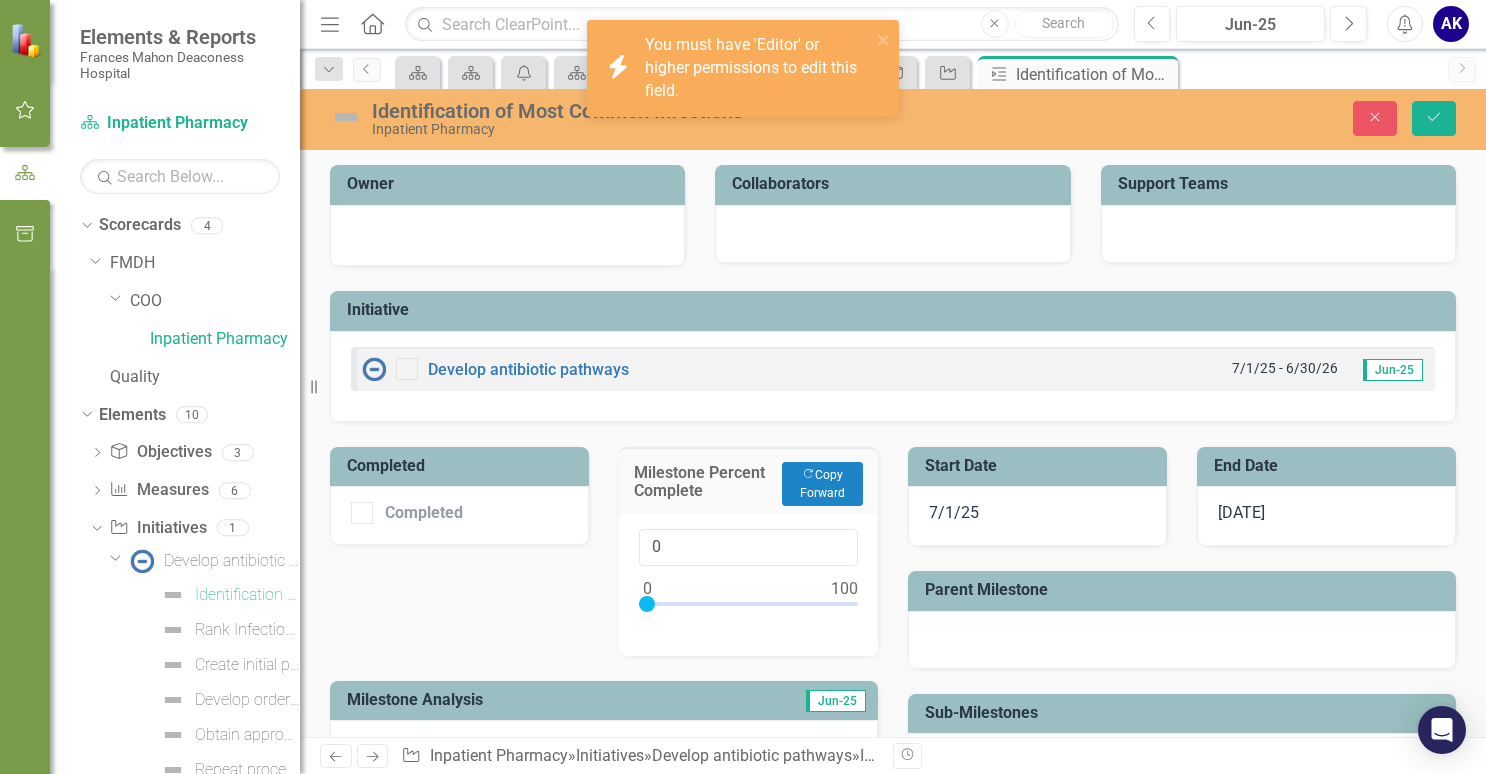 click on "Completed Completed Milestone Percent Complete Copy Forward  Copy Forward  0 Milestone Analysis Jun-25 Milestone Recommendations Jun-25 Action Items" at bounding box center (604, 723) 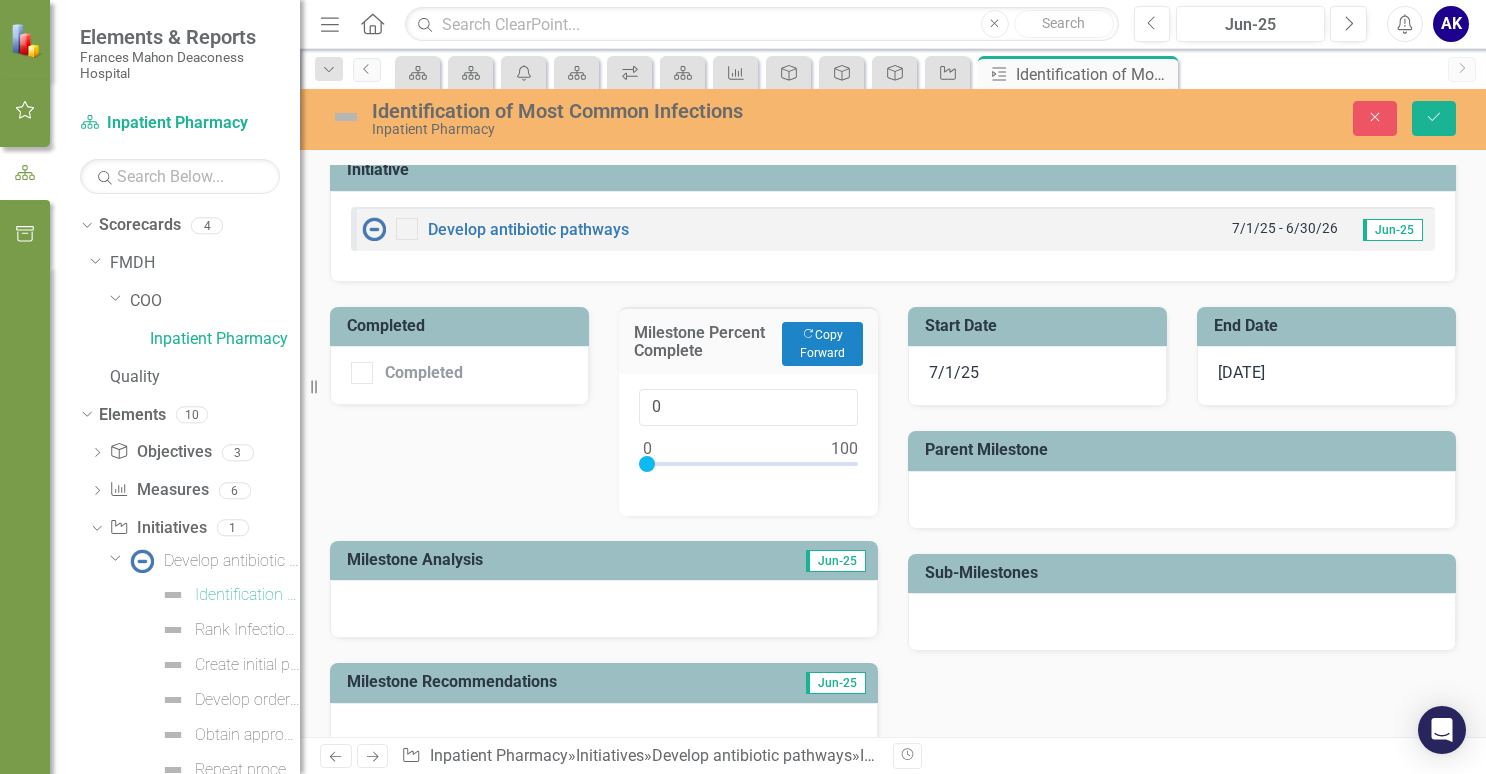 scroll, scrollTop: 138, scrollLeft: 0, axis: vertical 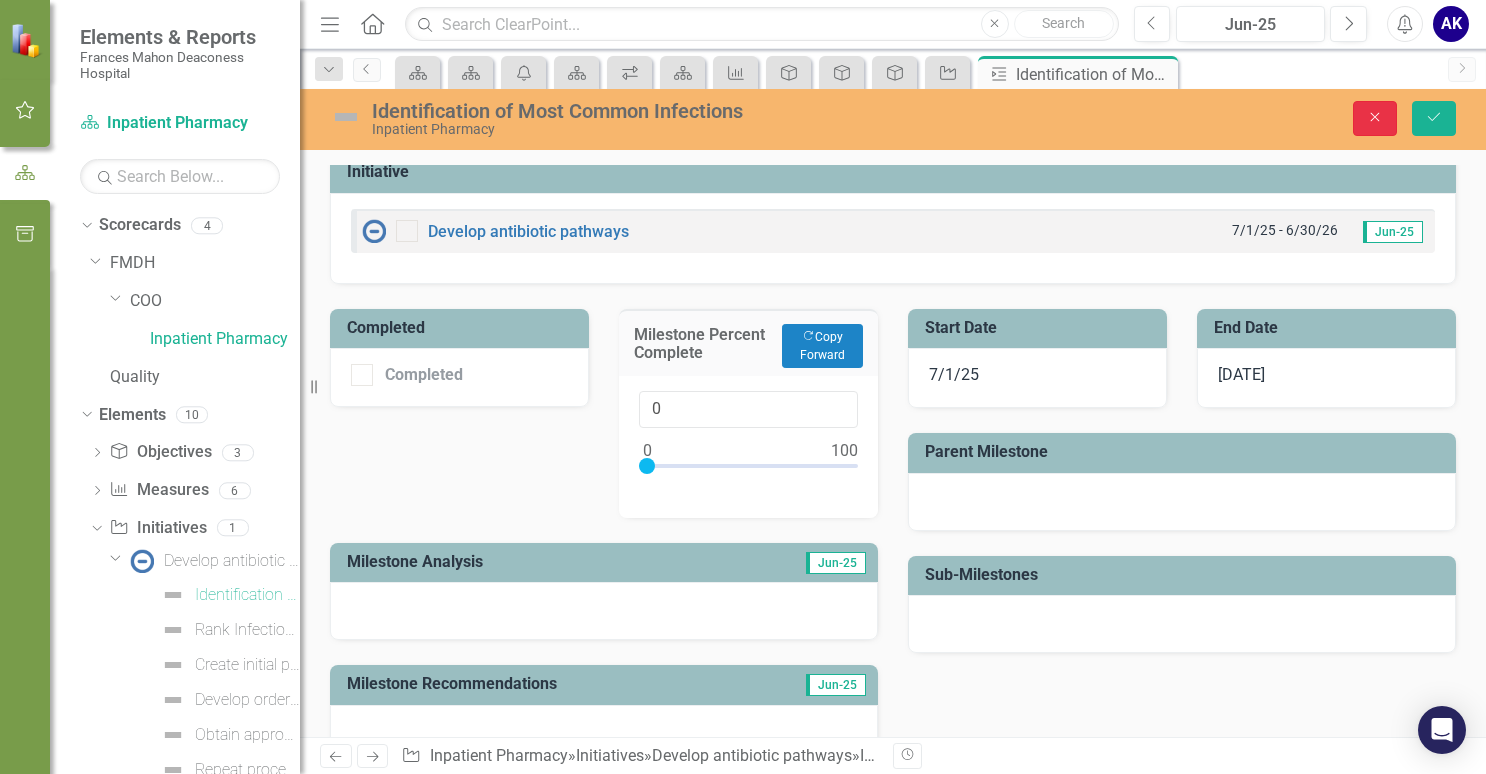 click on "Close" at bounding box center [1375, 117] 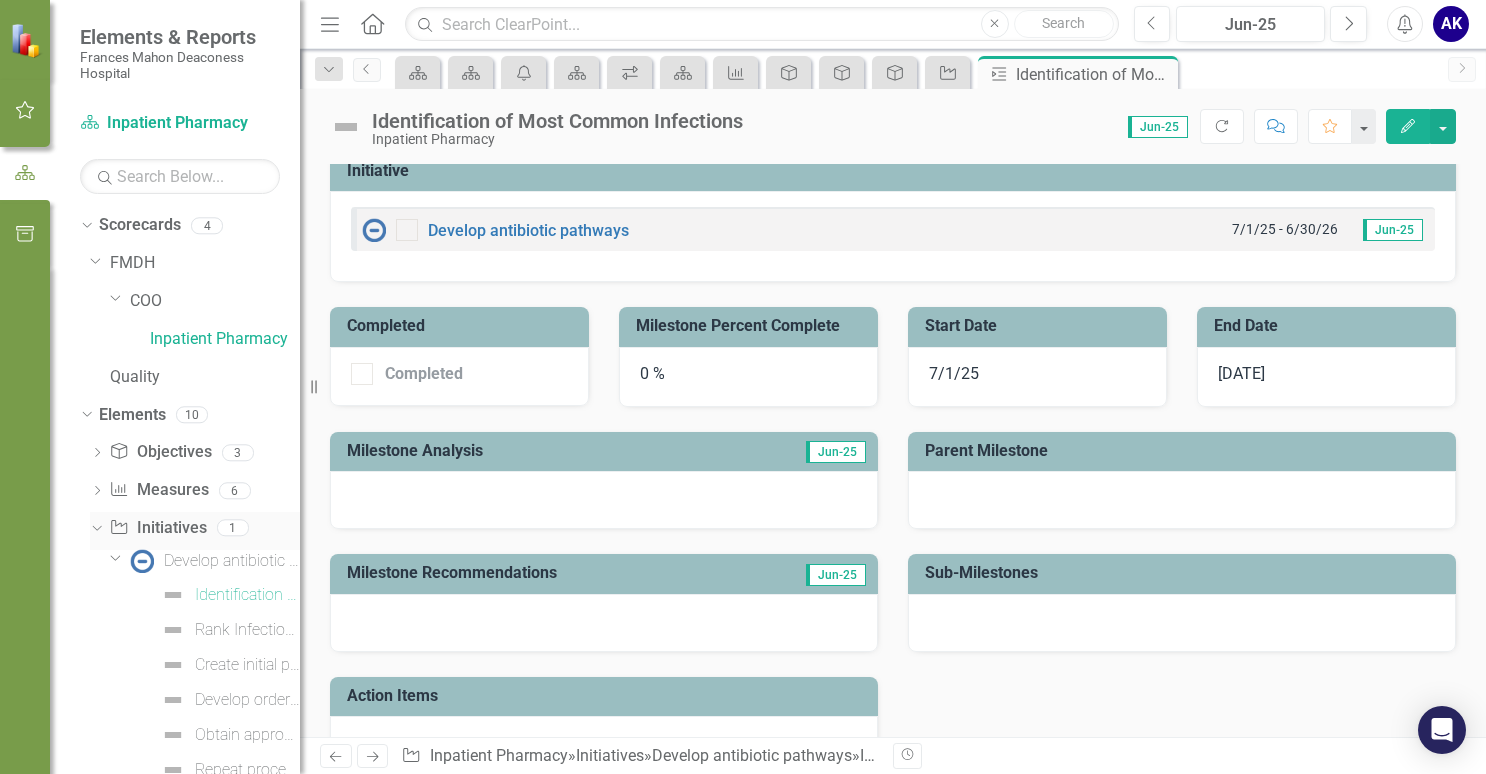 click on "Dropdown" at bounding box center [94, 527] 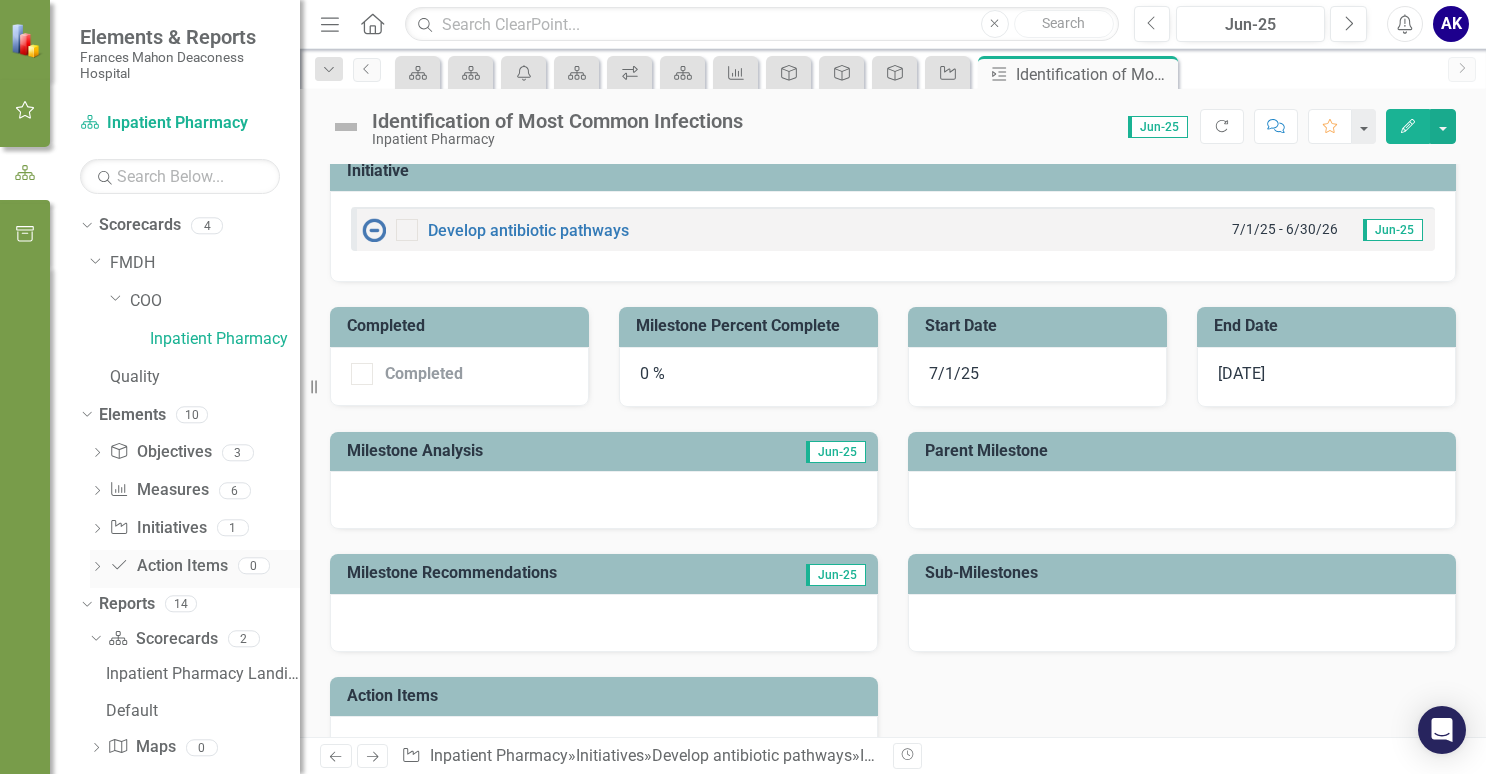click on "Dropdown" at bounding box center (97, 568) 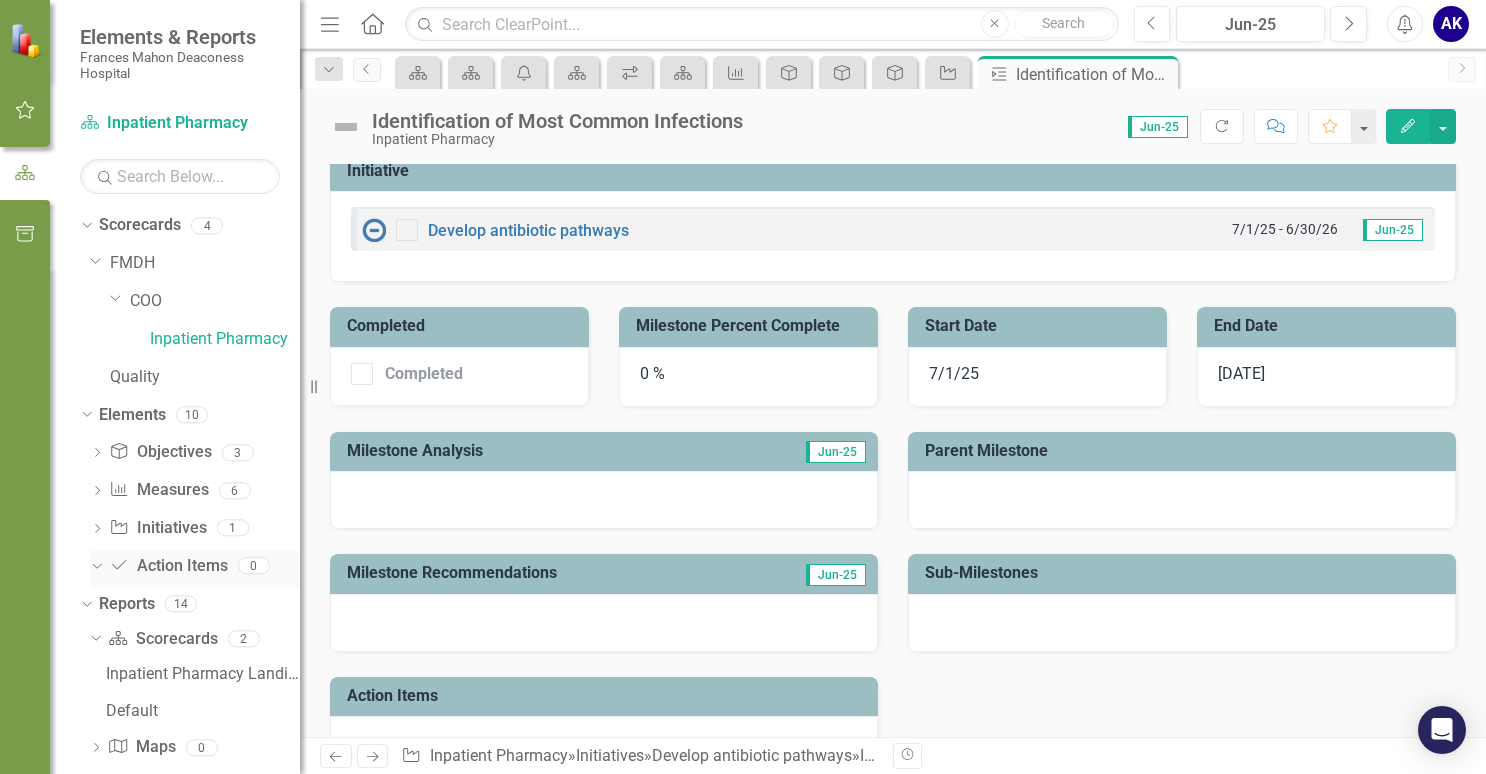 click on "Dropdown" at bounding box center [94, 565] 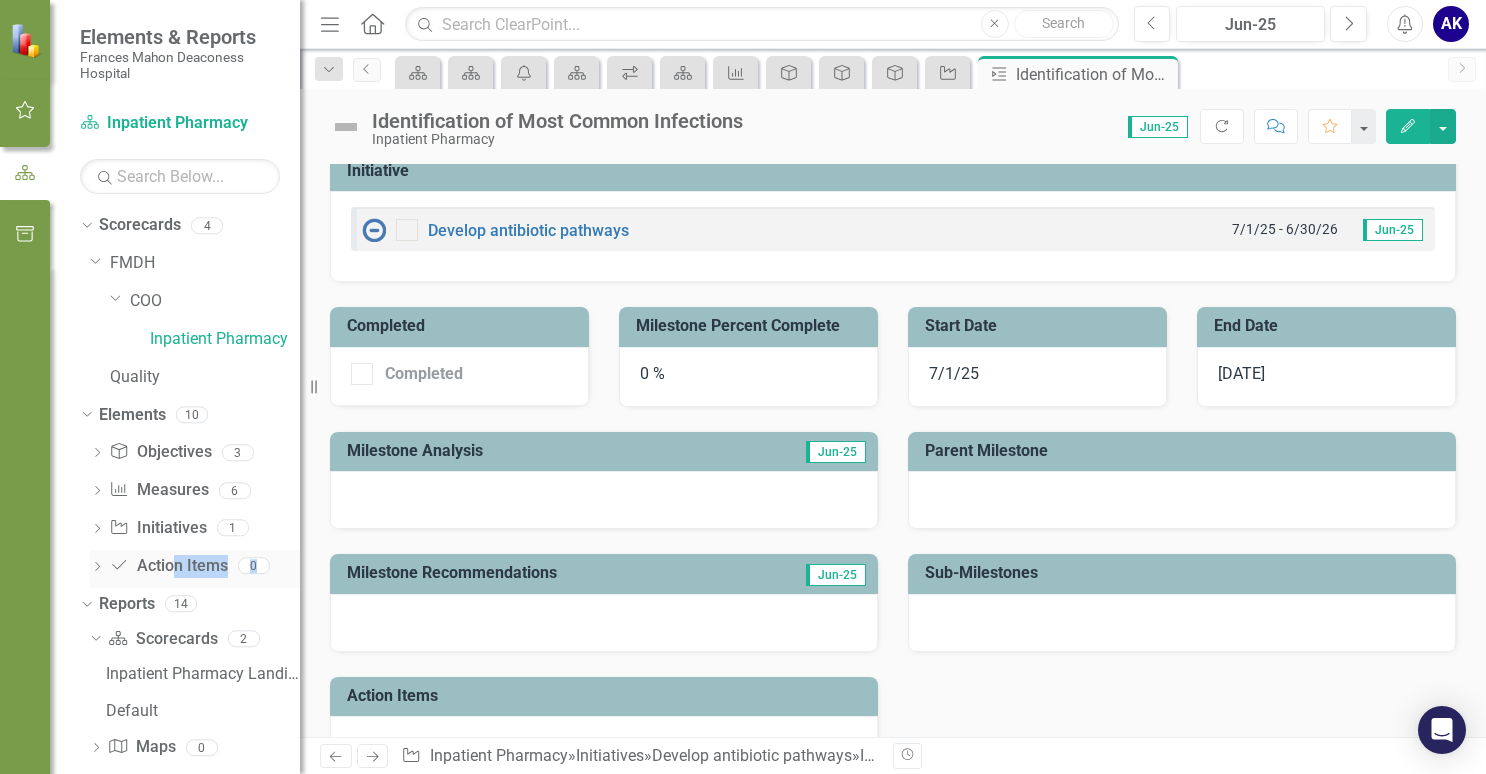 drag, startPoint x: 178, startPoint y: 572, endPoint x: 260, endPoint y: 563, distance: 82.492424 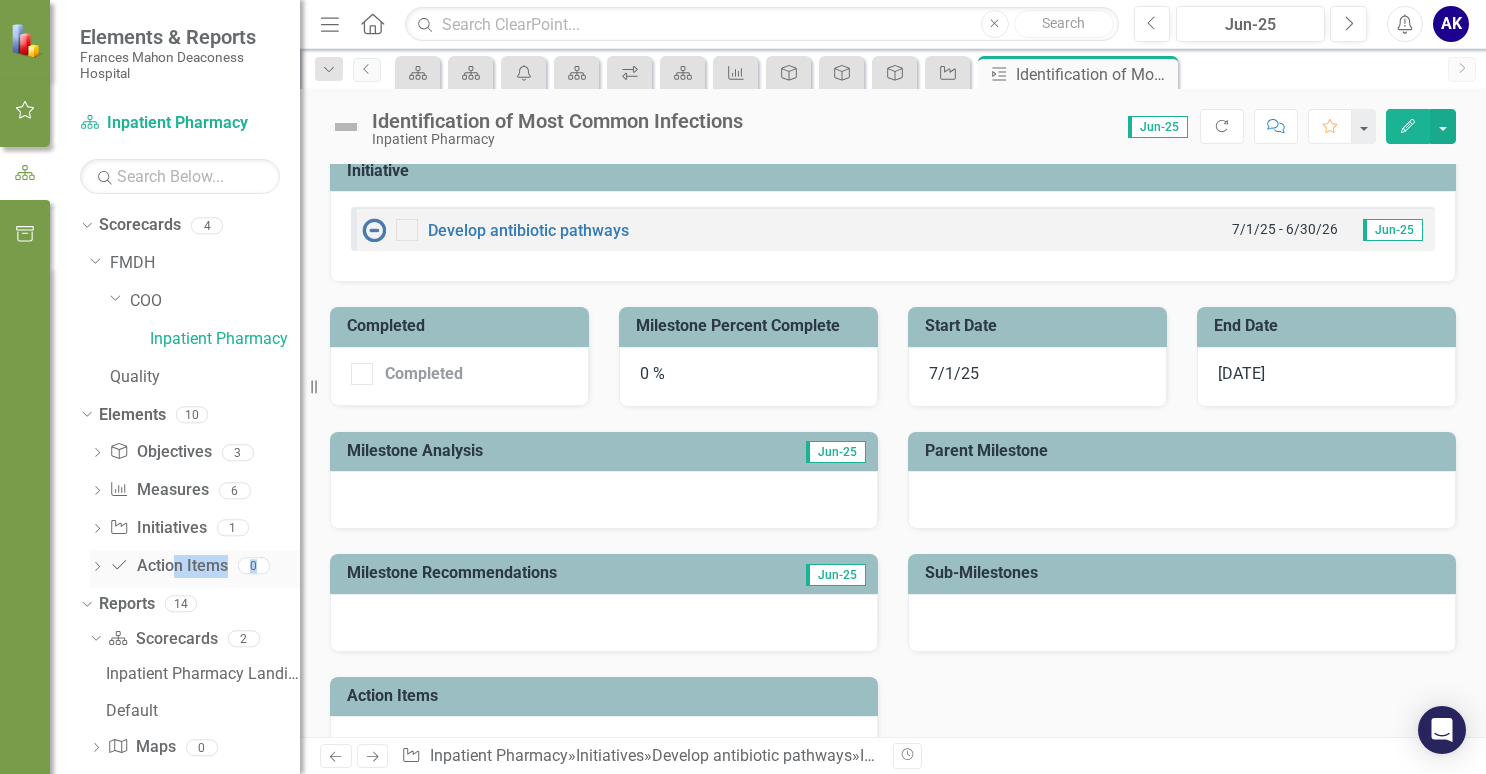 click on "Action Item Action Items 0" at bounding box center [204, 569] 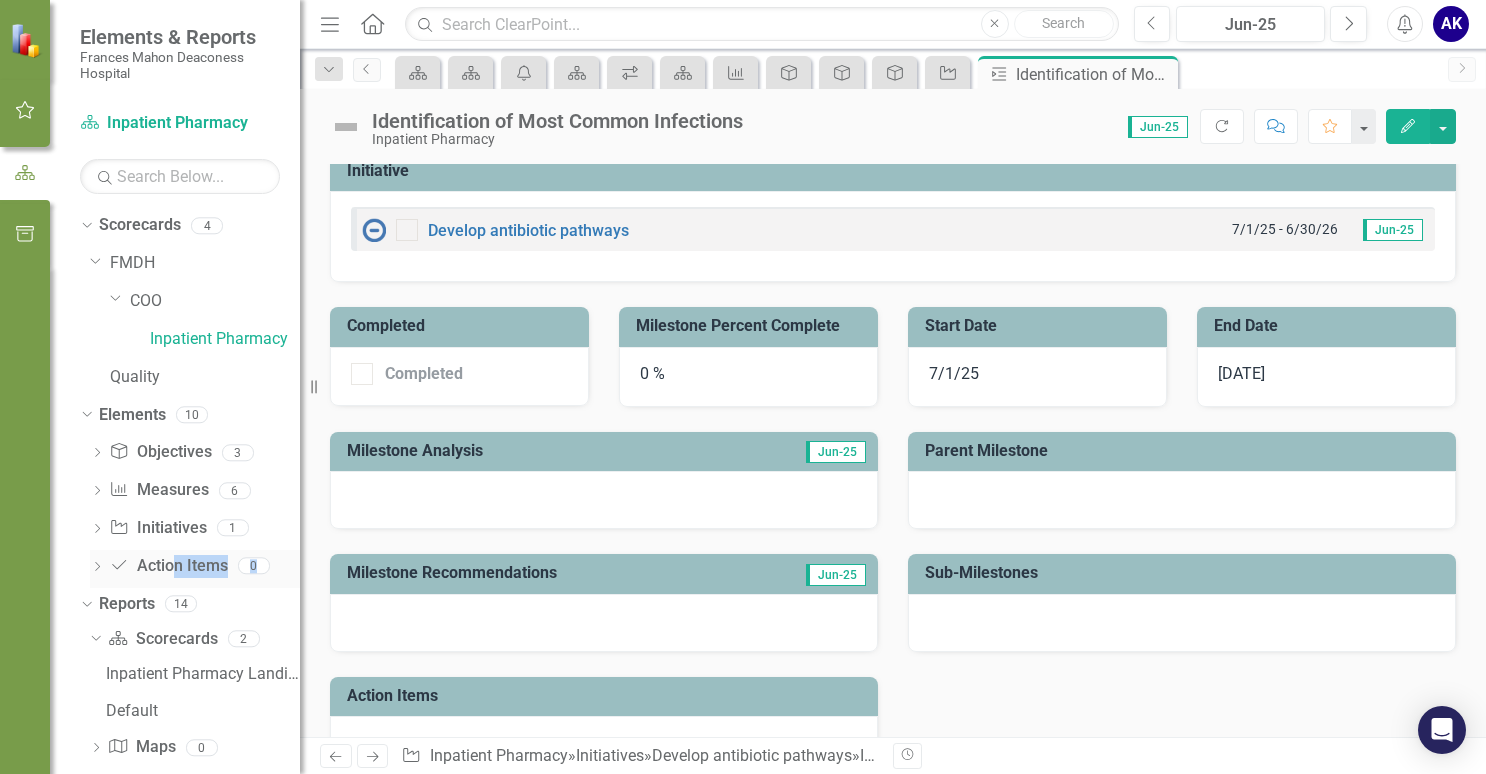 click on "Action Item Action Items" at bounding box center (168, 566) 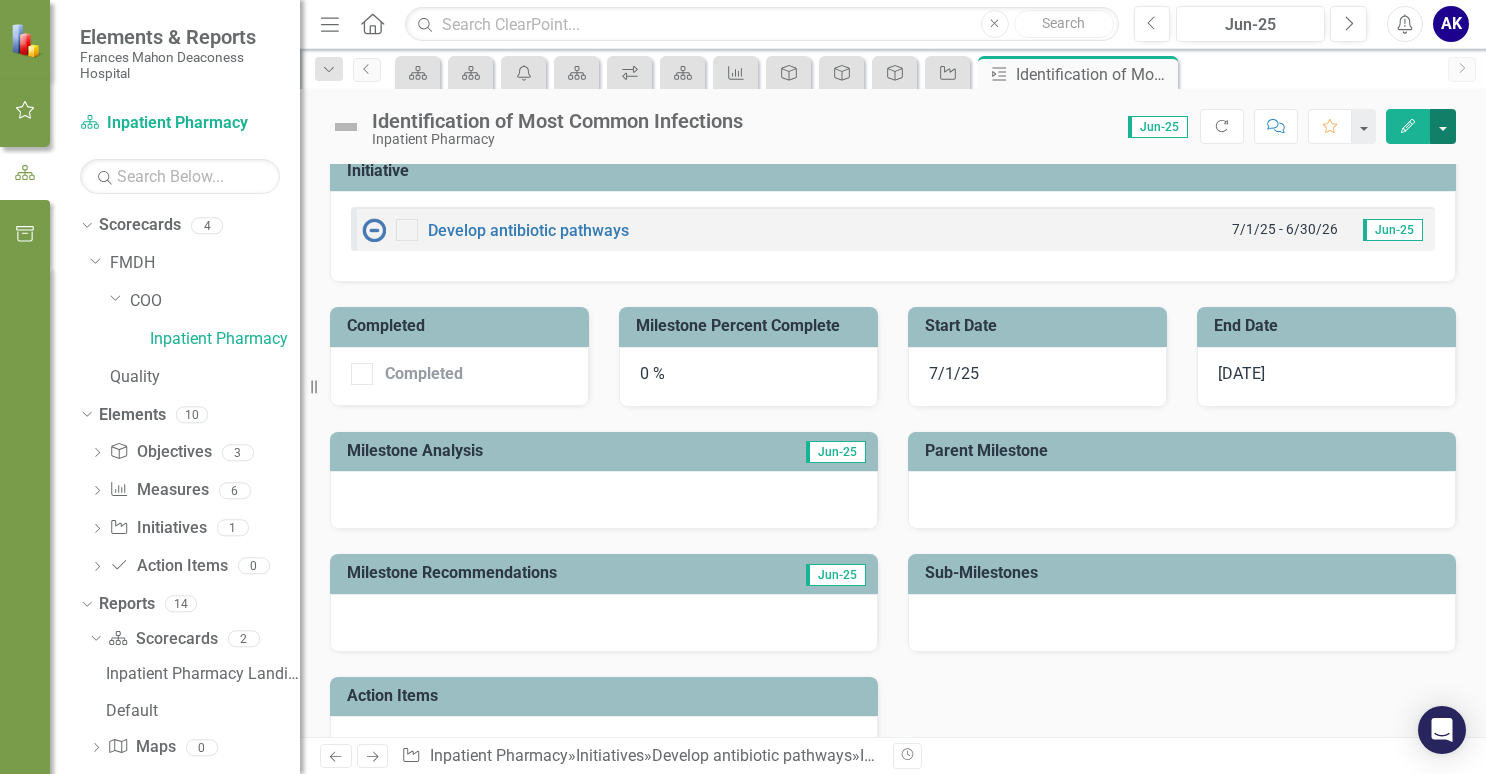 click at bounding box center [1443, 126] 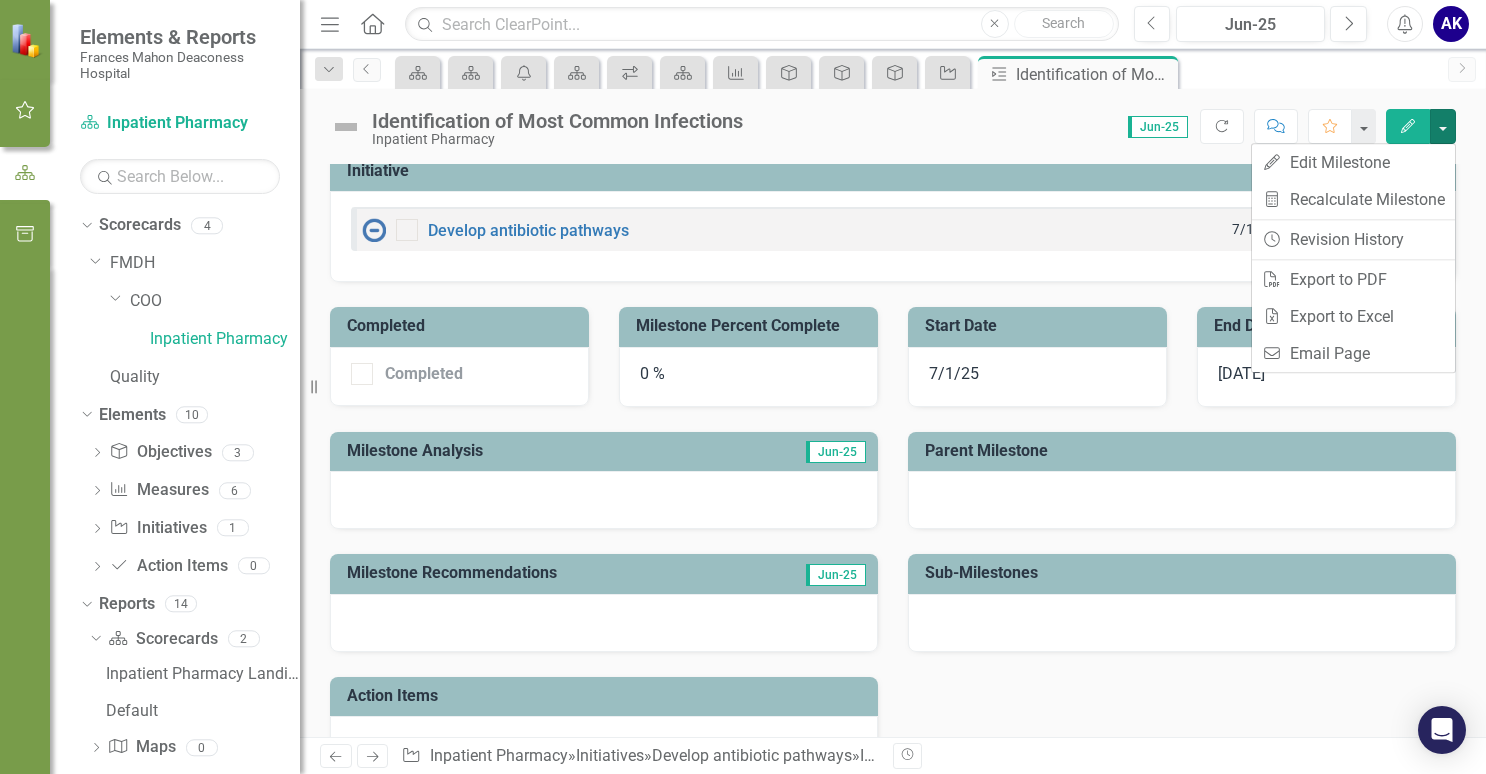 click on "Dropdown Search Scorecard Project Dashboard Close Scorecard FMDH Landing Page Close icon.alertInbox Alert Inbox Close Scorecard Quality Scorecard Close icon.workspace My Workspace Close Scorecard Inpatient Pharmacy Landing Page Close Measure Medication Administration Scan Rate Close Objective Clinical Quality Close Objective Collaboration Close Objective Financial Stewardship Close Initiative Develop antibiotic pathways Close Milestone Identification of Most Common Infections Pin Previous Scorecard Scorecard icon.alertInbox Scorecard icon.workspace Scorecard Measure Objective Objective Objective Initiative Milestone Identification of Most Common Infections Pin Close Next" at bounding box center [893, 69] 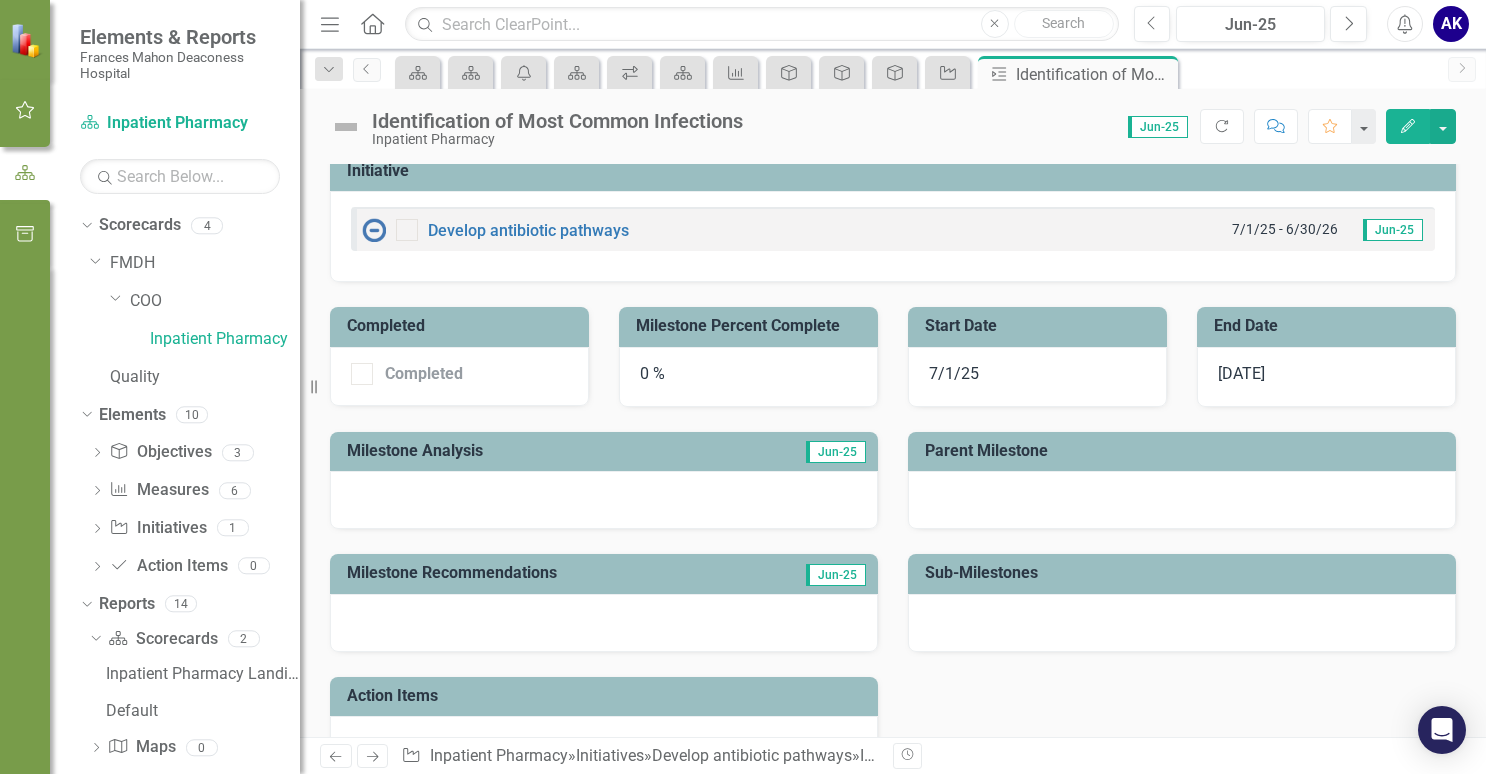 scroll, scrollTop: 0, scrollLeft: 0, axis: both 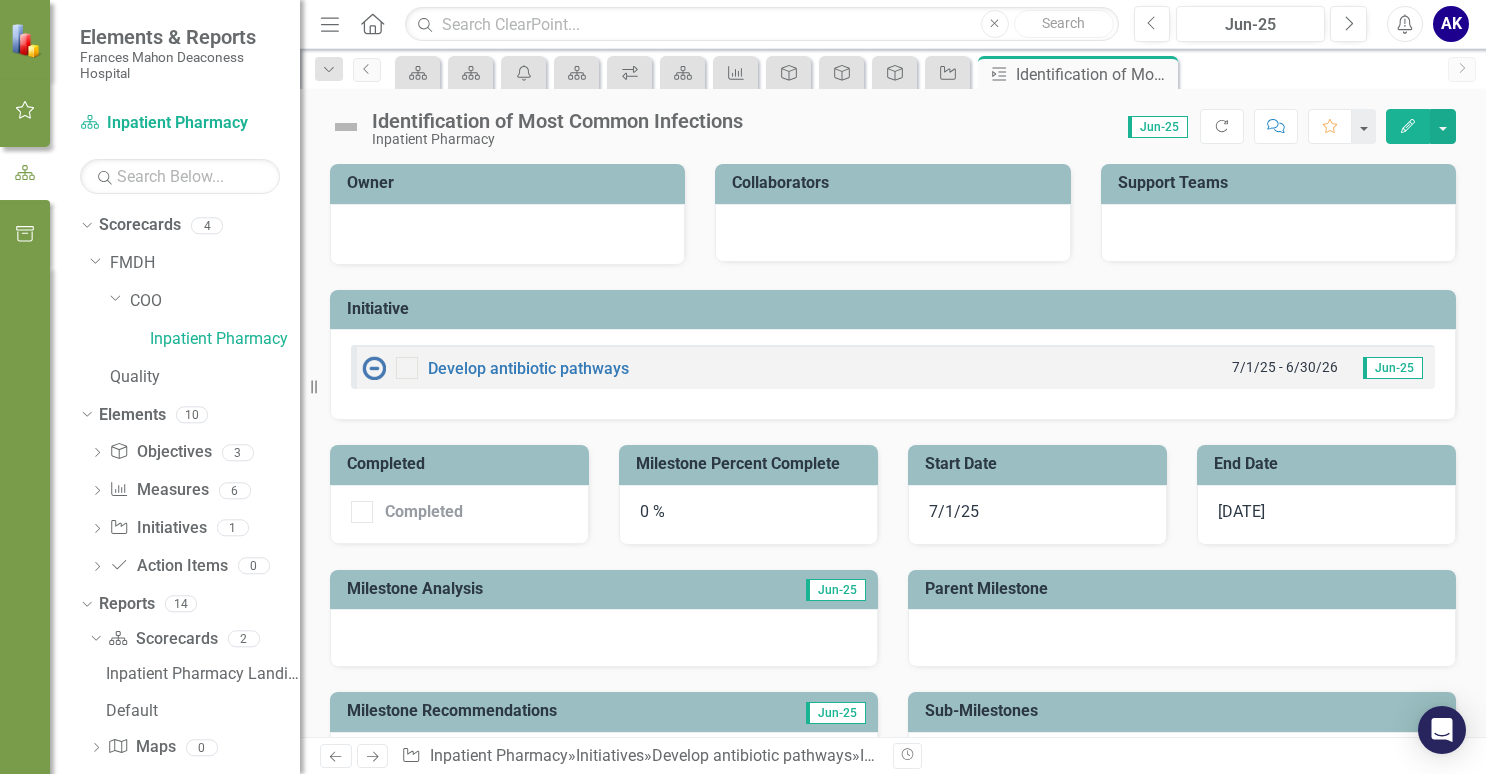 click on "Owner" at bounding box center (511, 185) 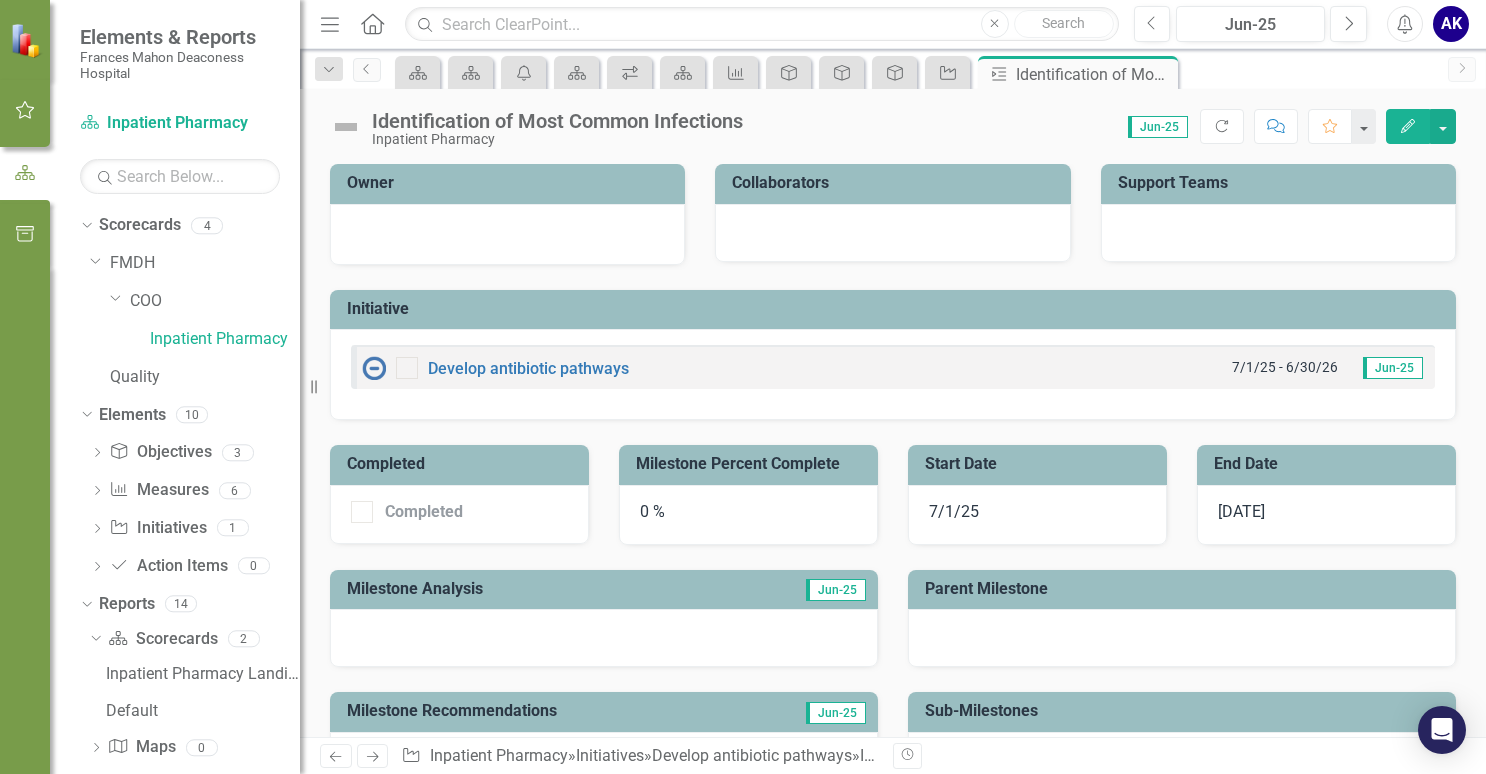 click at bounding box center (1276, 126) 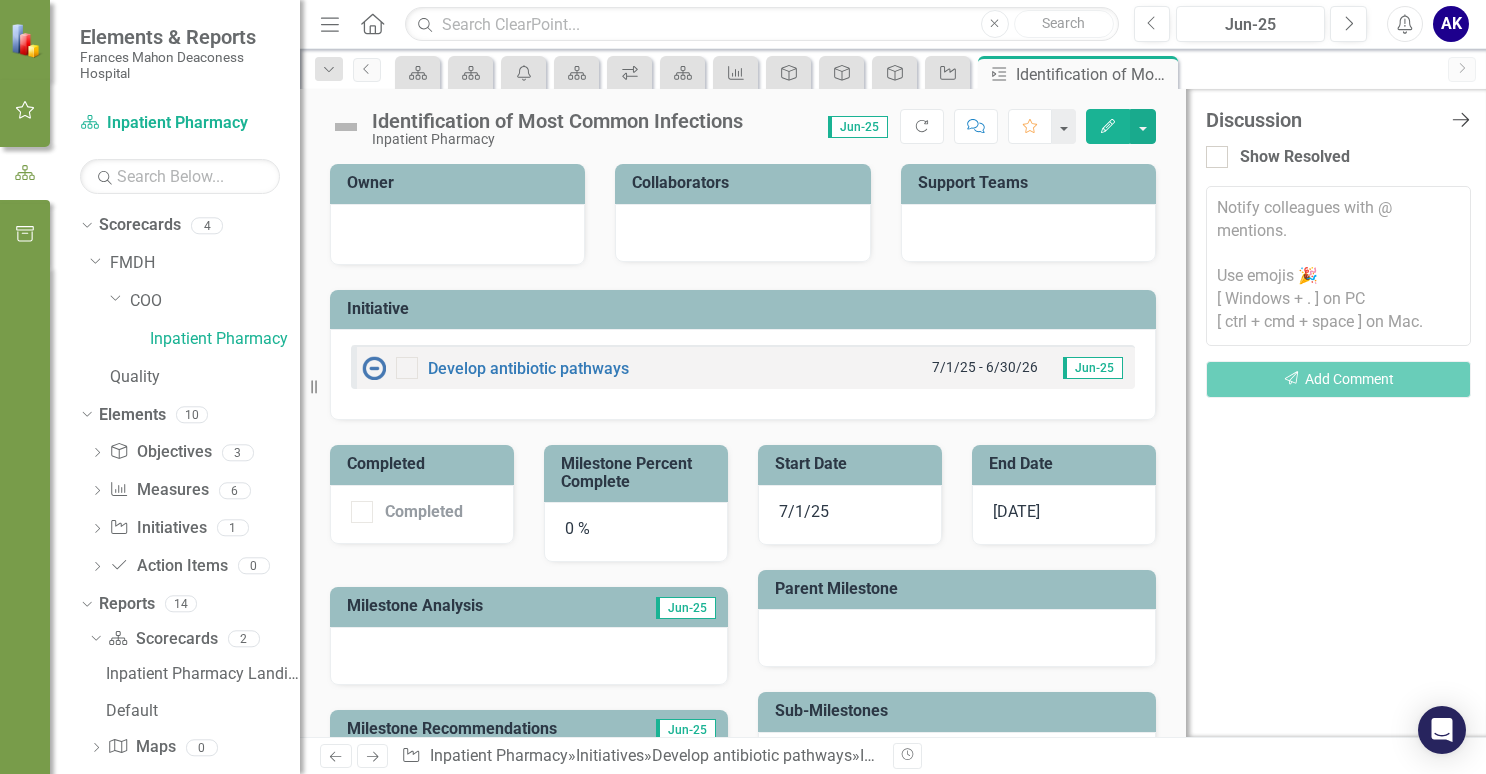 click on "Close Discussion Bar" at bounding box center (1460, 119) 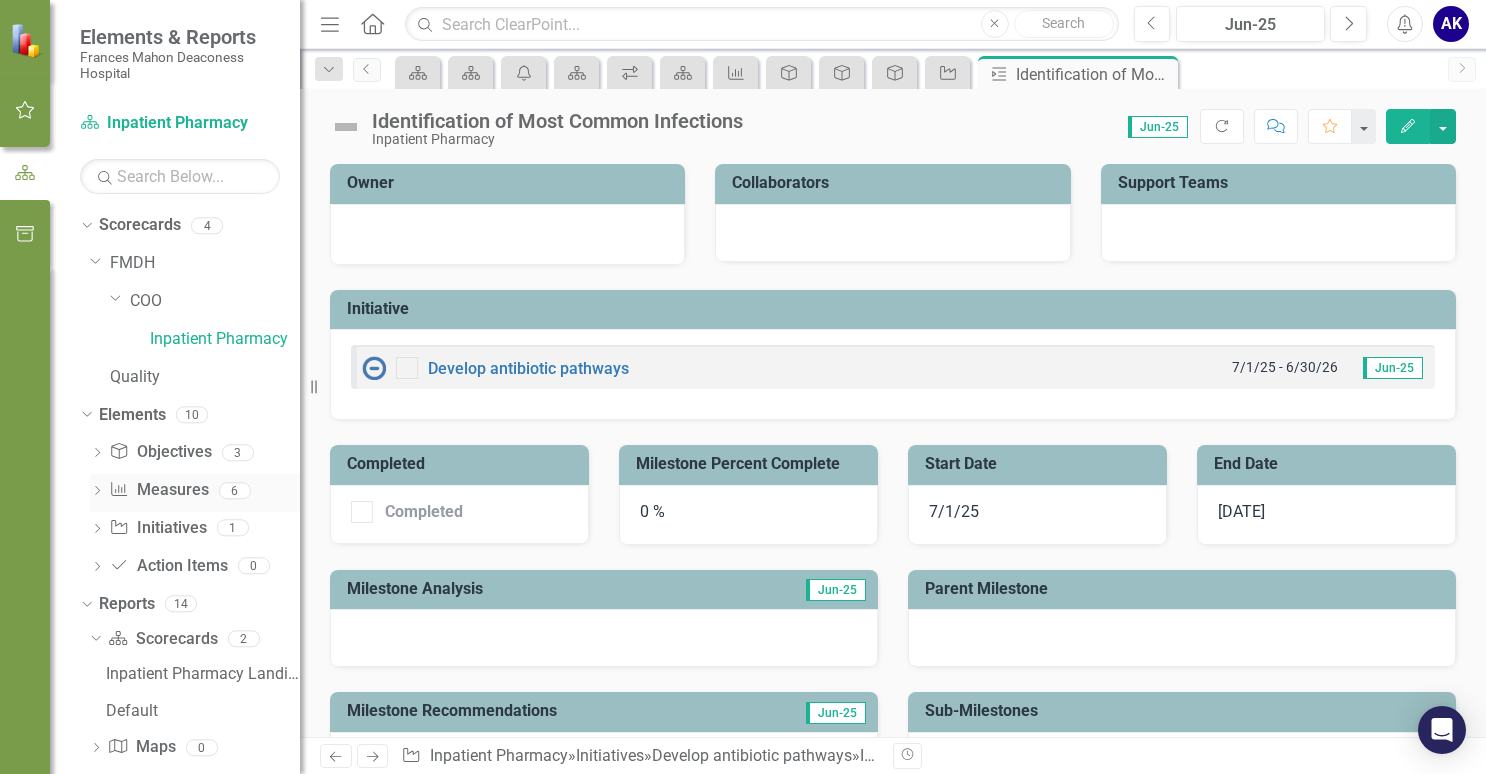 click on "Dropdown" at bounding box center [97, 492] 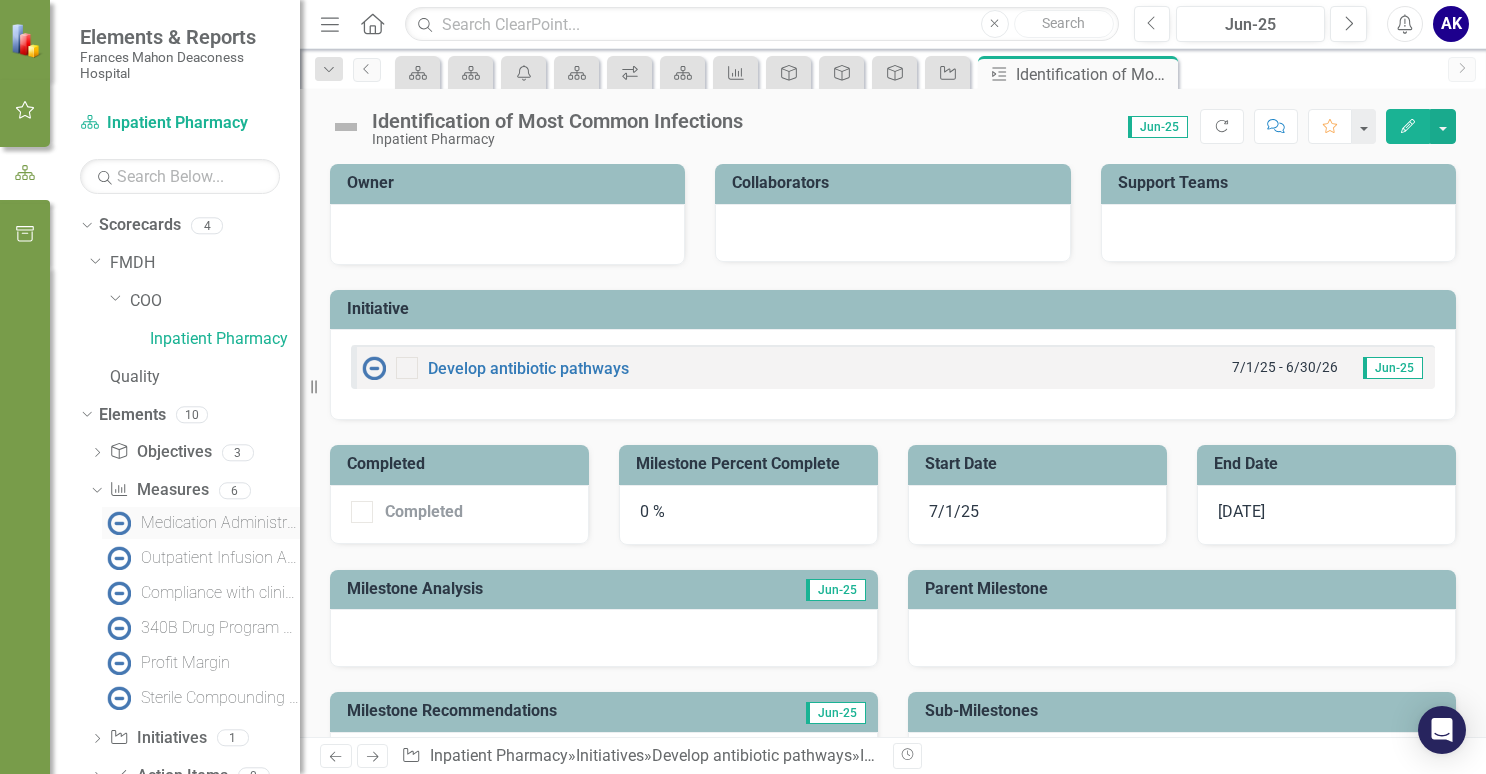 click on "Medication Administration Scan Rate" at bounding box center (220, 523) 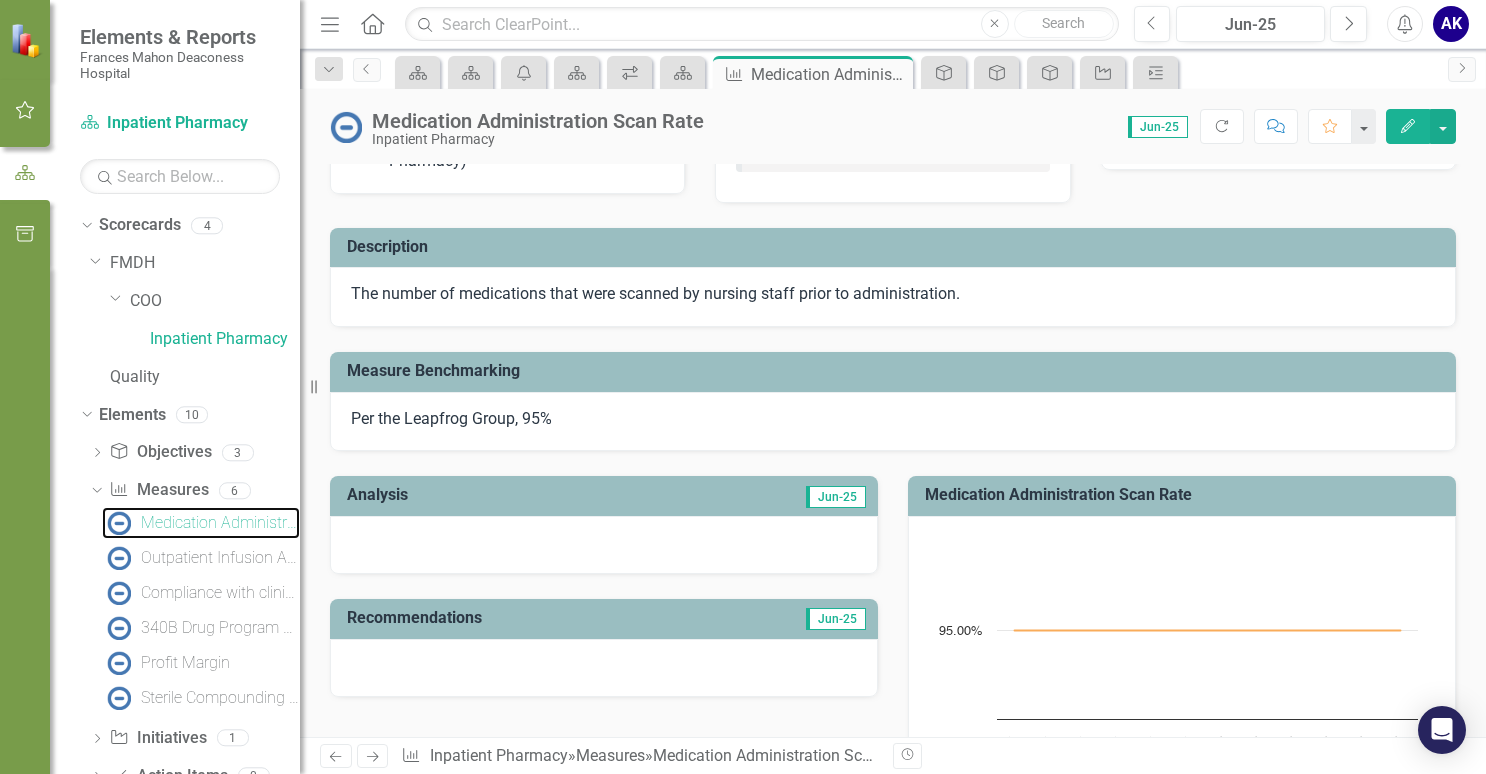 scroll, scrollTop: 0, scrollLeft: 0, axis: both 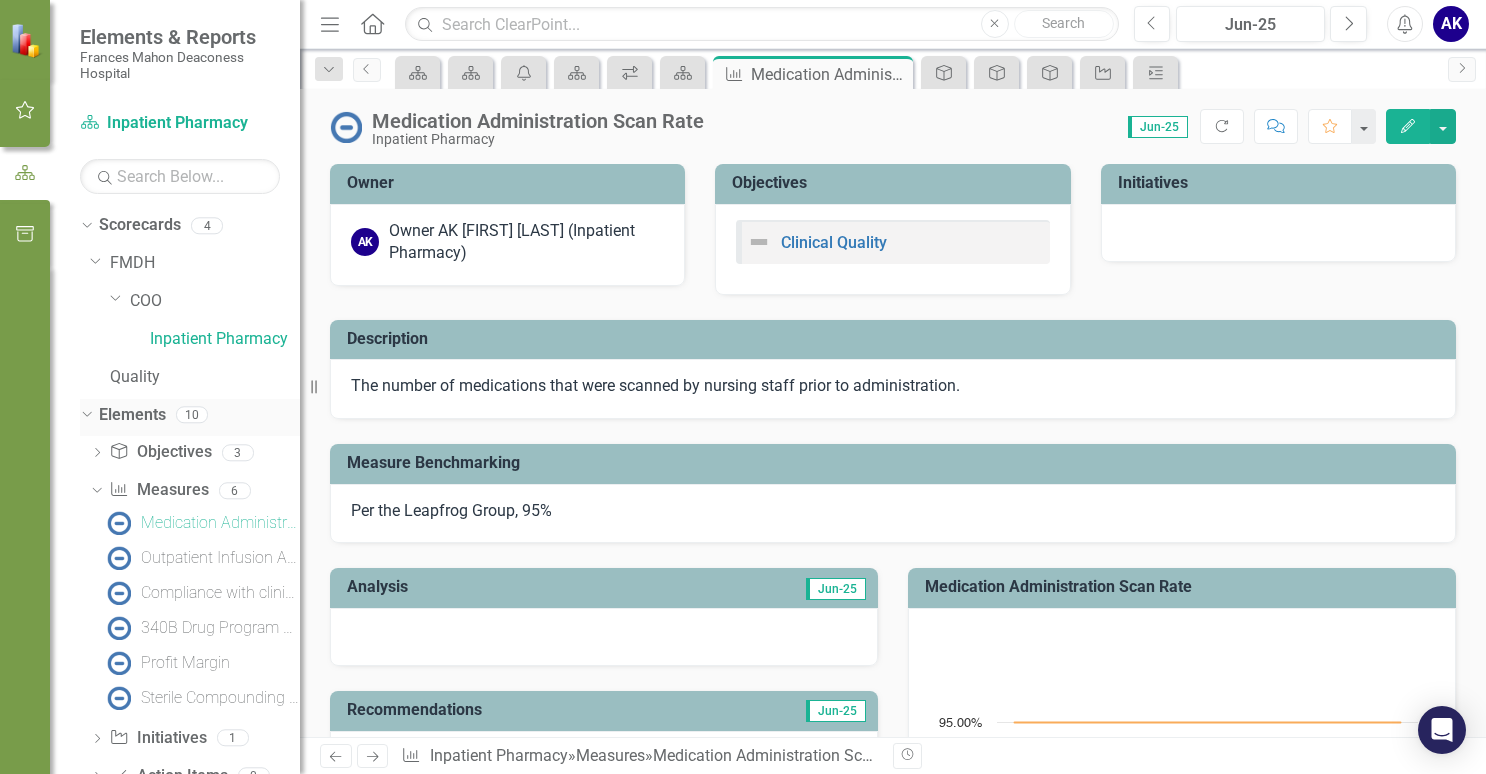 click on "Elements" at bounding box center [132, 415] 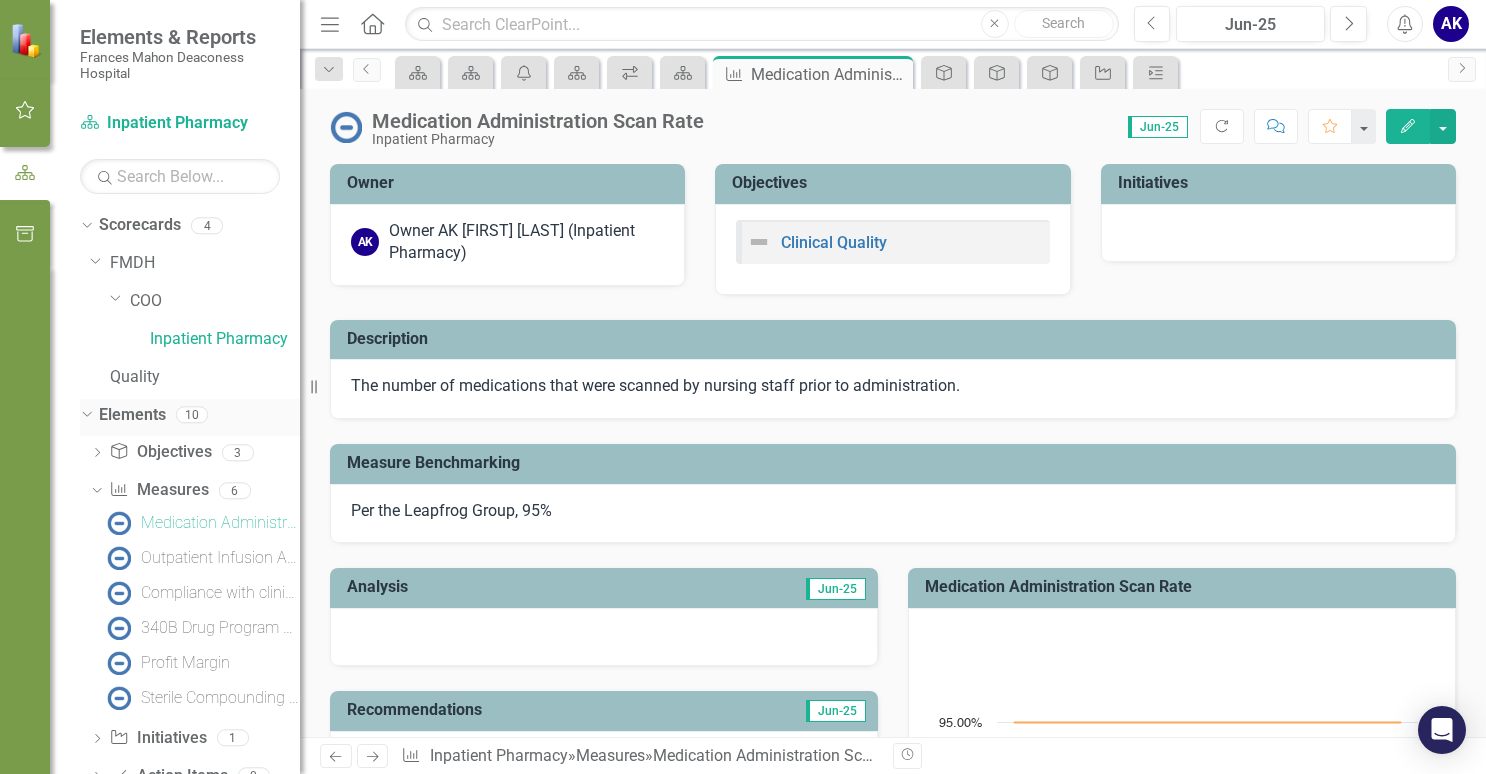 click on "Dropdown" at bounding box center [84, 414] 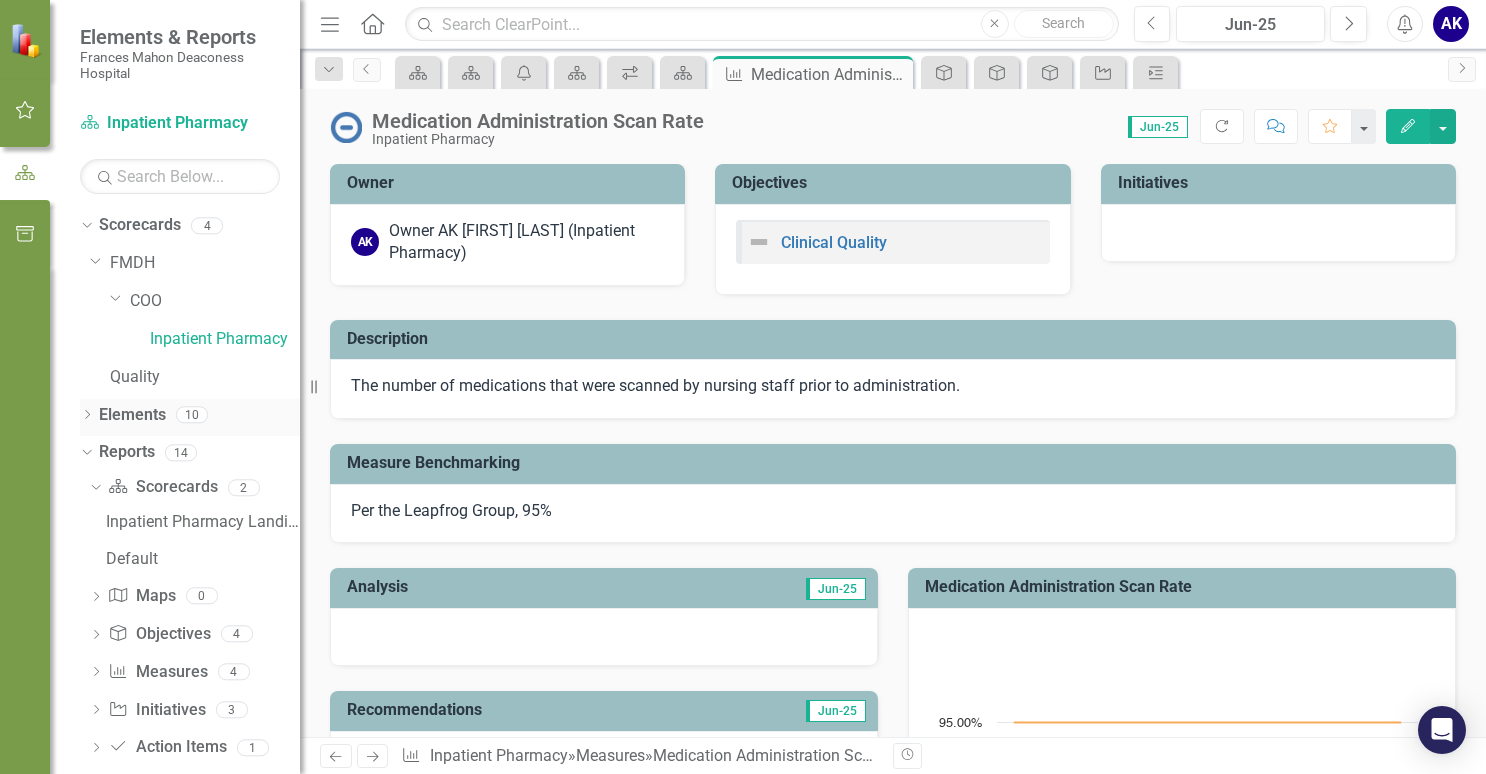 click on "Dropdown" at bounding box center (87, 416) 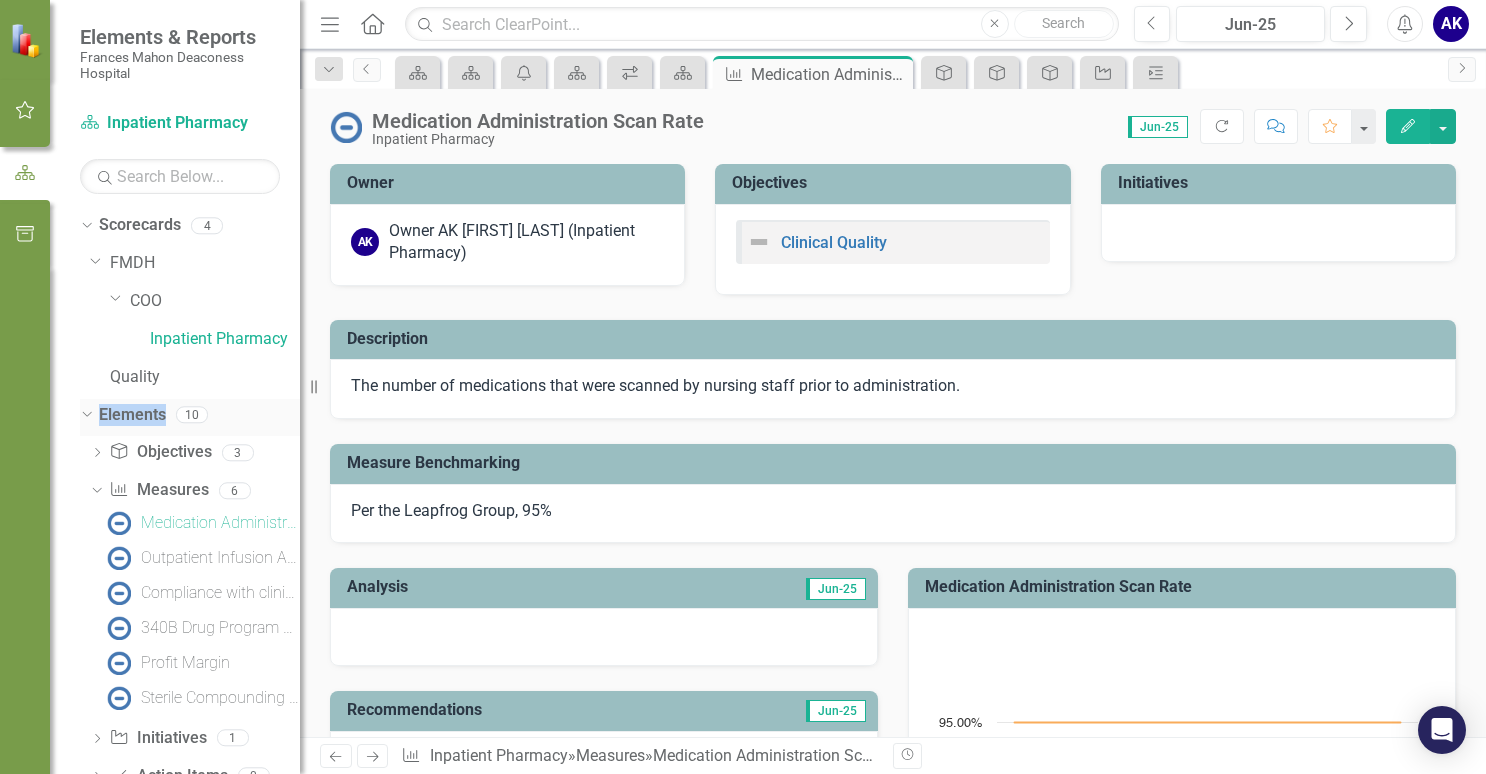click on "Dropdown" at bounding box center [84, 414] 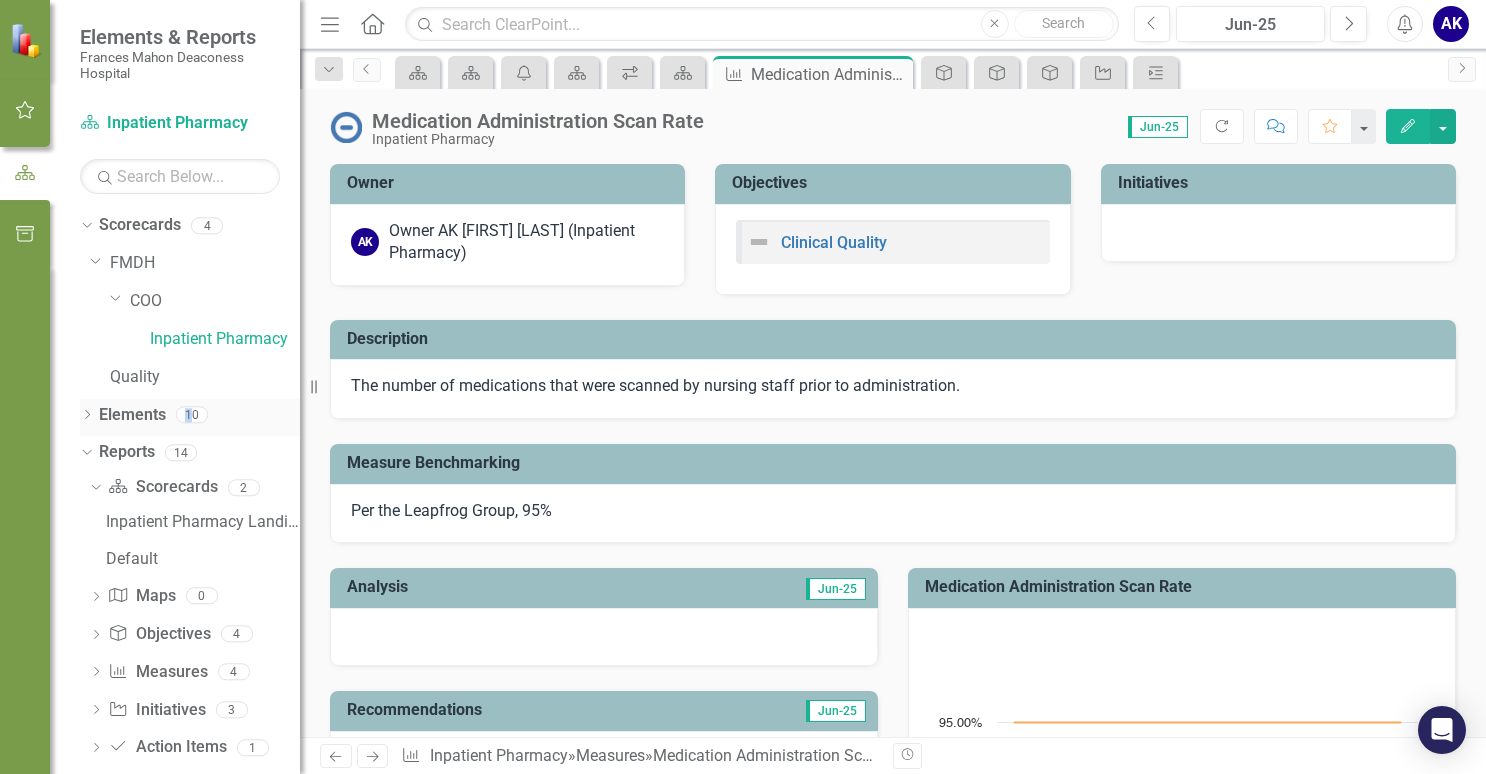 drag, startPoint x: 88, startPoint y: 418, endPoint x: 181, endPoint y: 416, distance: 93.0215 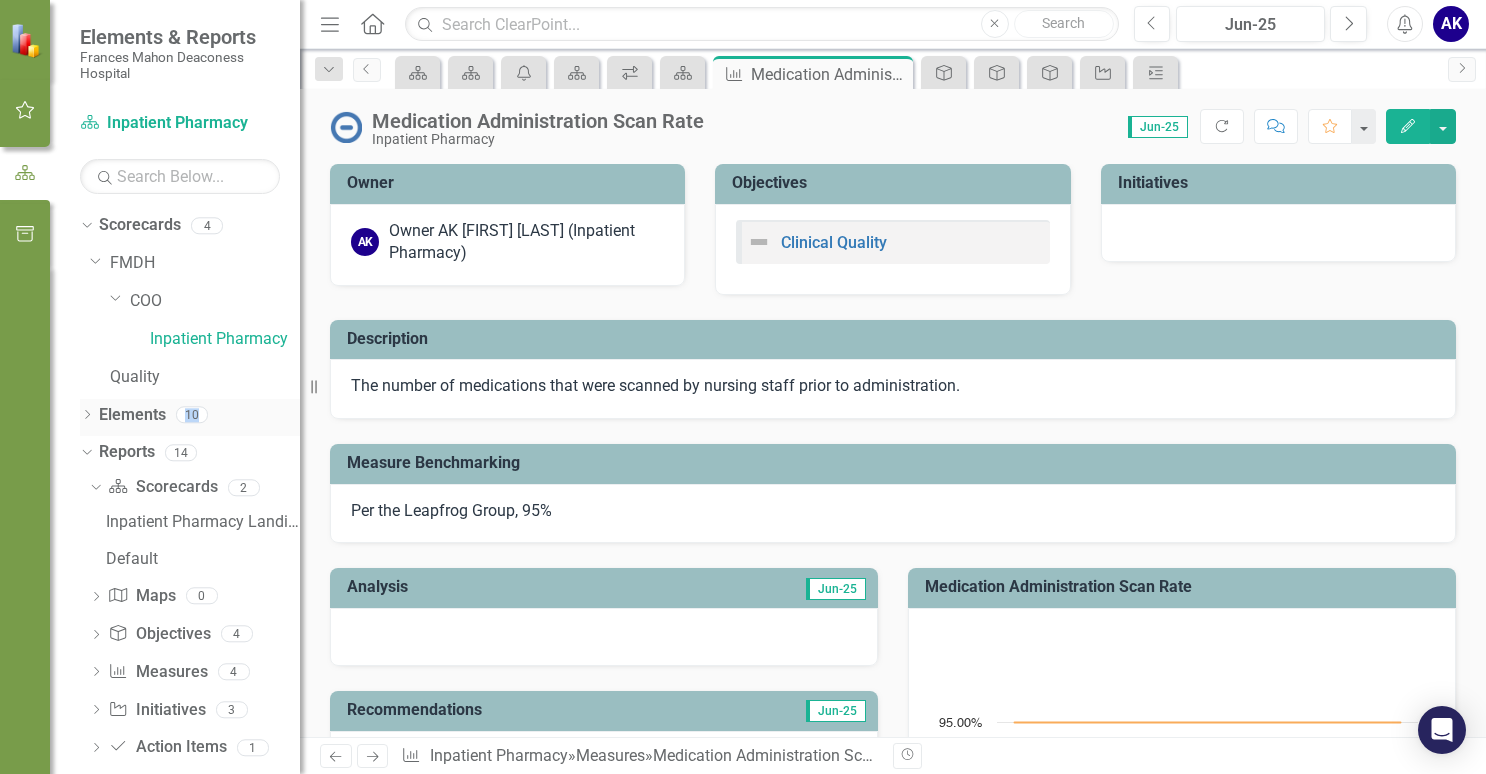 click on "10" at bounding box center [192, 414] 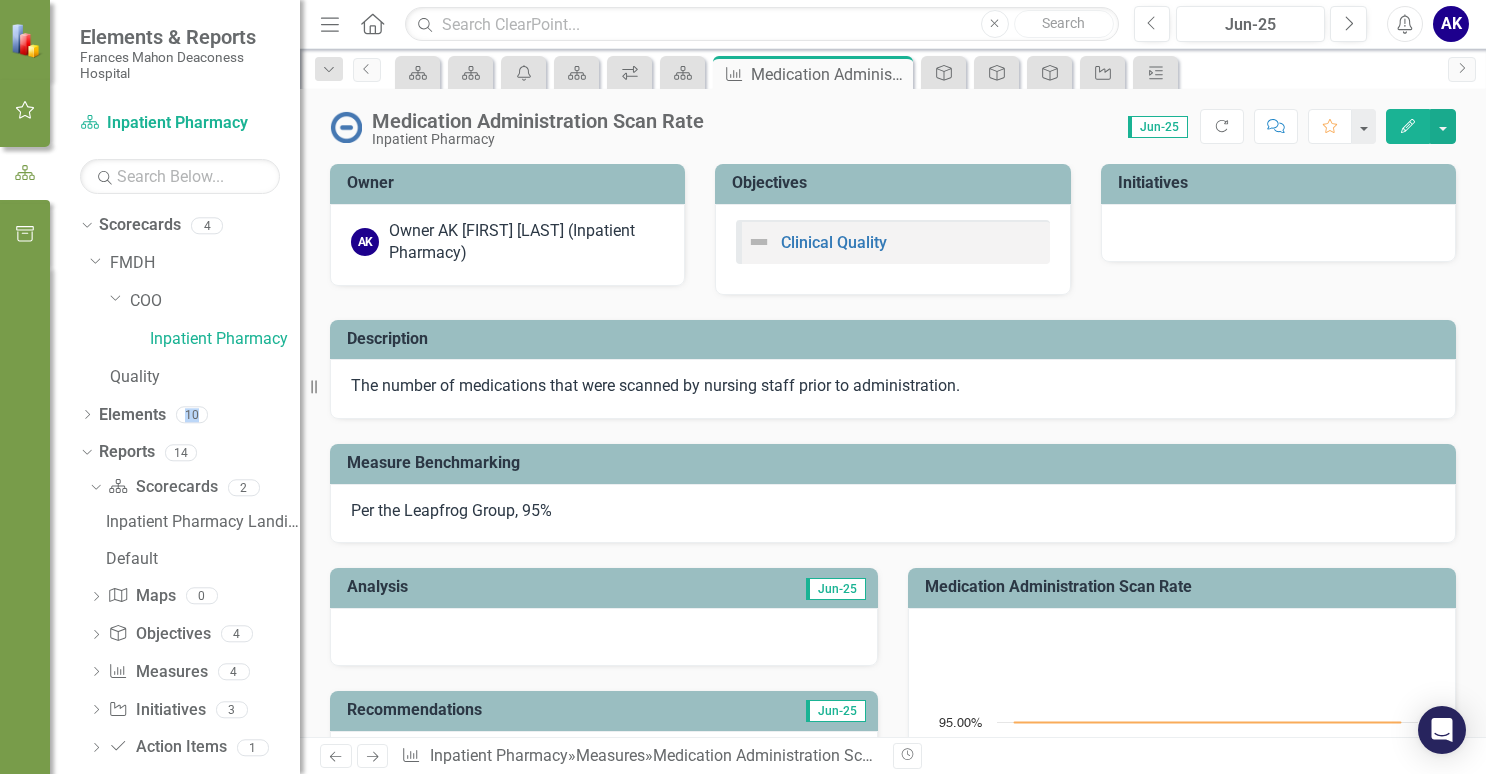 scroll, scrollTop: 24, scrollLeft: 0, axis: vertical 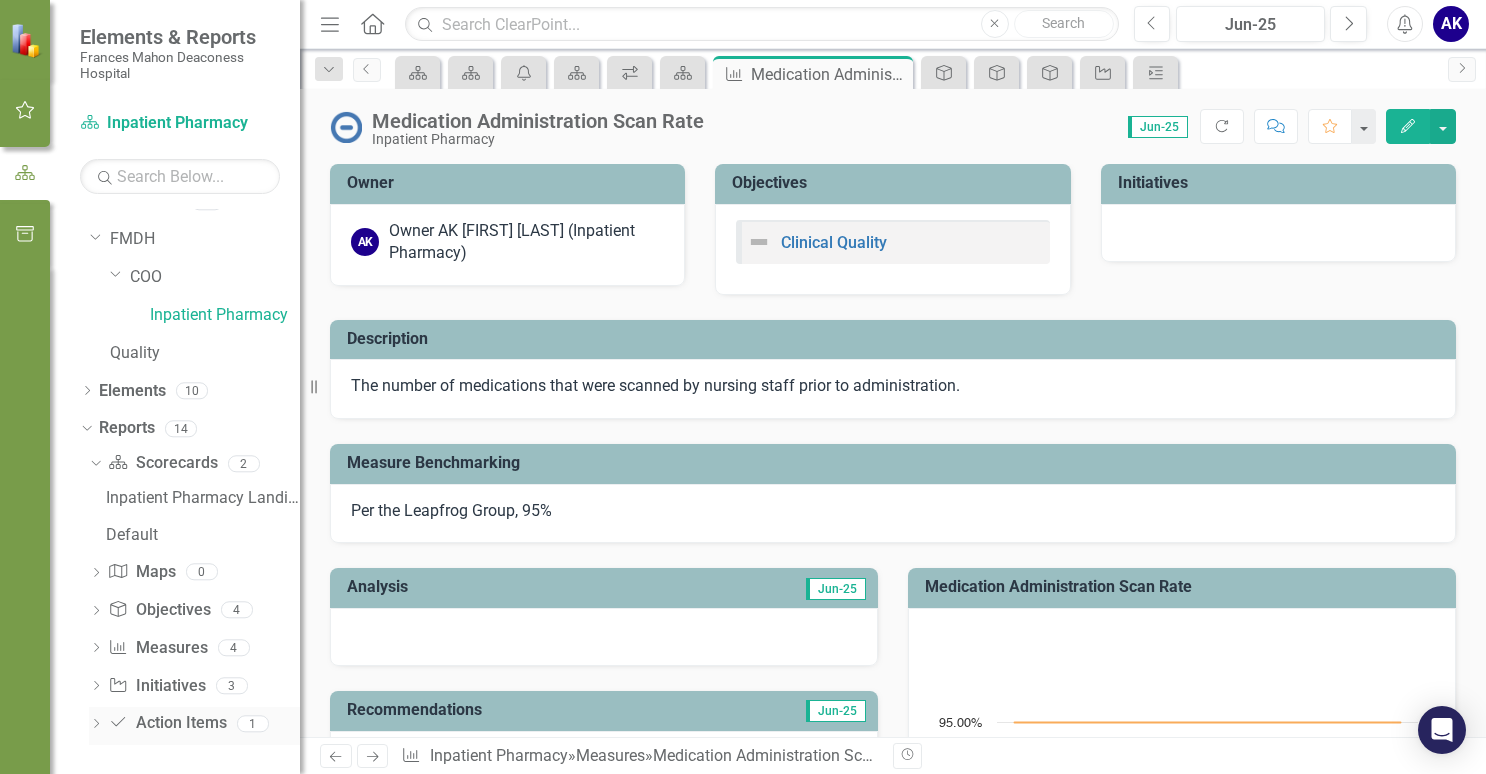 click on "1" at bounding box center [253, 723] 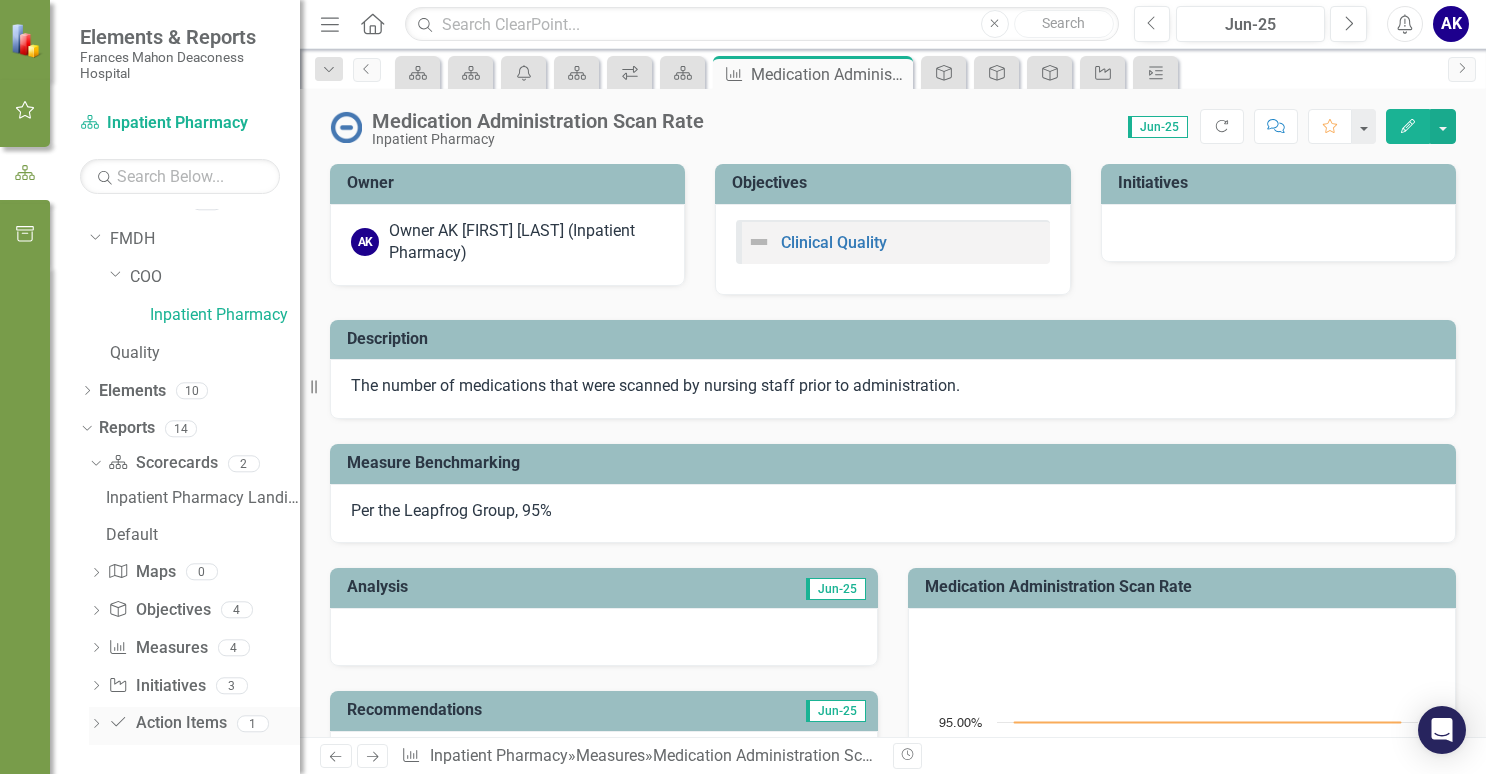 scroll, scrollTop: 0, scrollLeft: 0, axis: both 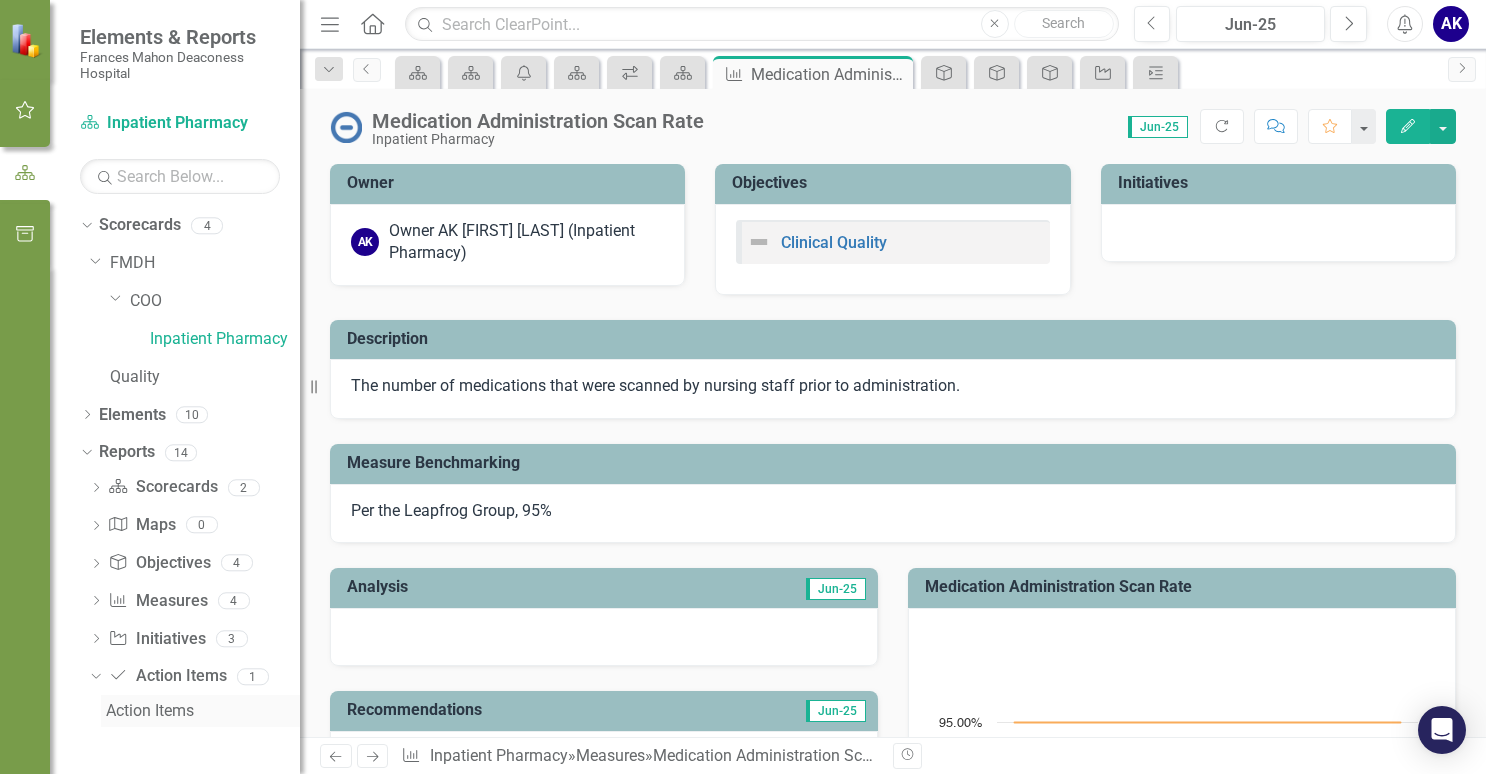 click on "Action Items" at bounding box center [203, 711] 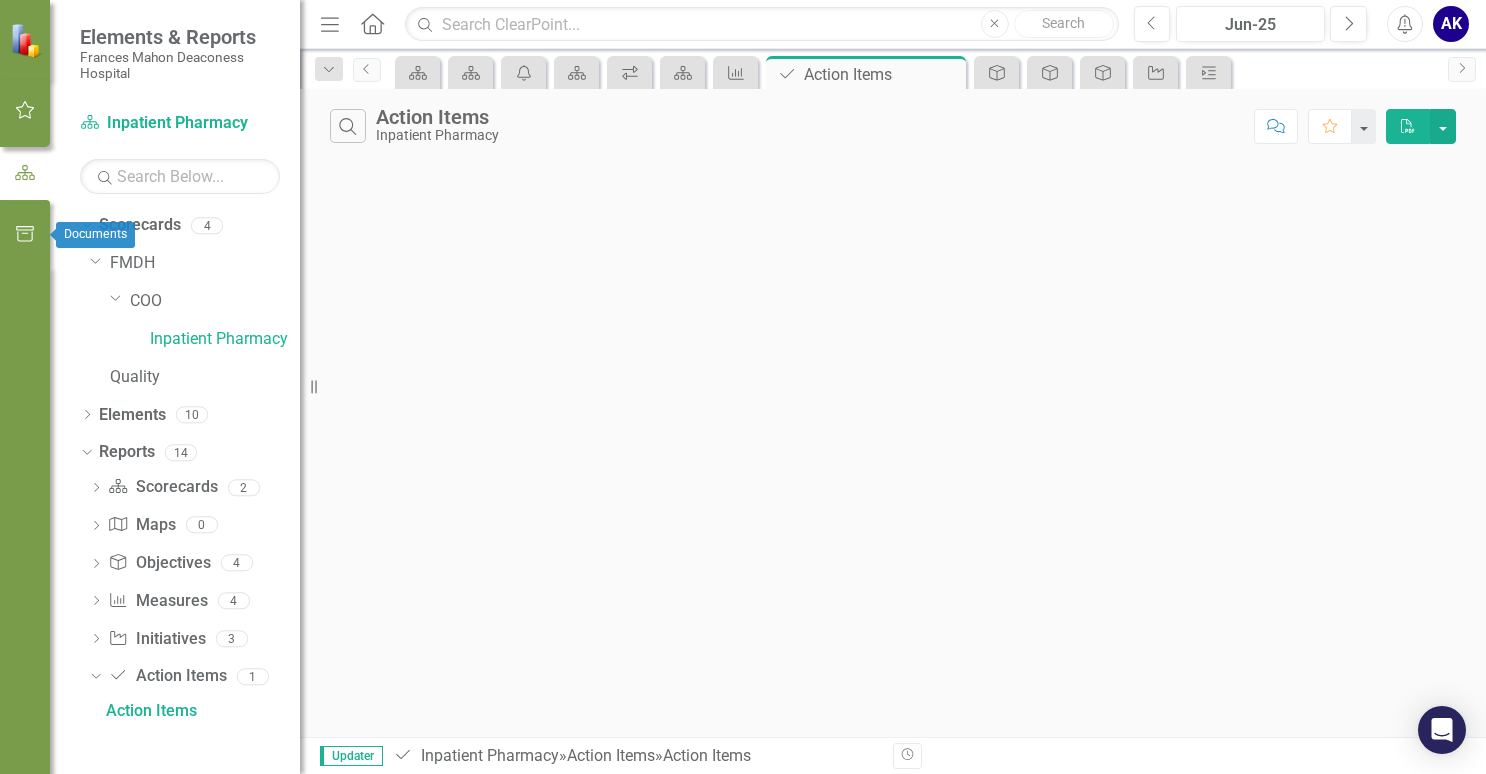 click at bounding box center [25, 234] 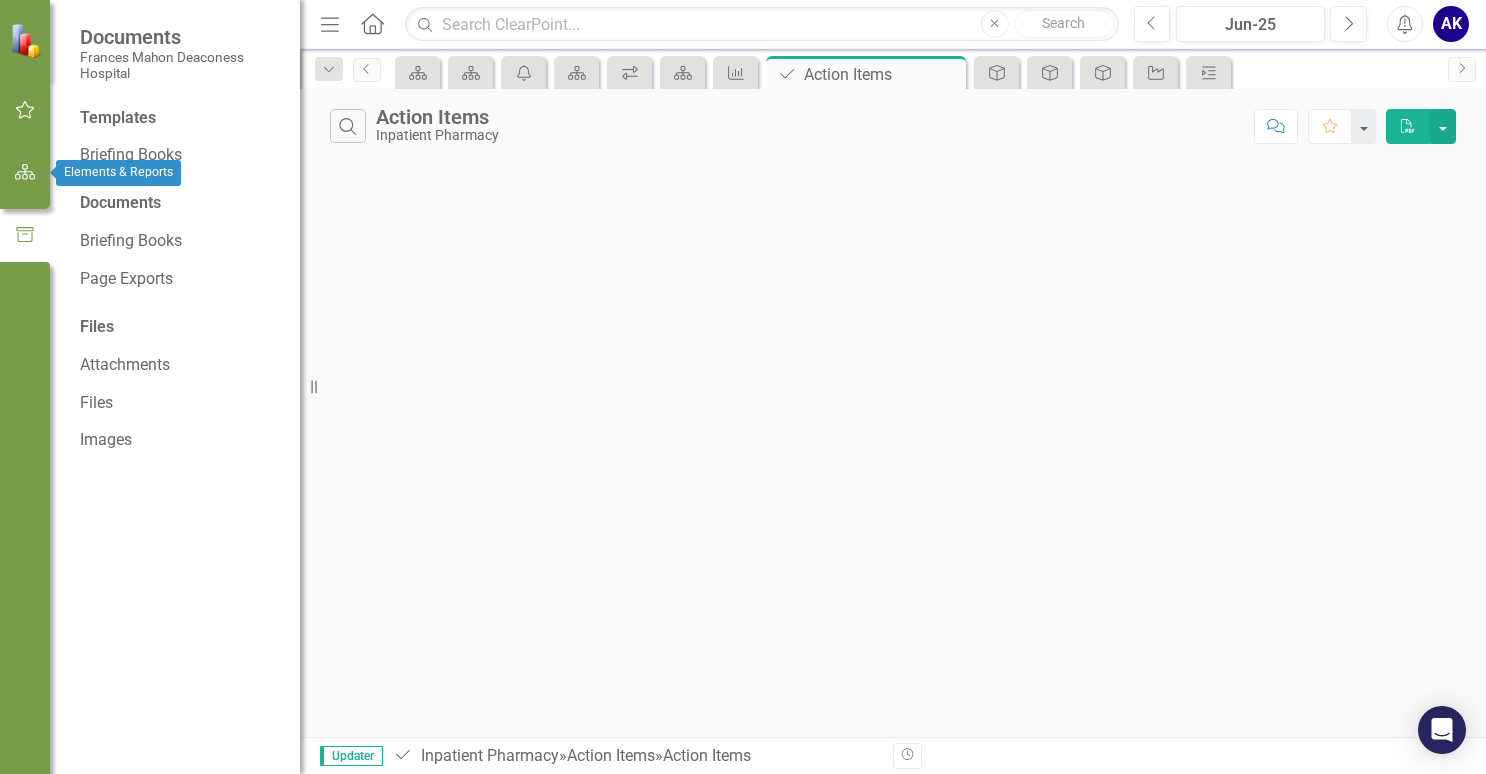 click at bounding box center (25, 173) 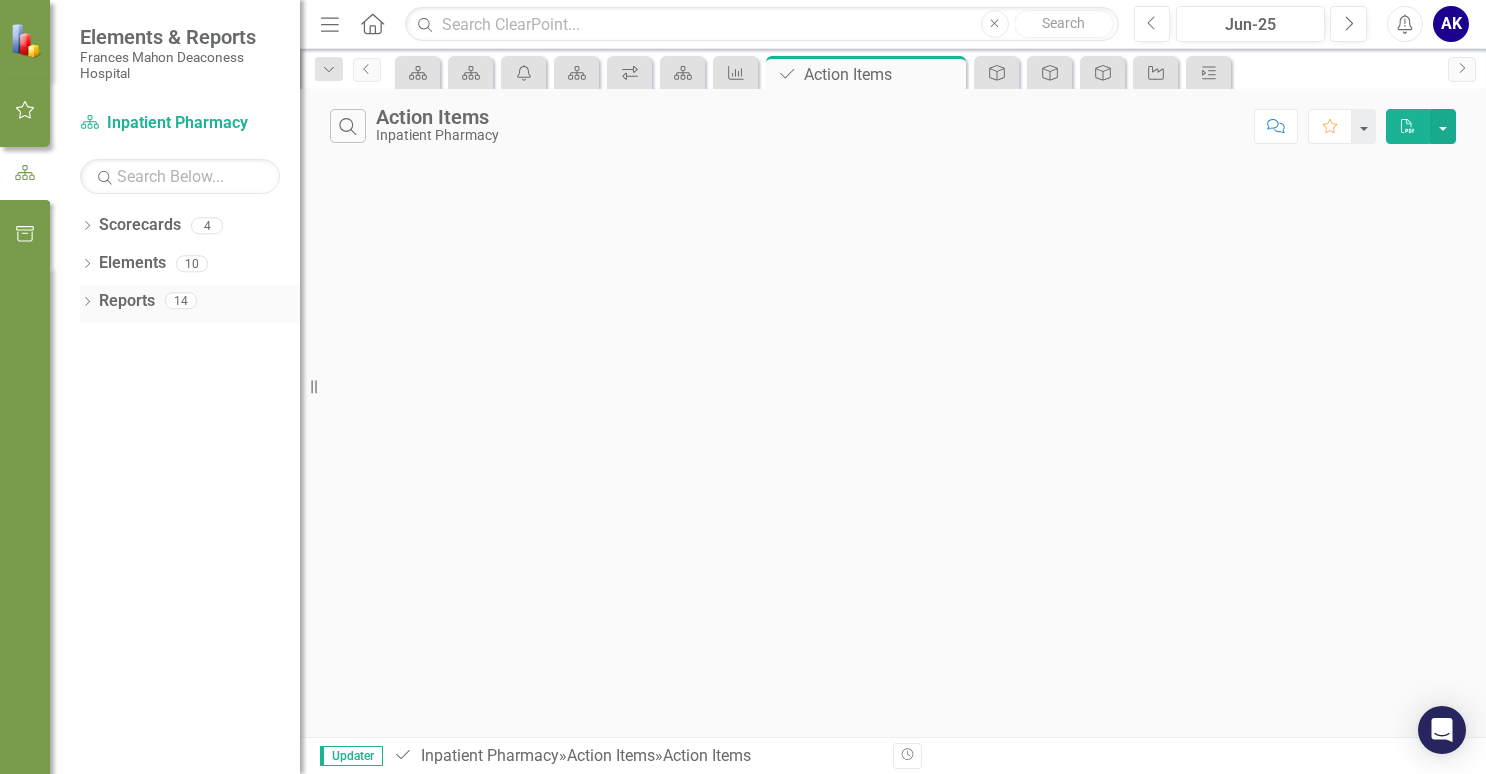 click on "Dropdown" at bounding box center (87, 303) 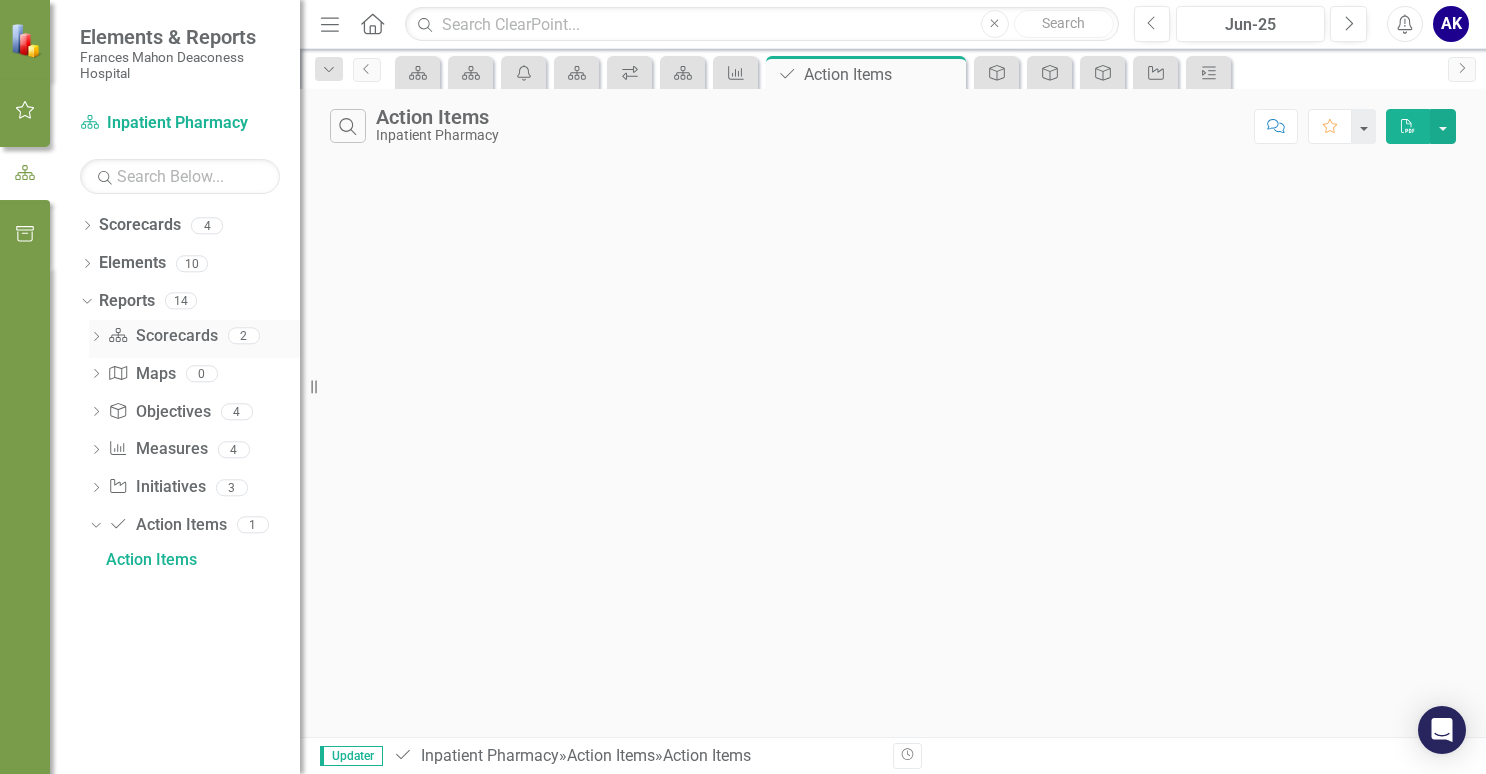 click on "Dropdown" at bounding box center (96, 338) 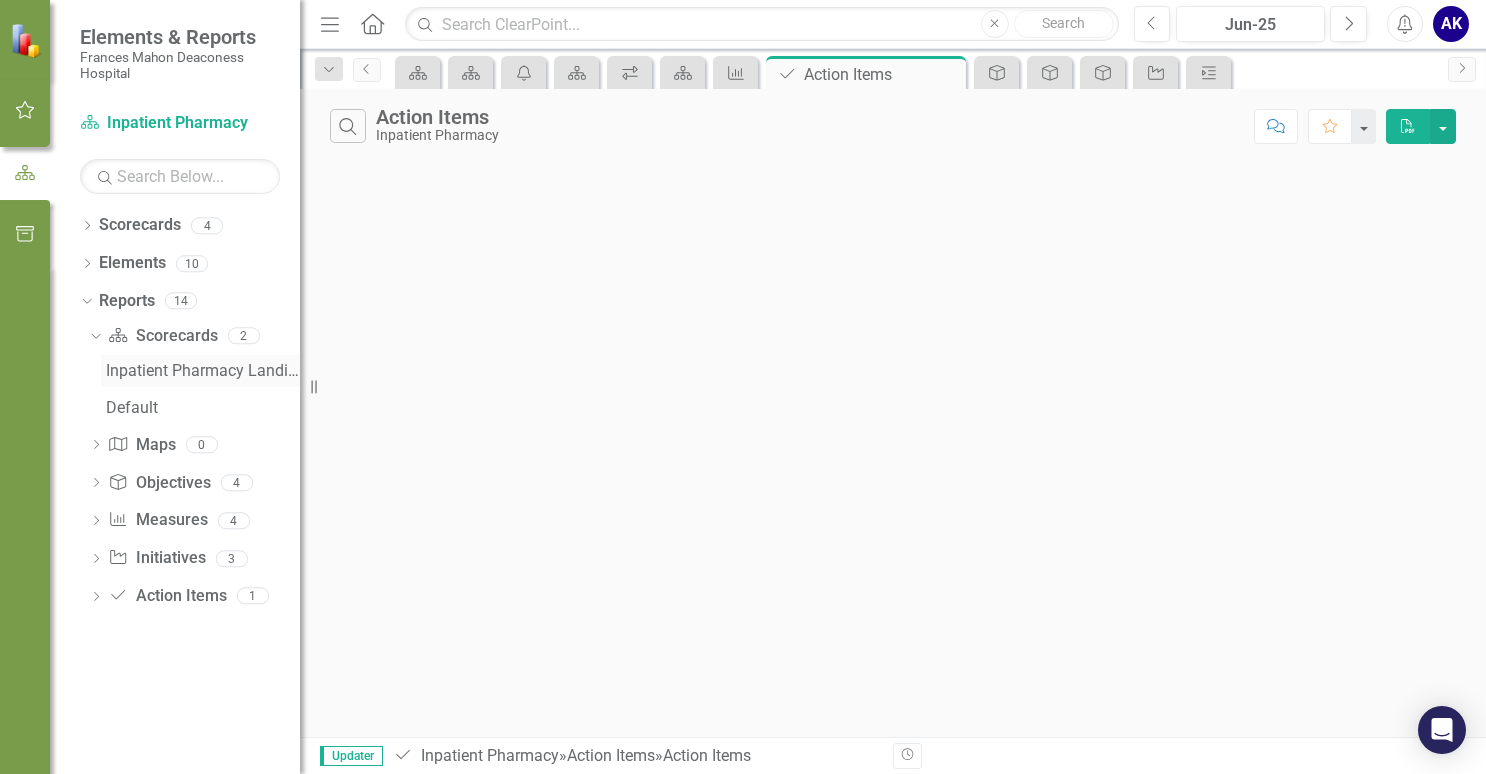 click on "Inpatient Pharmacy Landing Page" at bounding box center (203, 371) 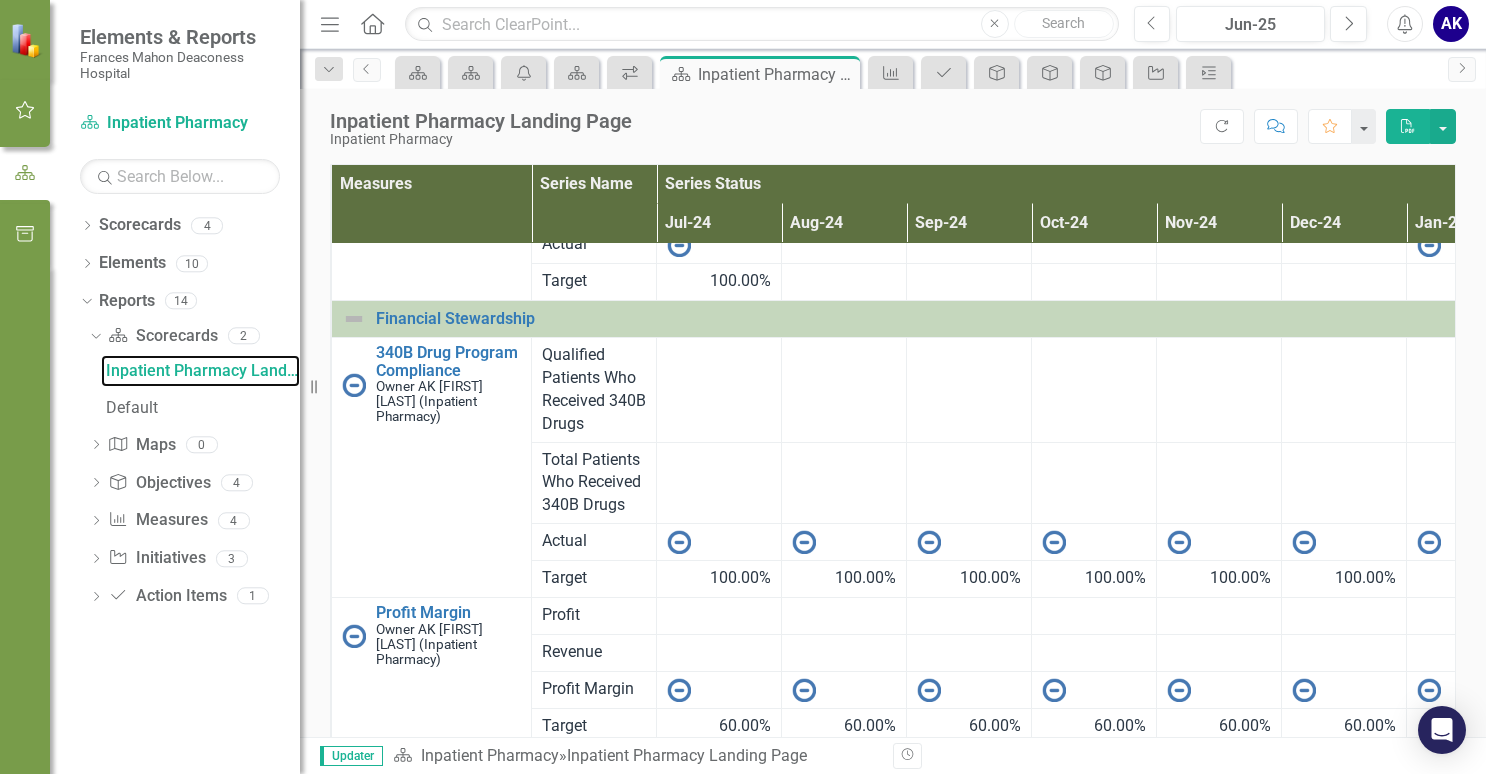 scroll, scrollTop: 894, scrollLeft: 0, axis: vertical 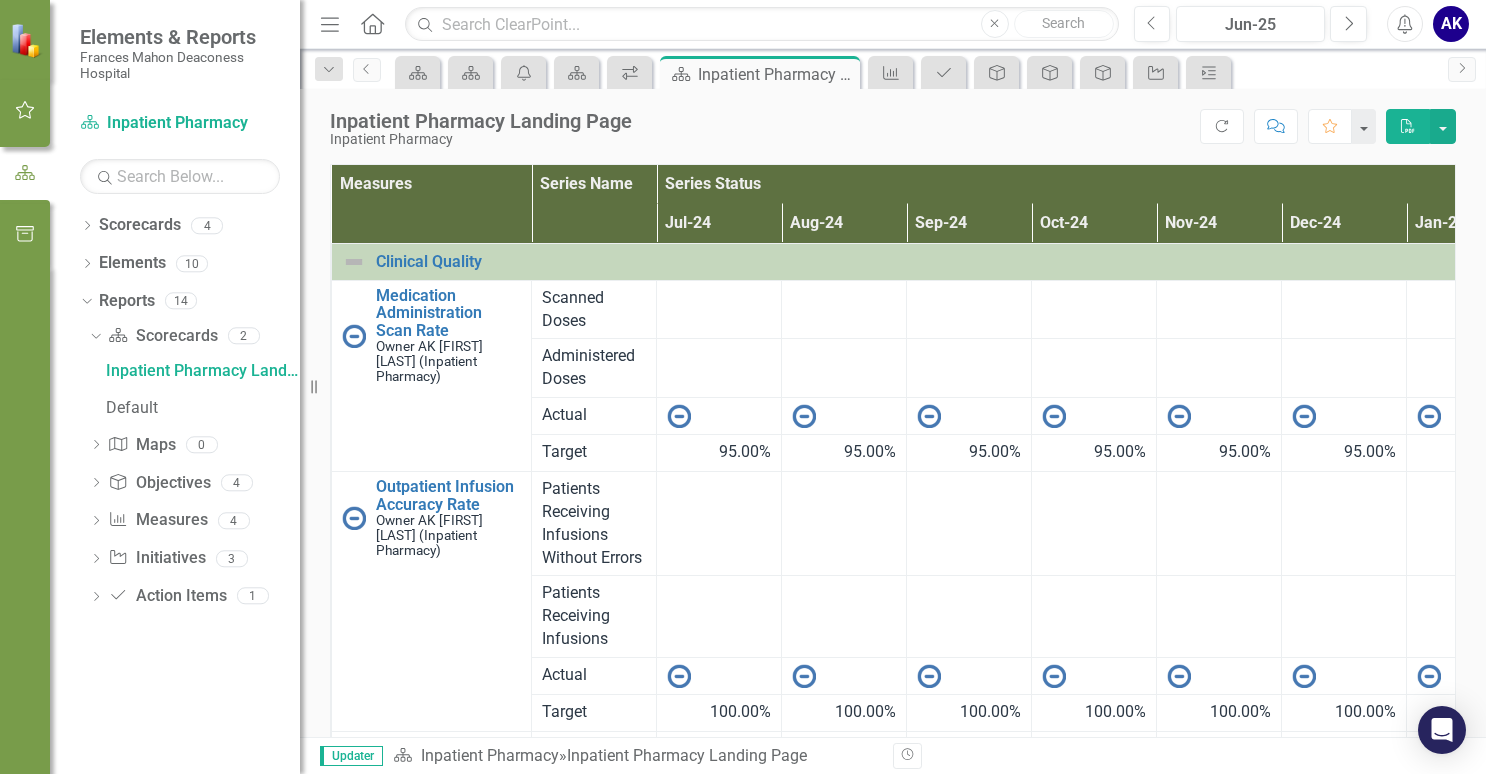 click at bounding box center (969, 524) 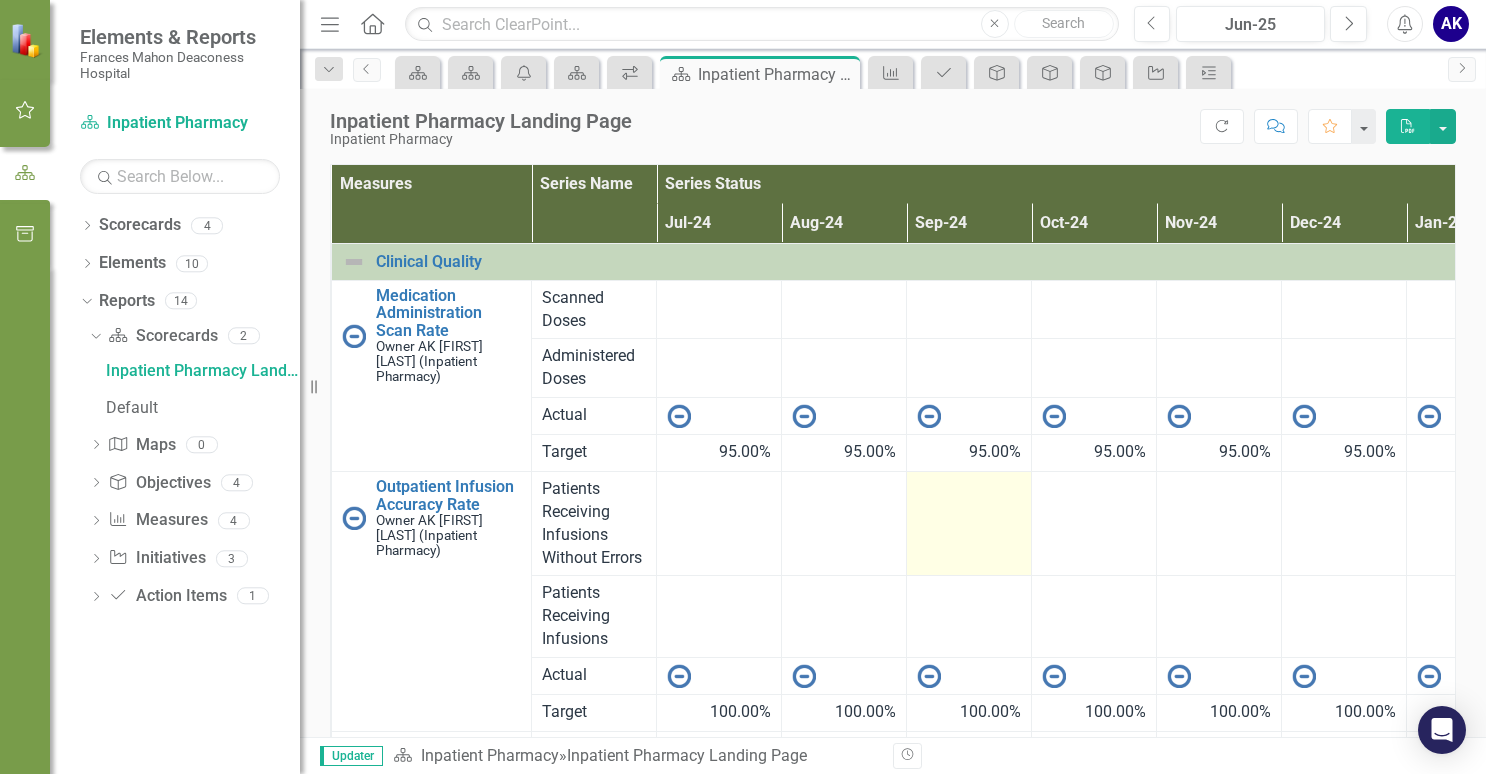 click at bounding box center [969, 524] 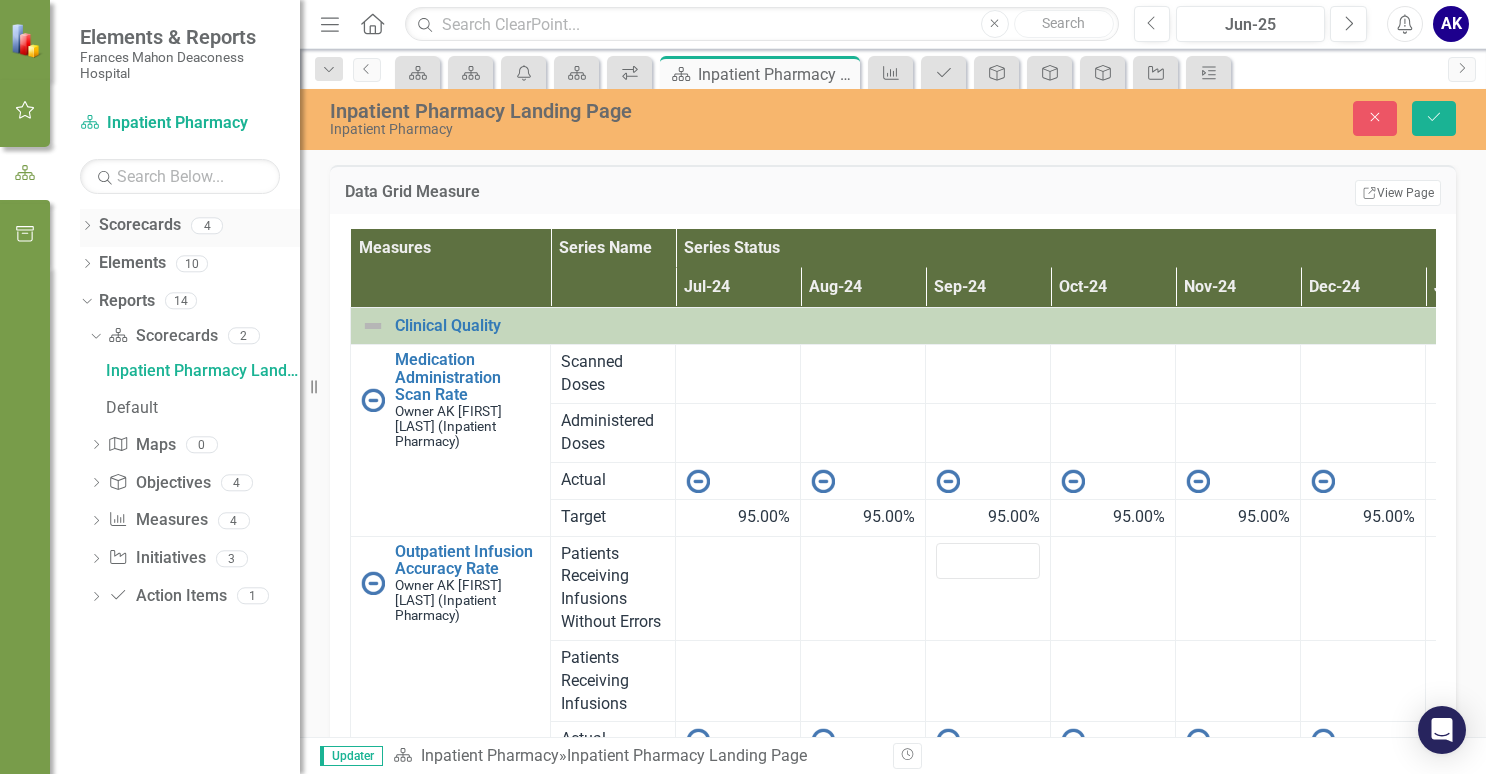 click on "Dropdown" at bounding box center (87, 227) 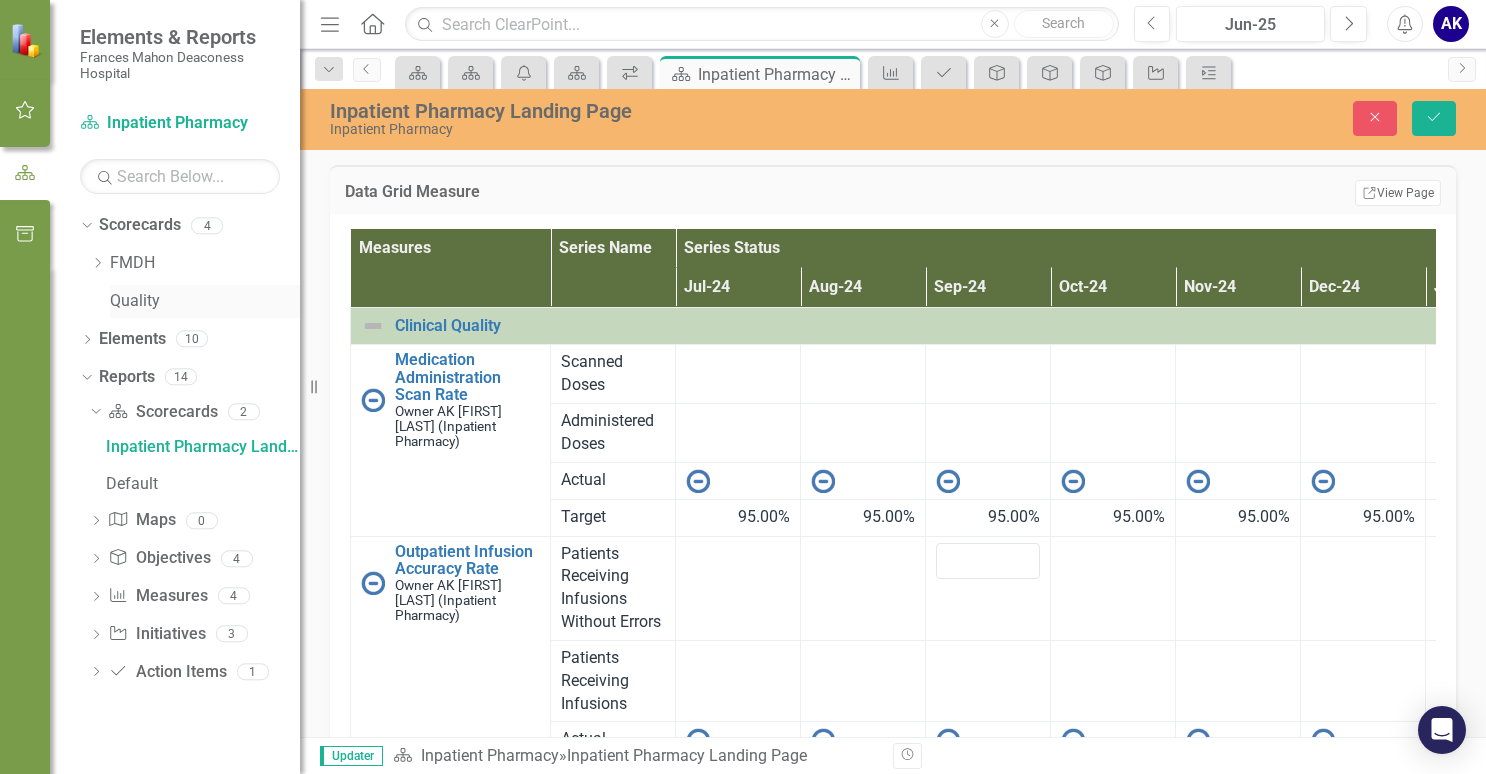 click on "Quality" at bounding box center [205, 301] 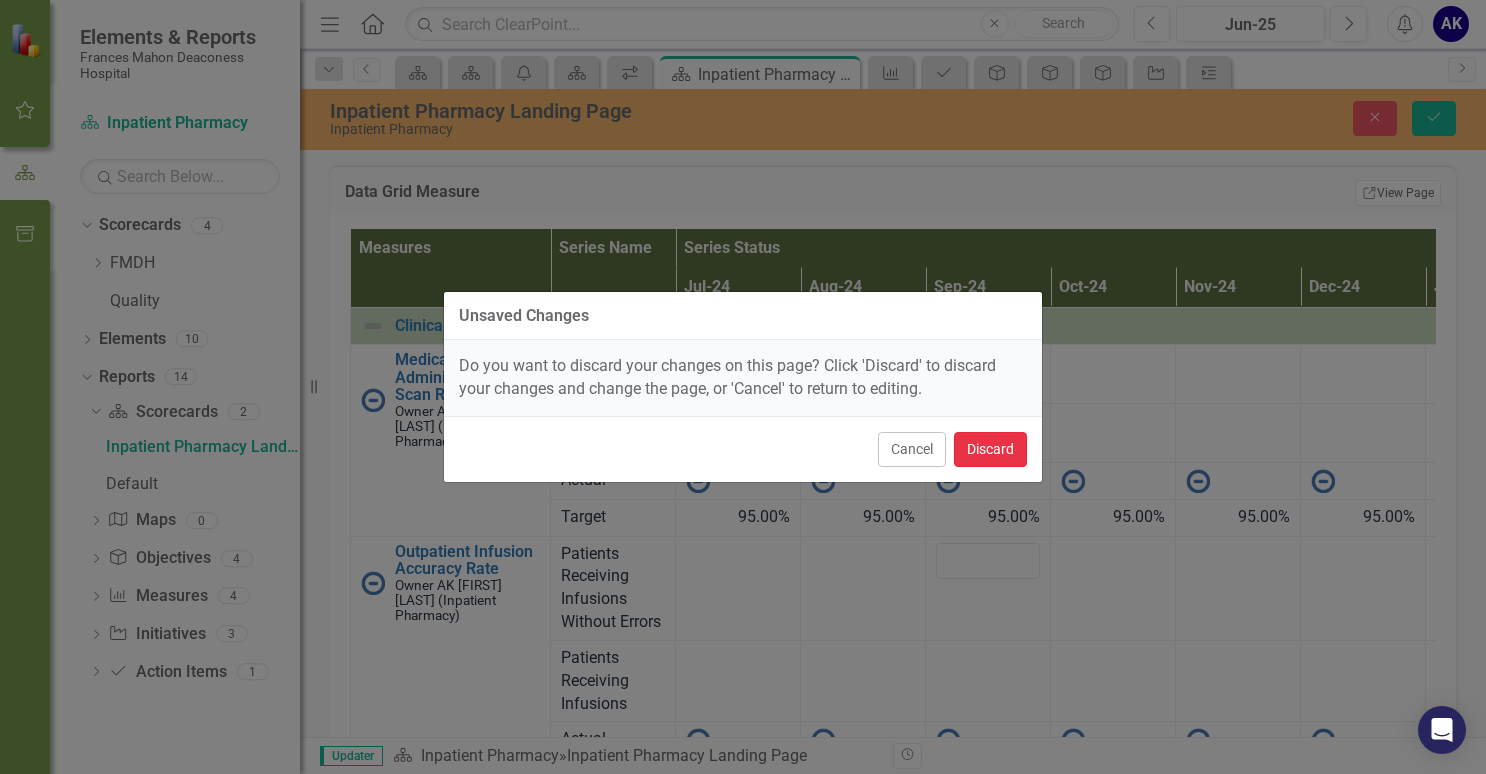 click on "Discard" at bounding box center (990, 449) 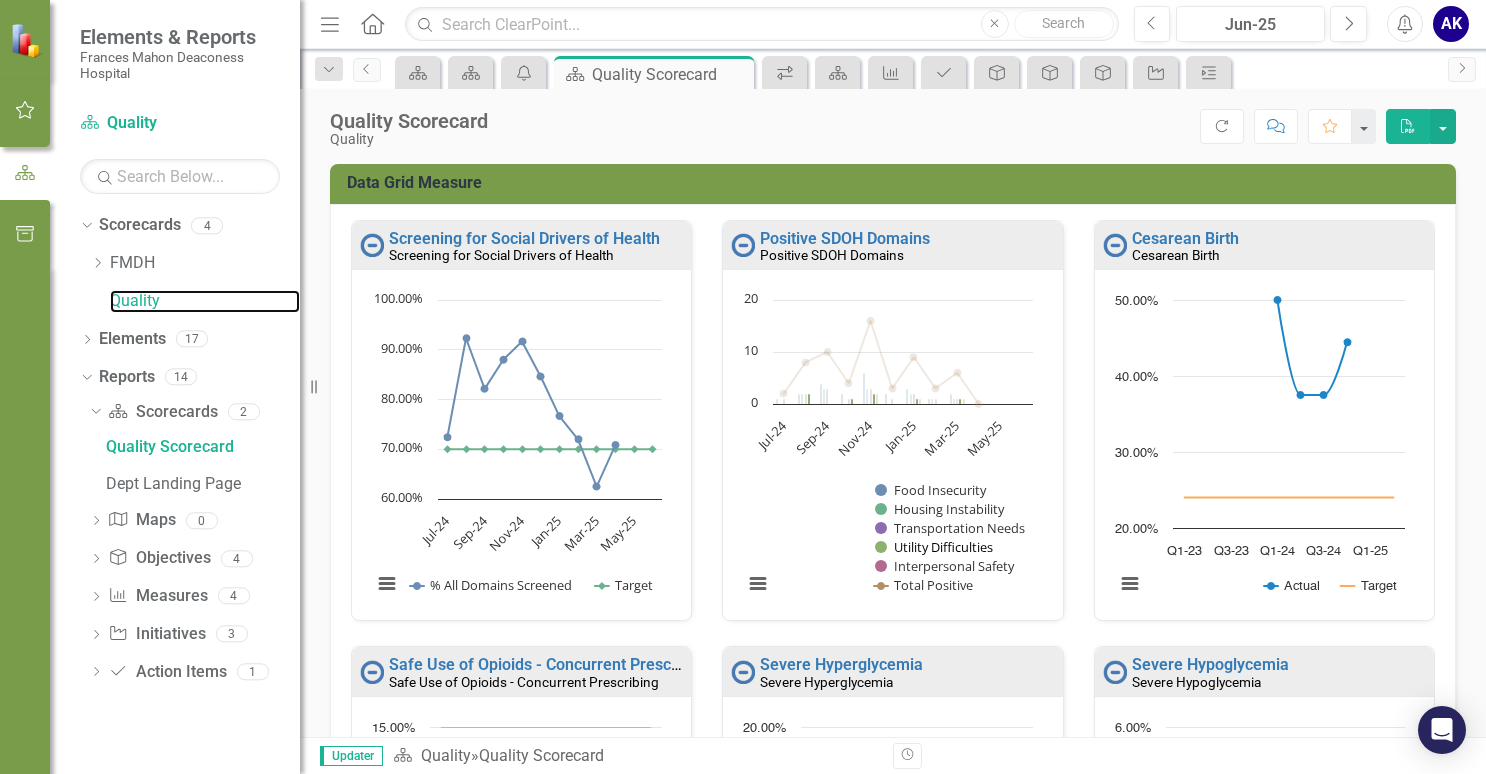 scroll, scrollTop: 1, scrollLeft: 0, axis: vertical 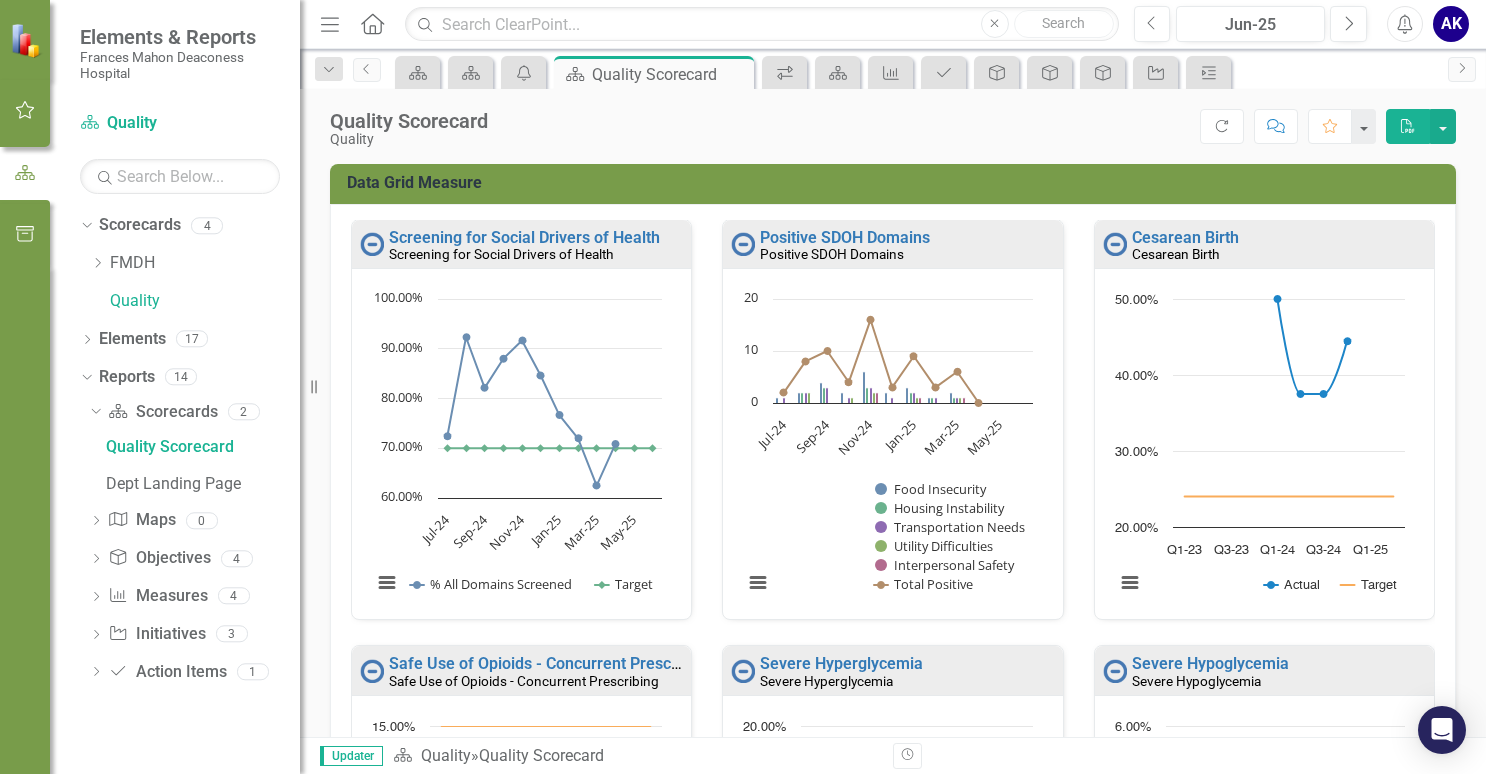 drag, startPoint x: 108, startPoint y: 420, endPoint x: 36, endPoint y: 452, distance: 78.79086 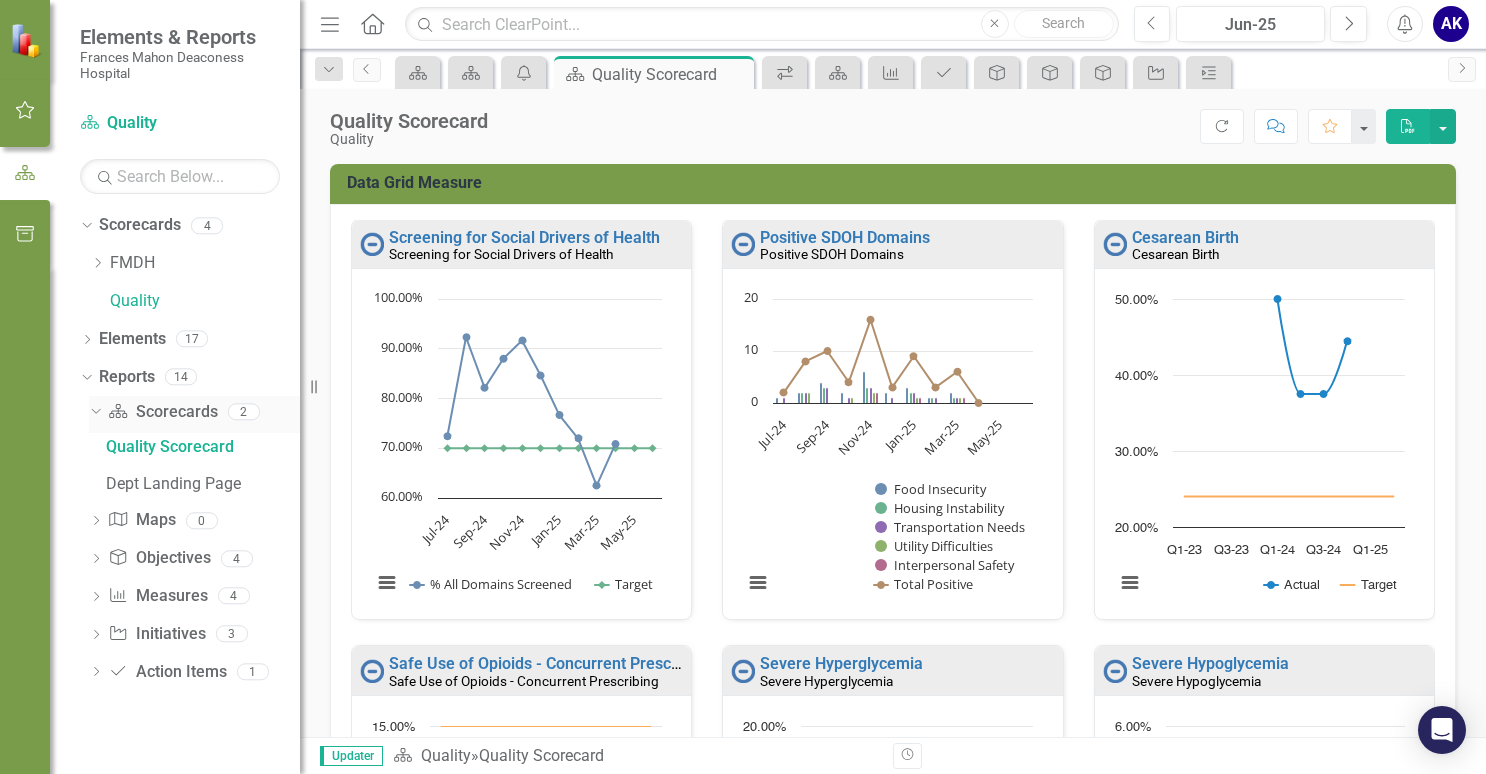 click on "Dropdown" at bounding box center (96, 414) 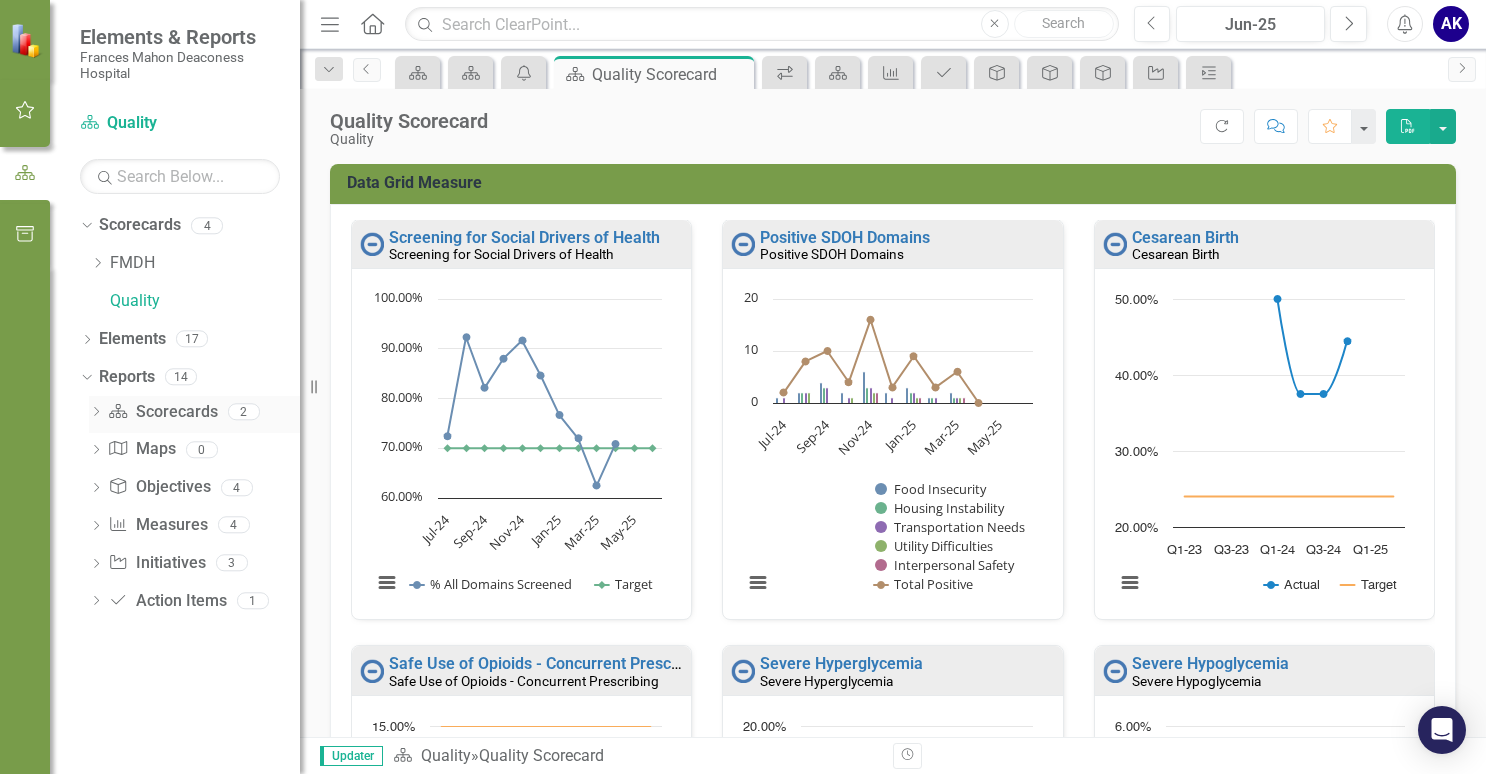 click on "Dropdown" at bounding box center (96, 413) 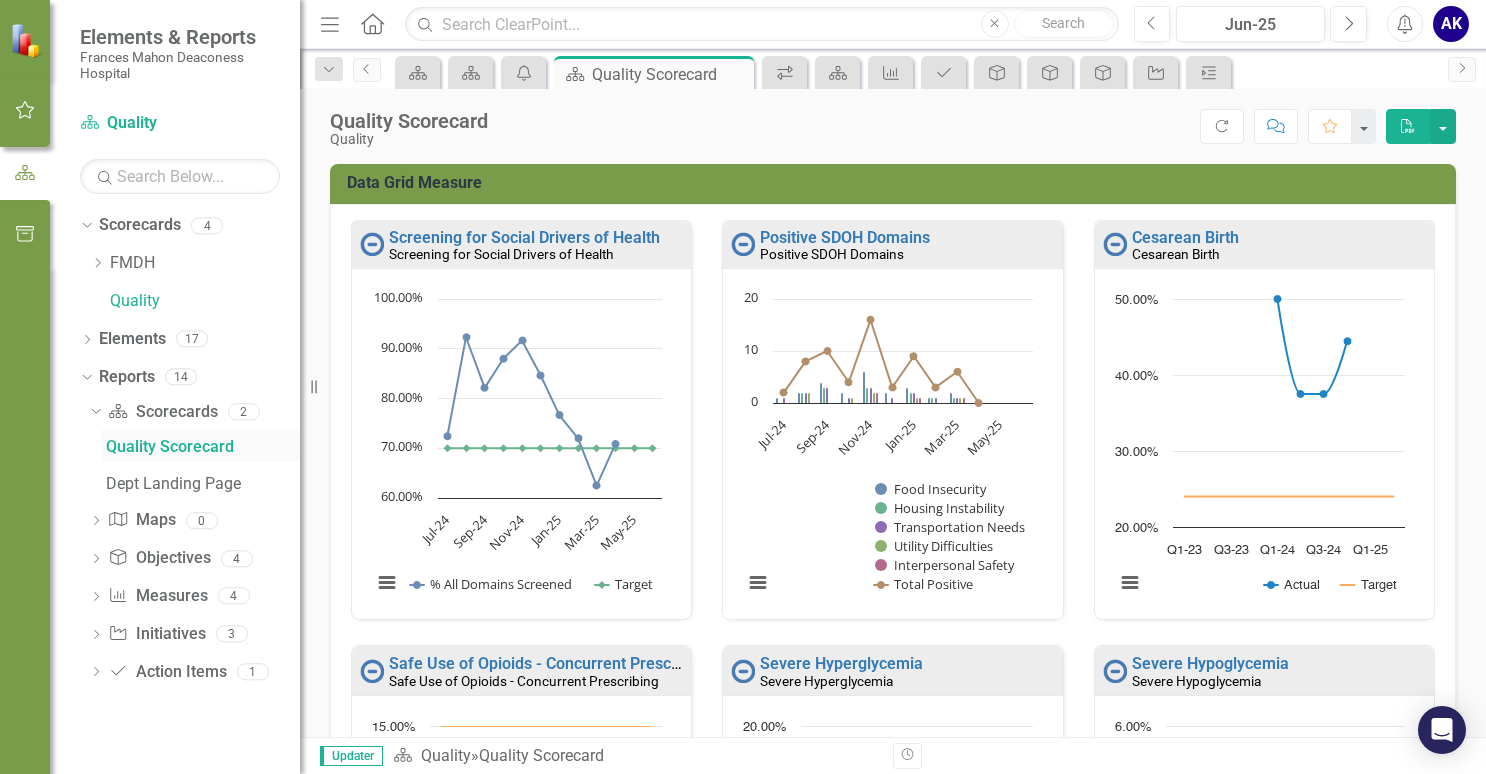 click on "Quality Scorecard" at bounding box center (203, 447) 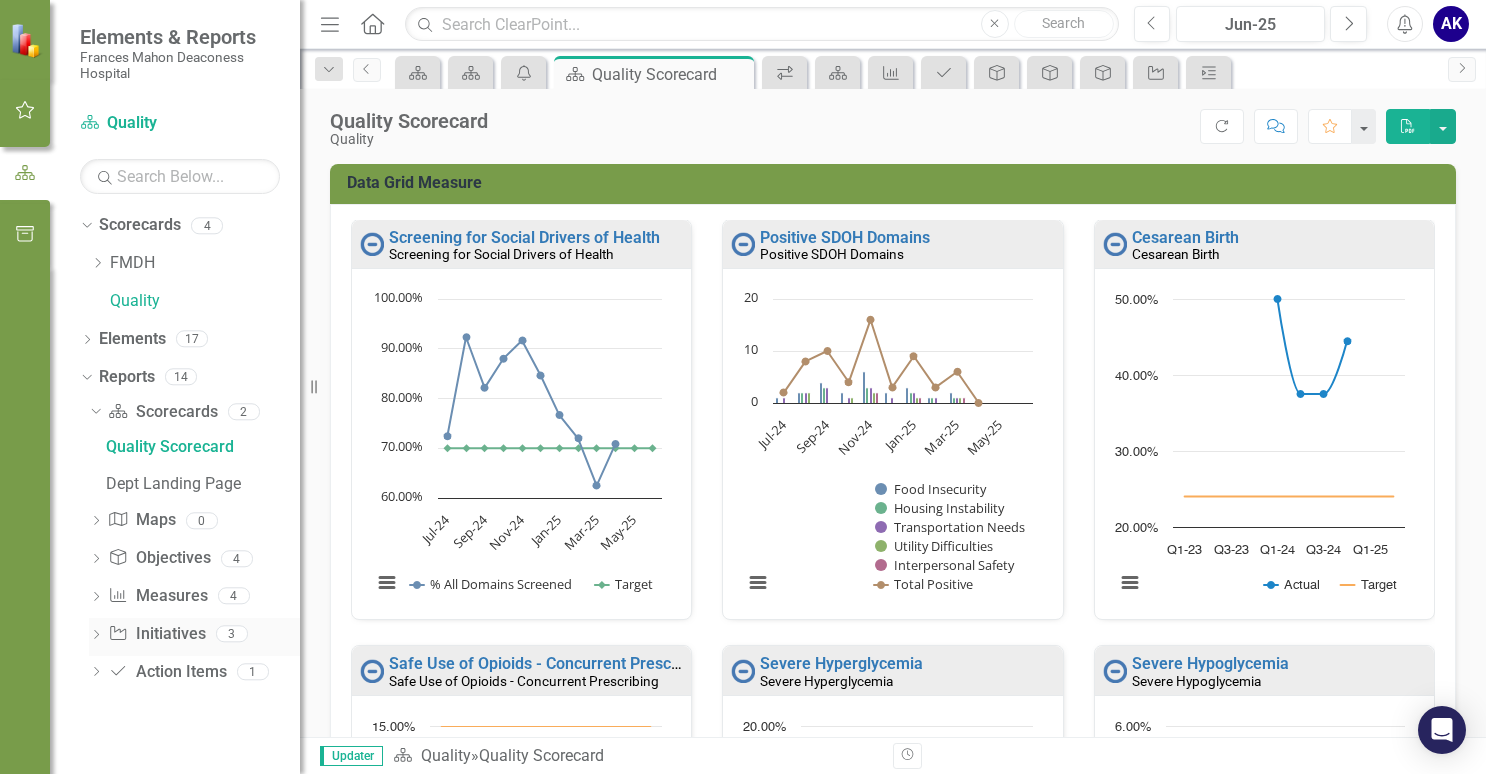 click on "Dropdown" at bounding box center (96, 636) 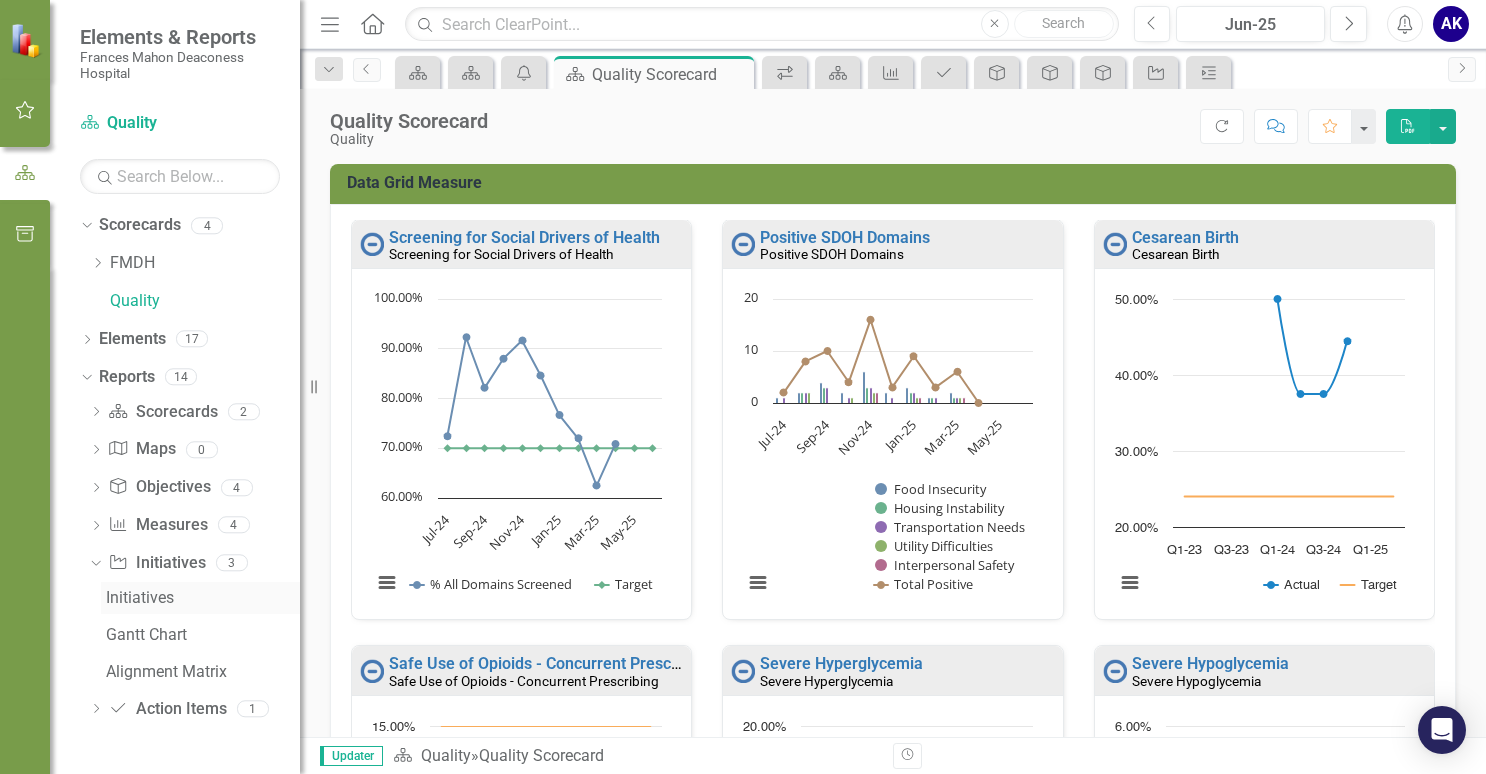 click on "Initiatives" at bounding box center (203, 598) 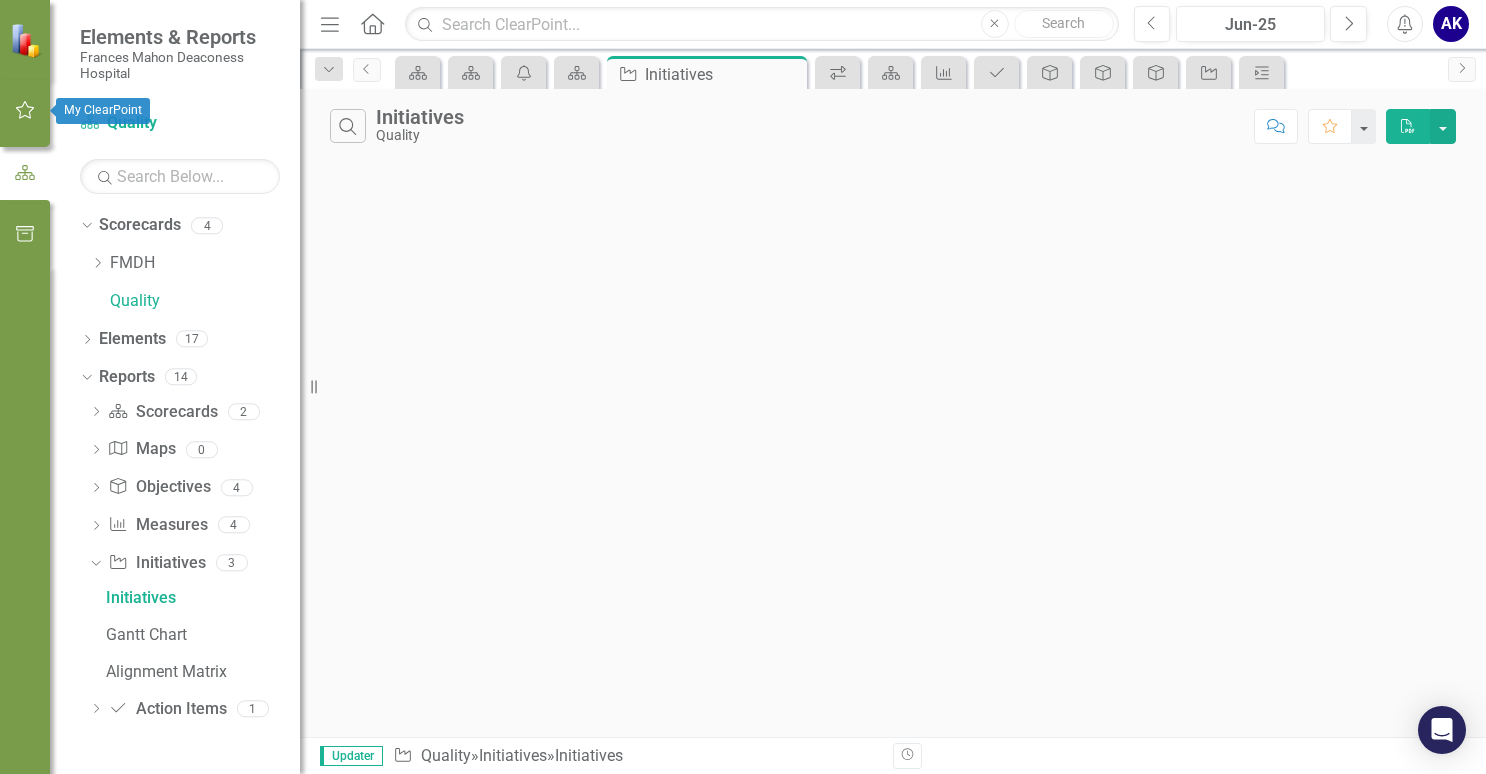 click at bounding box center (25, 110) 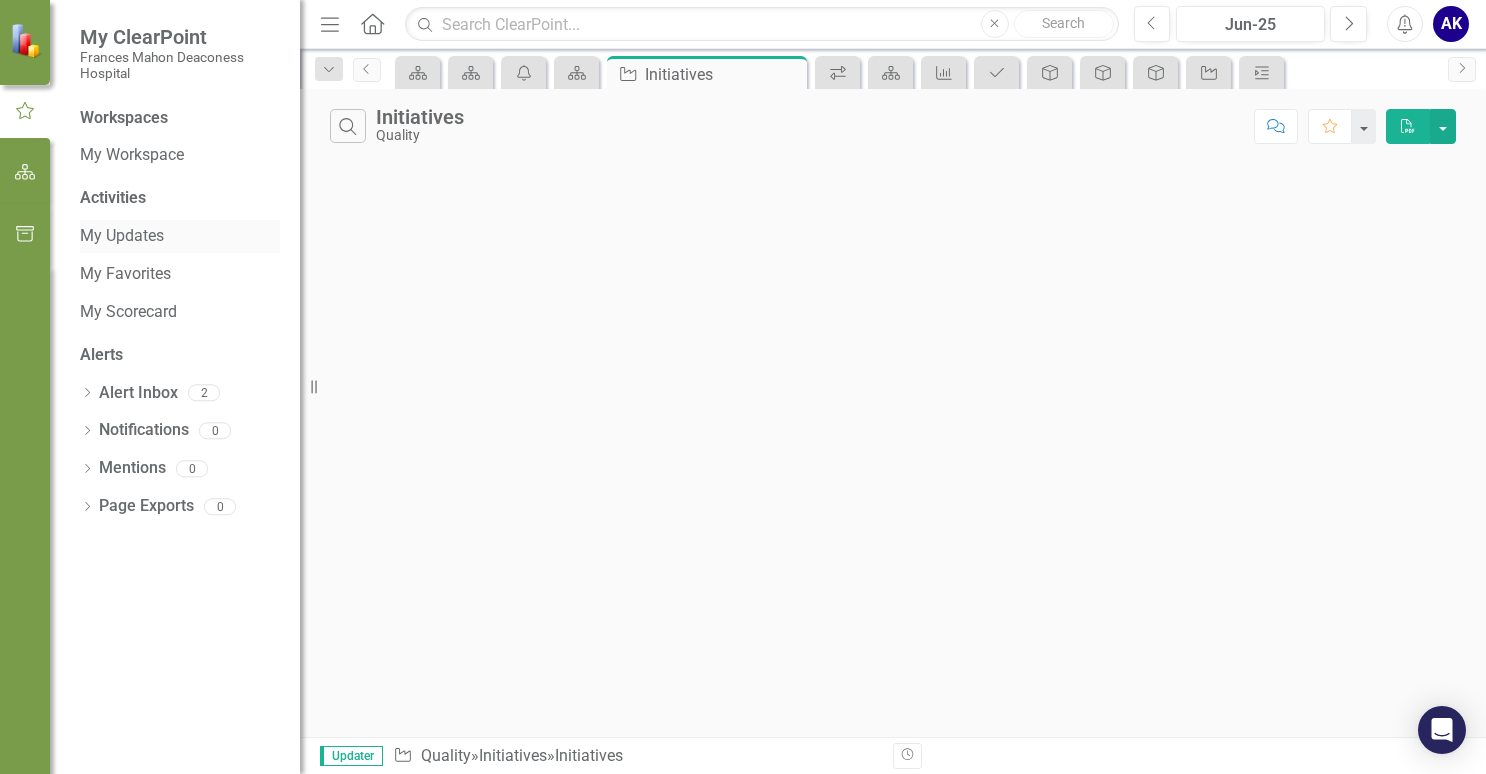 click on "My Updates" at bounding box center [180, 236] 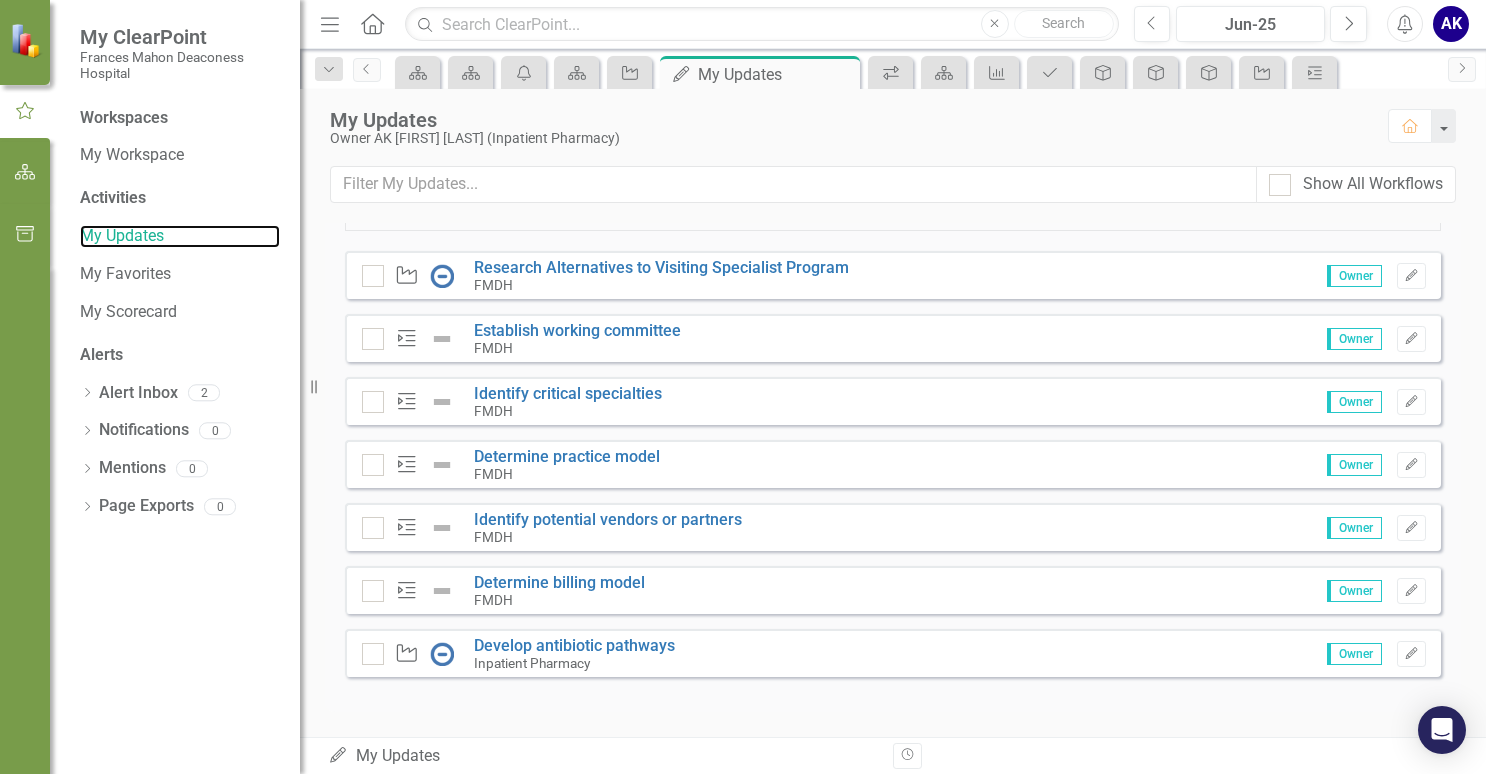 scroll, scrollTop: 638, scrollLeft: 0, axis: vertical 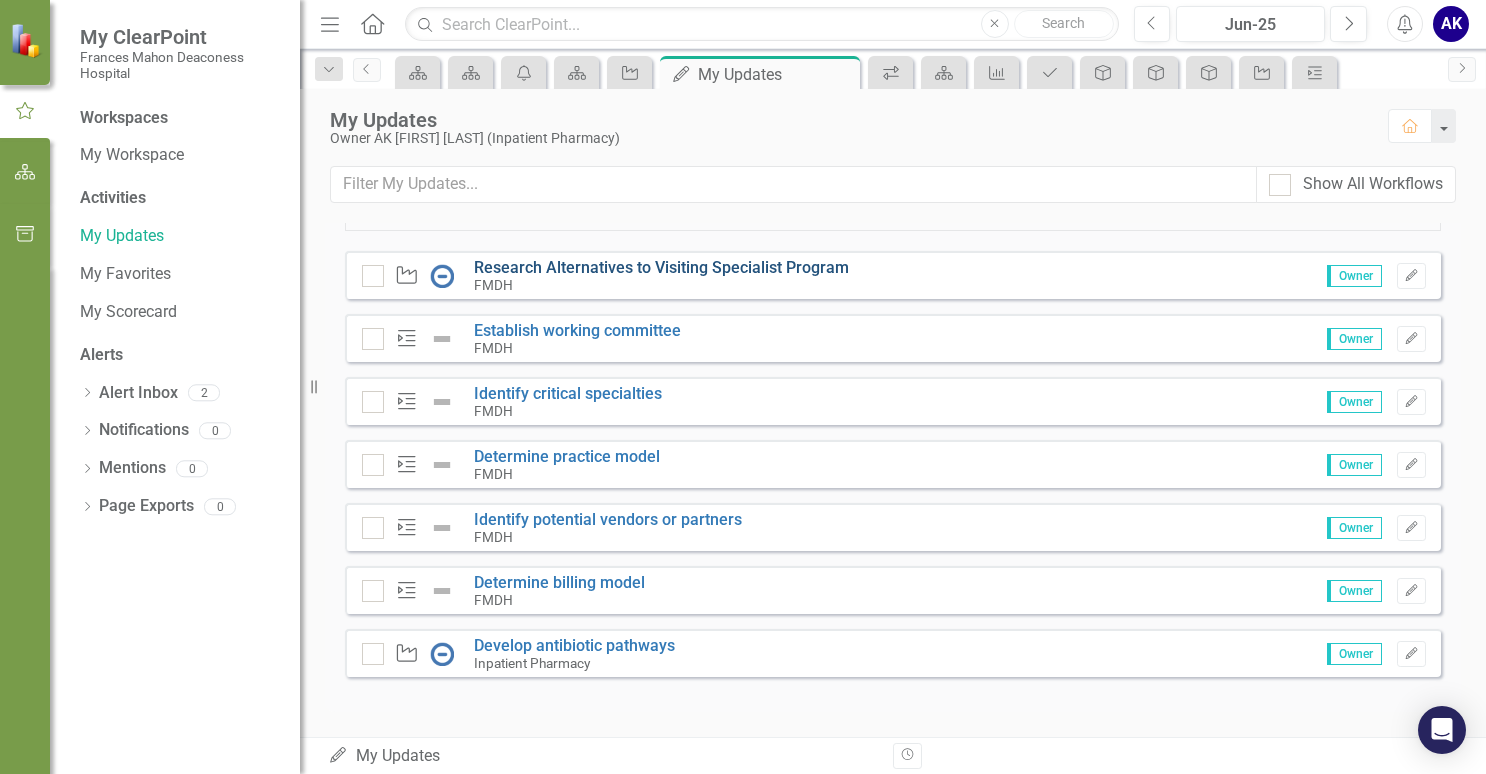 click on "Research Alternatives to Visiting Specialist Program" at bounding box center [661, 267] 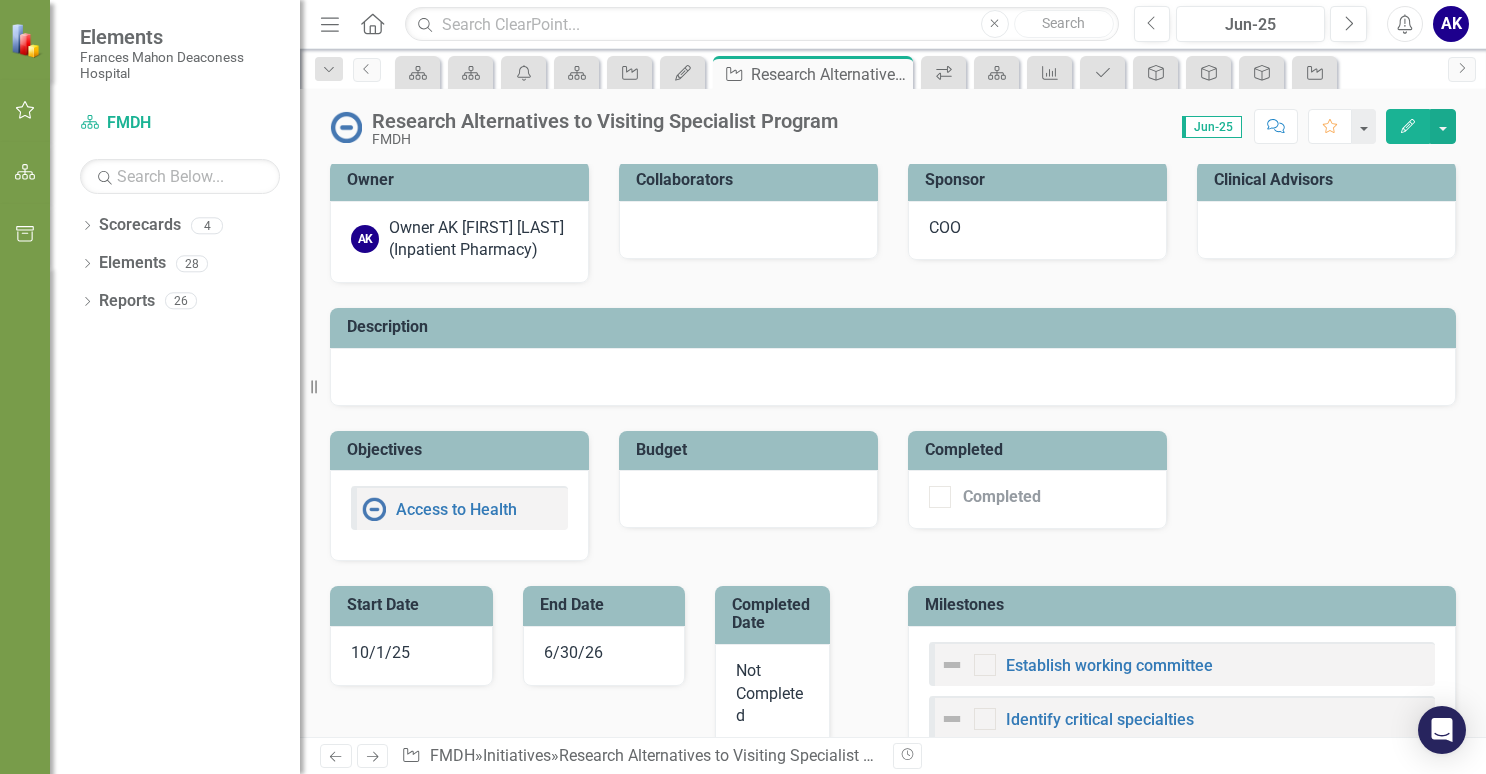 scroll, scrollTop: 0, scrollLeft: 0, axis: both 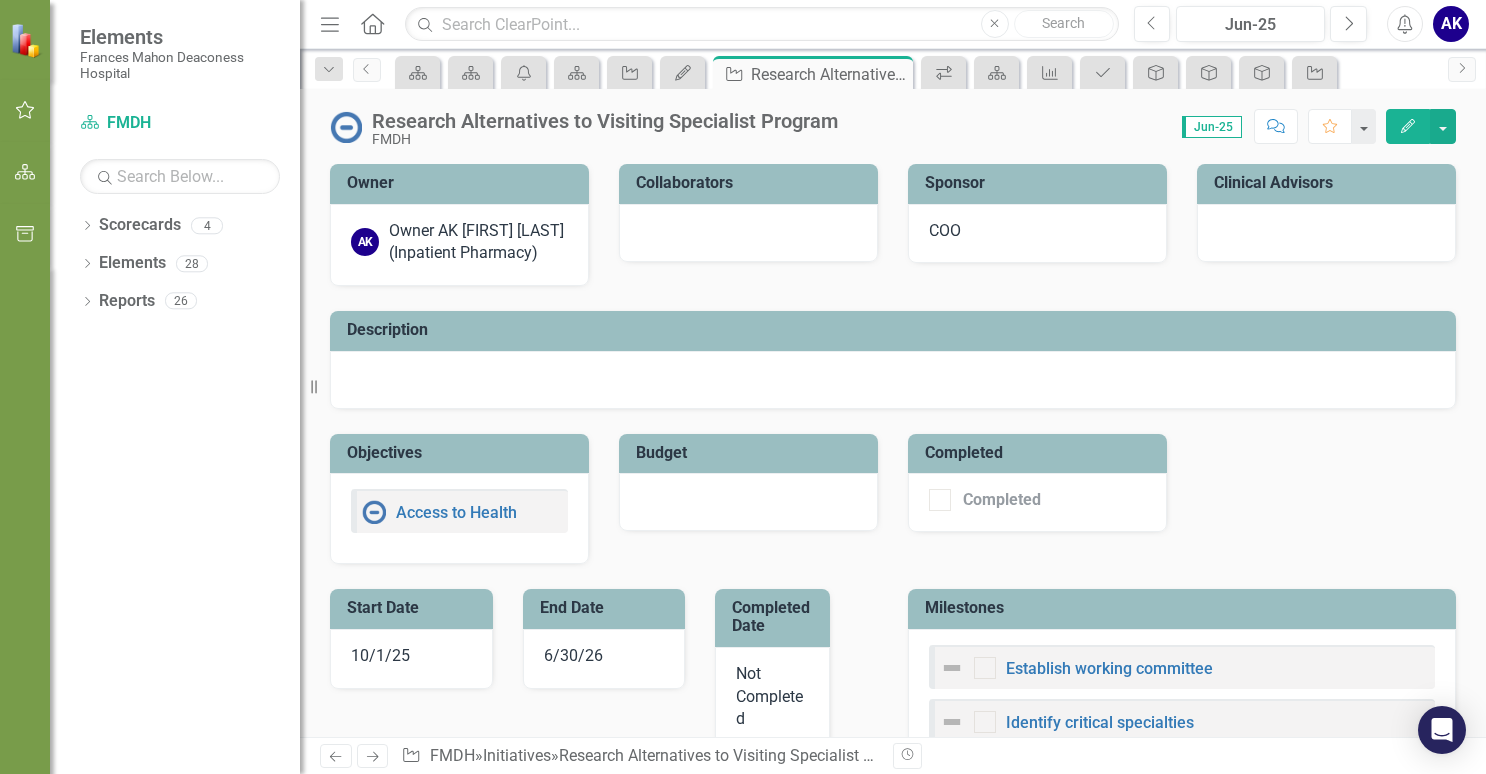 click at bounding box center (372, 23) 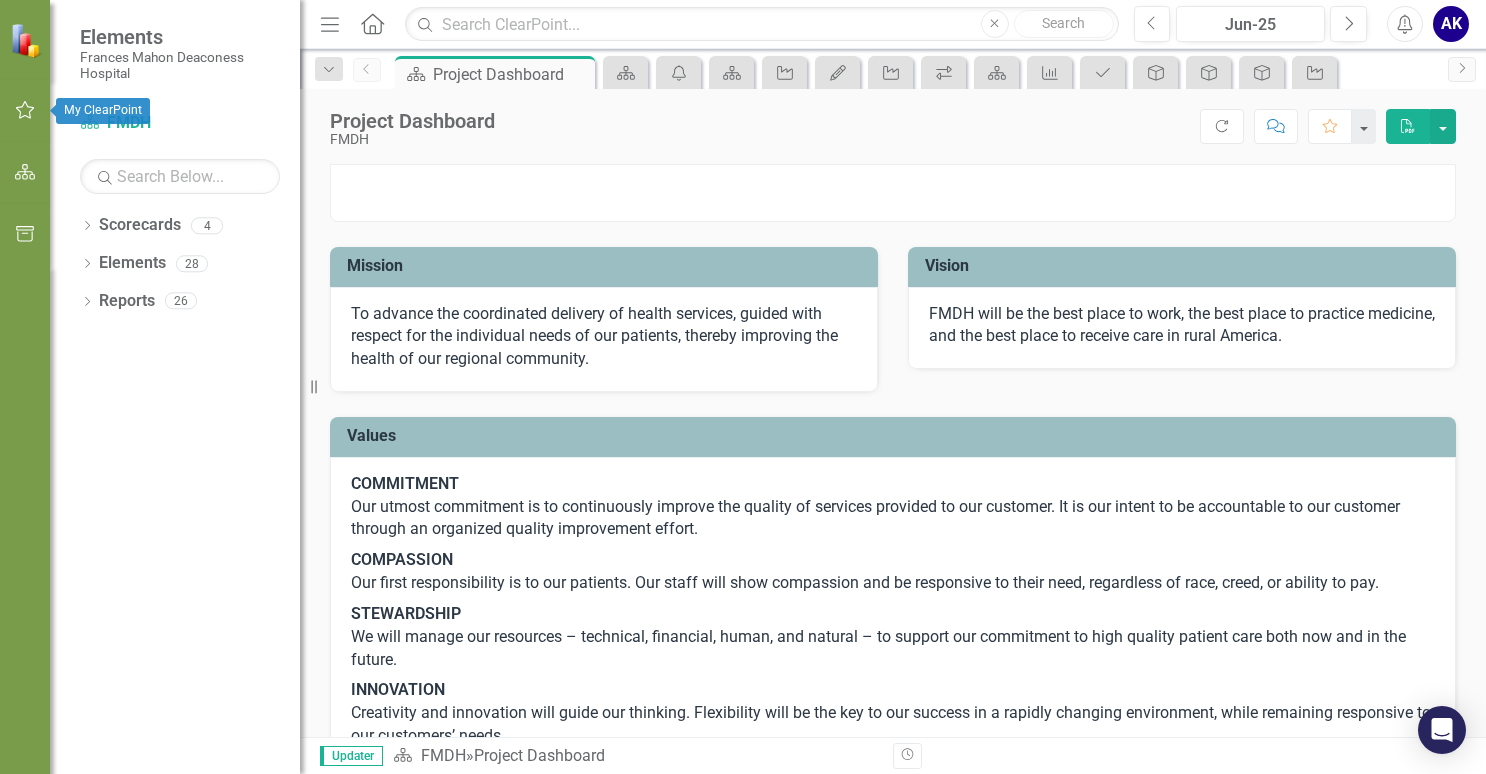 click at bounding box center (25, 110) 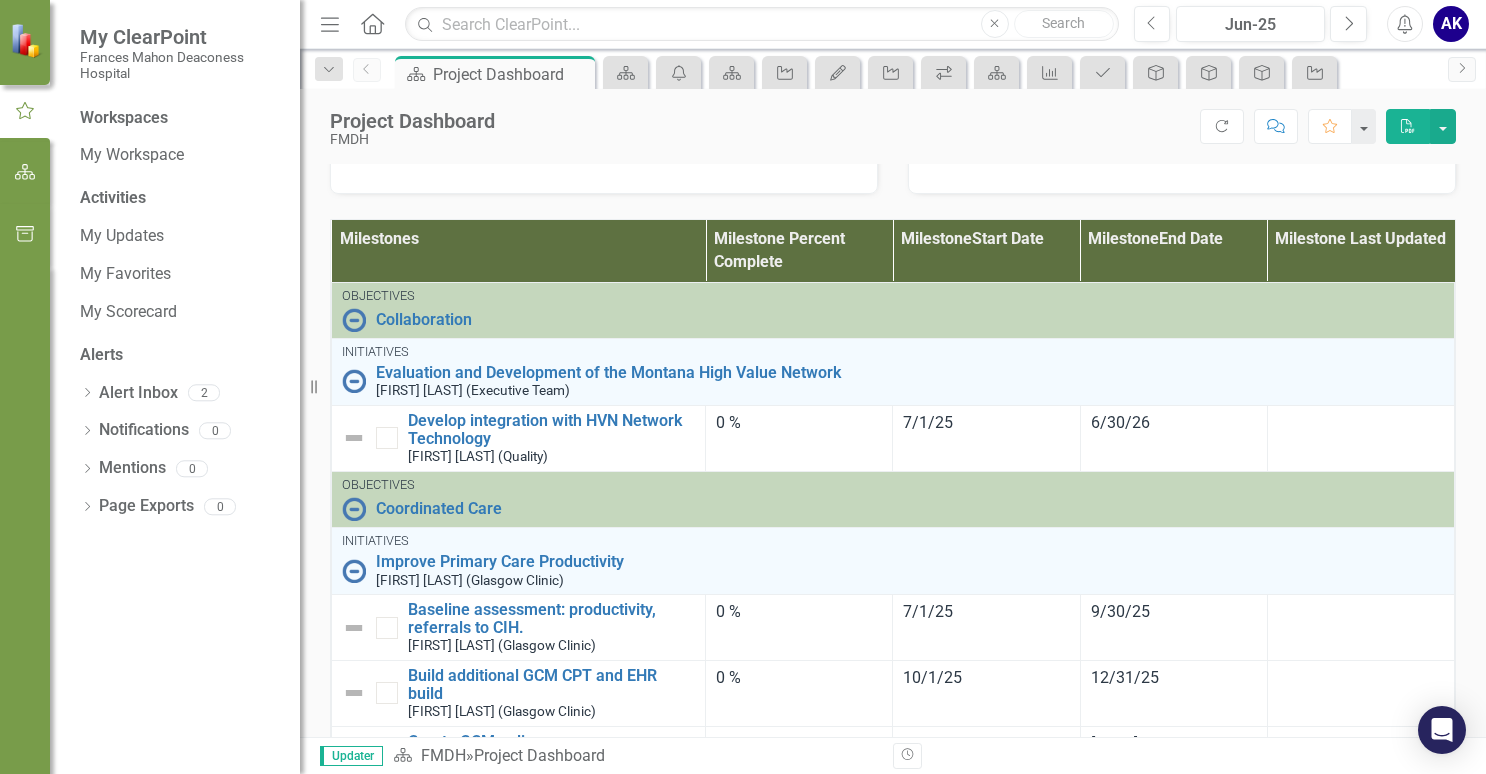 scroll, scrollTop: 1257, scrollLeft: 0, axis: vertical 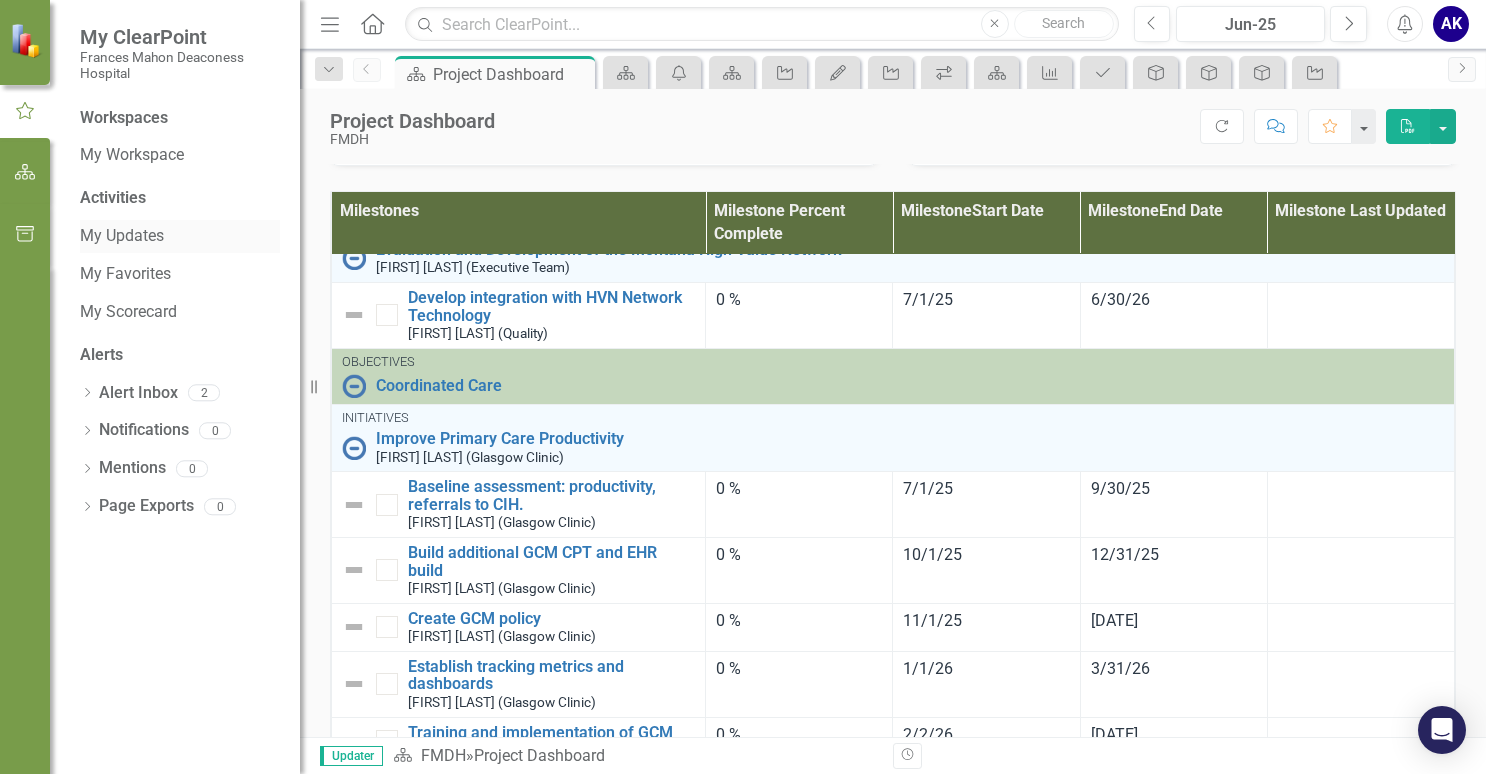 click on "My Updates" at bounding box center [180, 236] 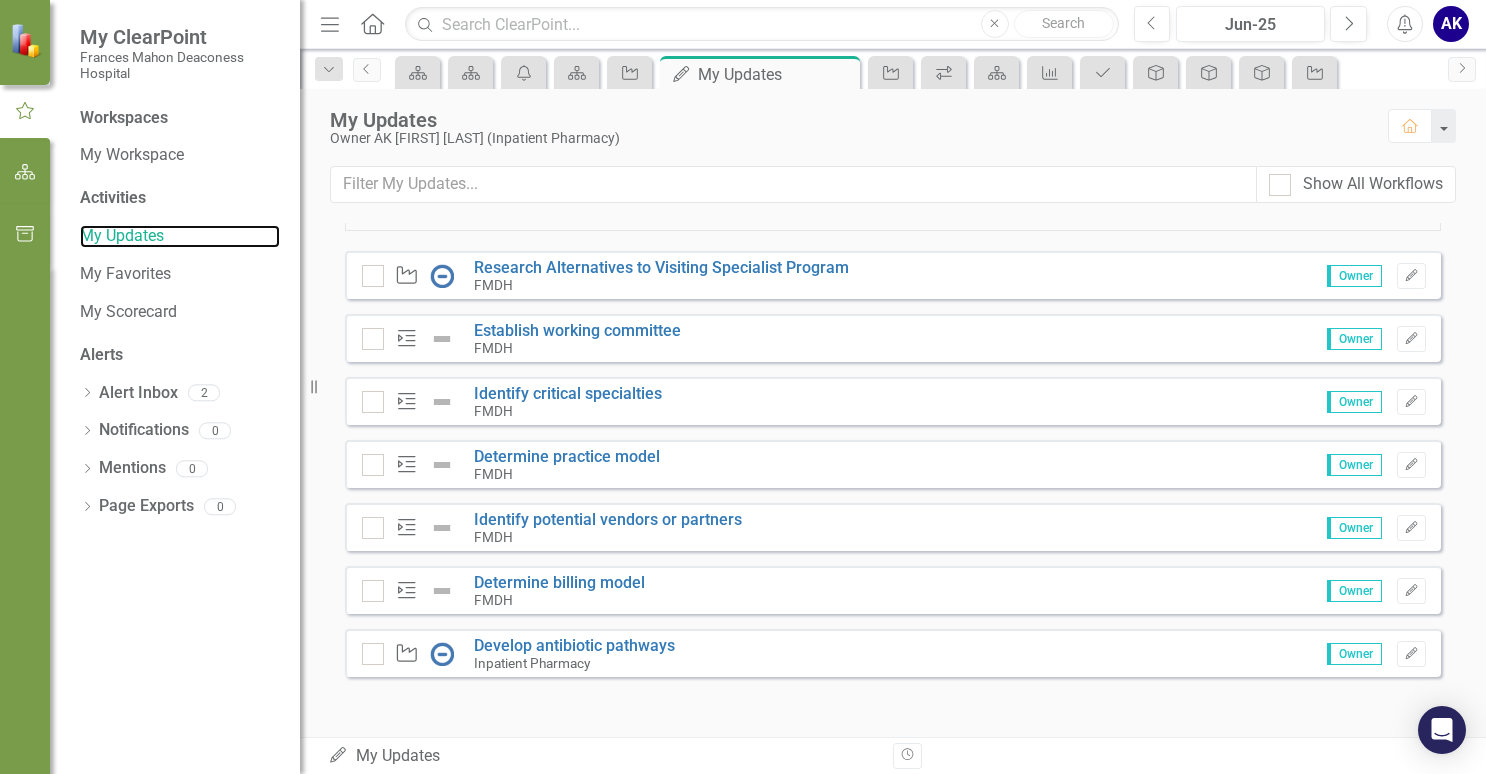 scroll, scrollTop: 638, scrollLeft: 0, axis: vertical 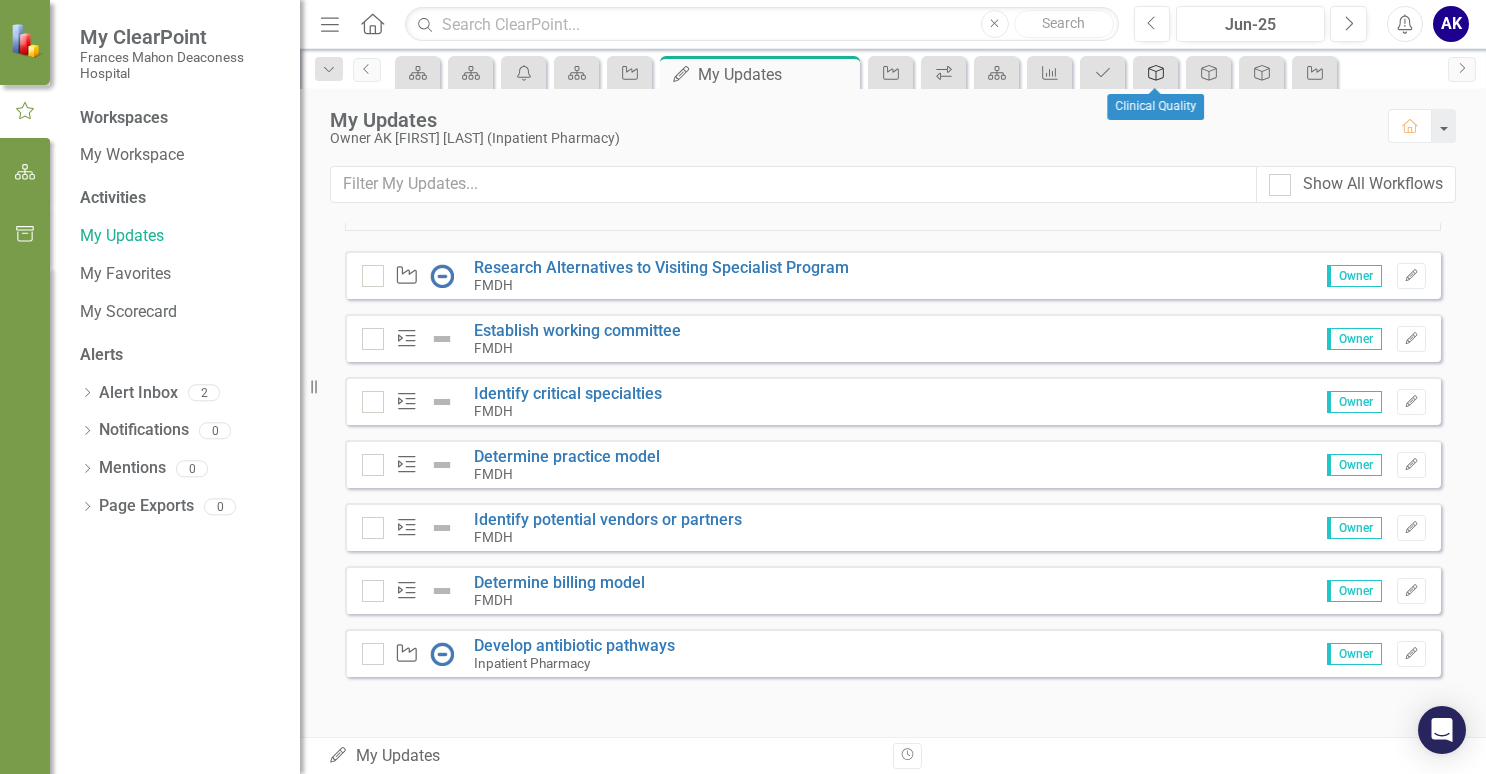 click at bounding box center (1156, 73) 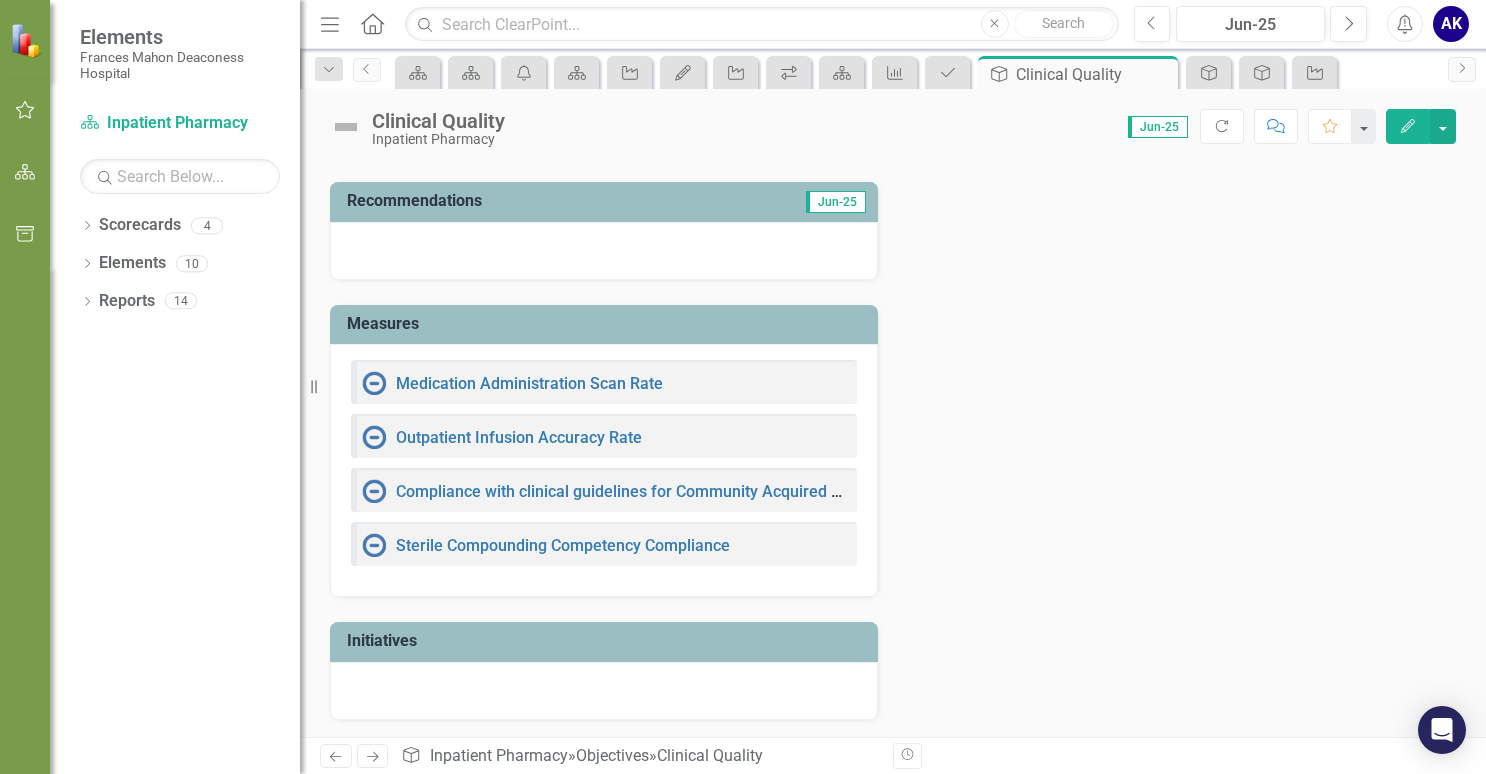 scroll, scrollTop: 0, scrollLeft: 0, axis: both 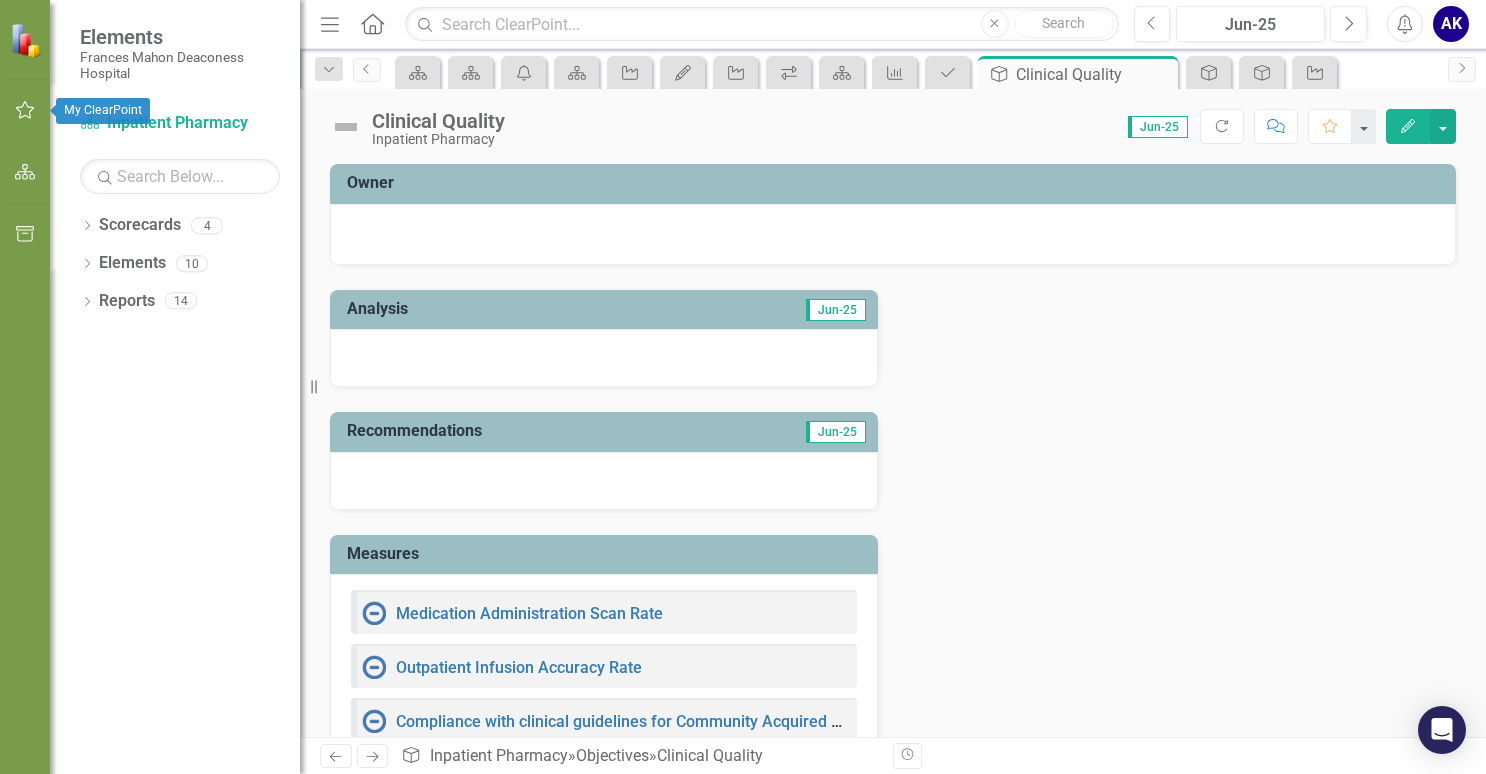 click at bounding box center (25, 110) 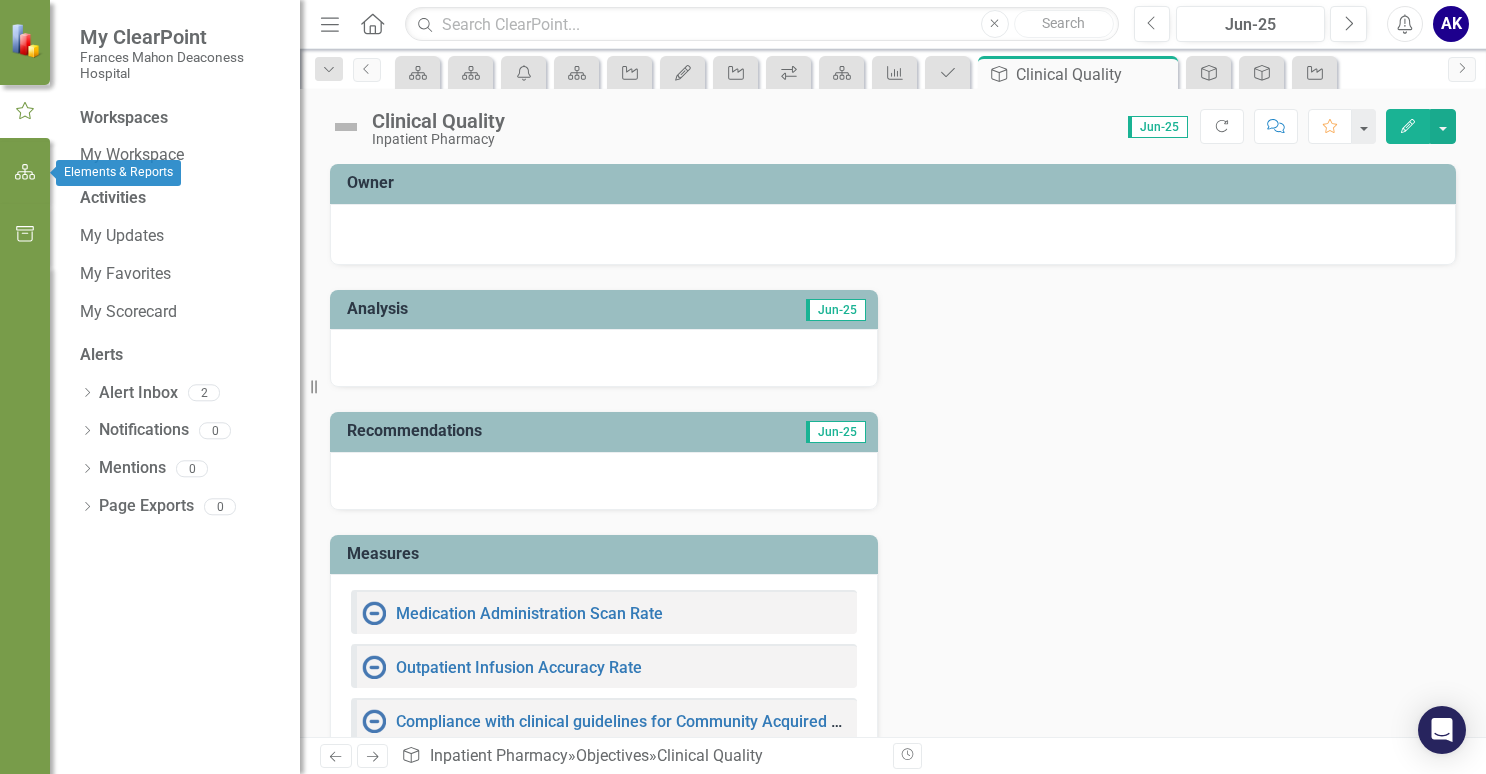 click at bounding box center (25, 172) 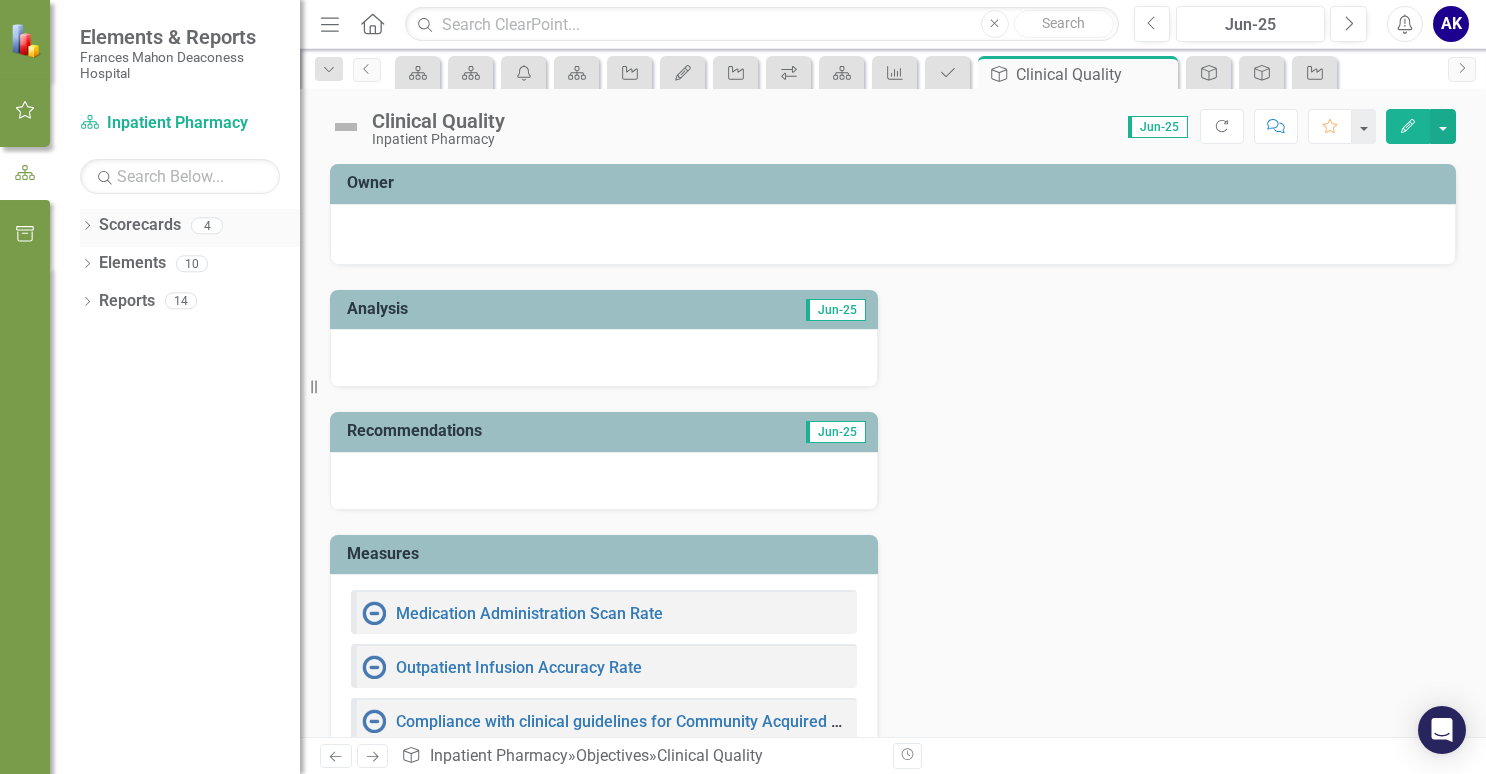click on "Dropdown" at bounding box center (87, 227) 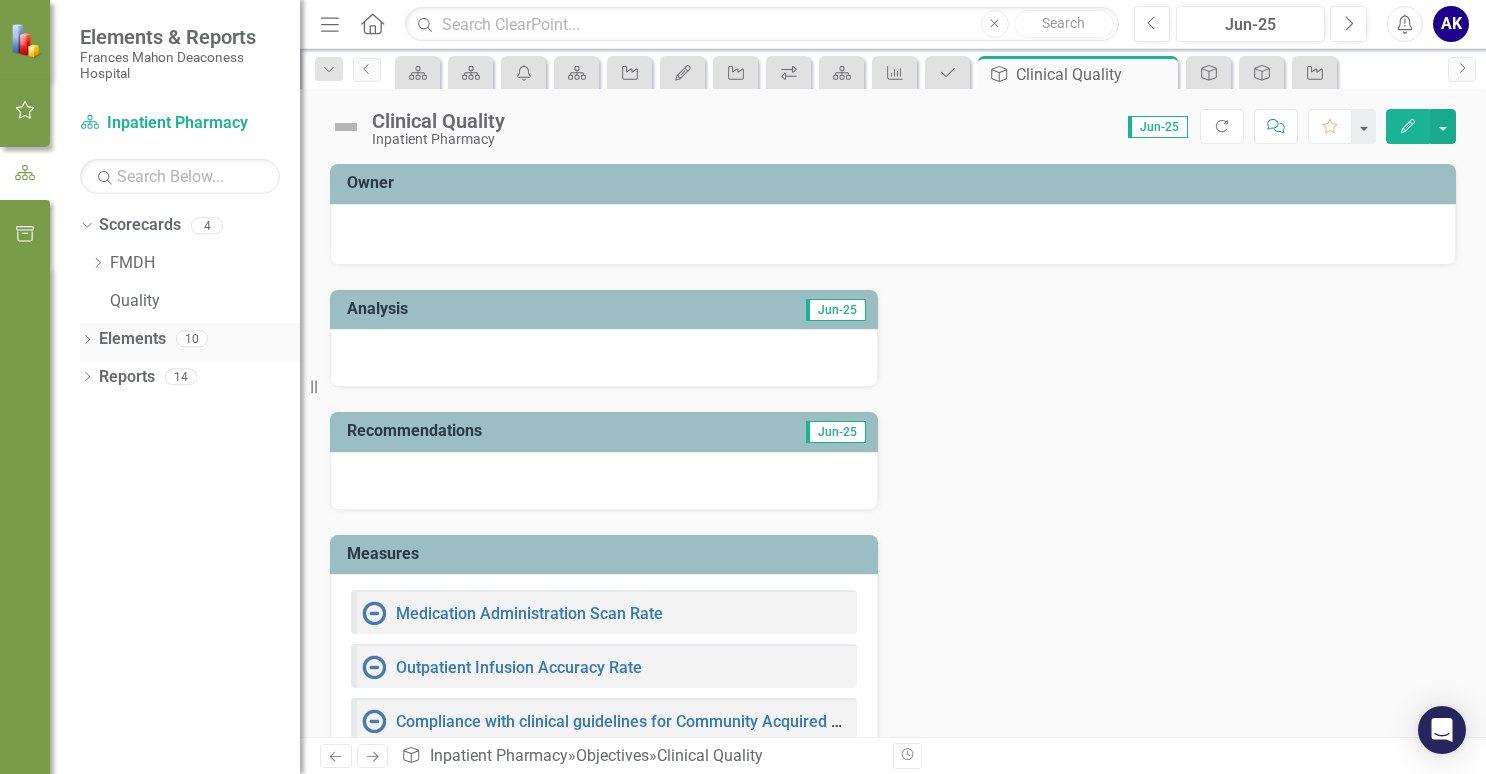click on "Dropdown" at bounding box center [87, 341] 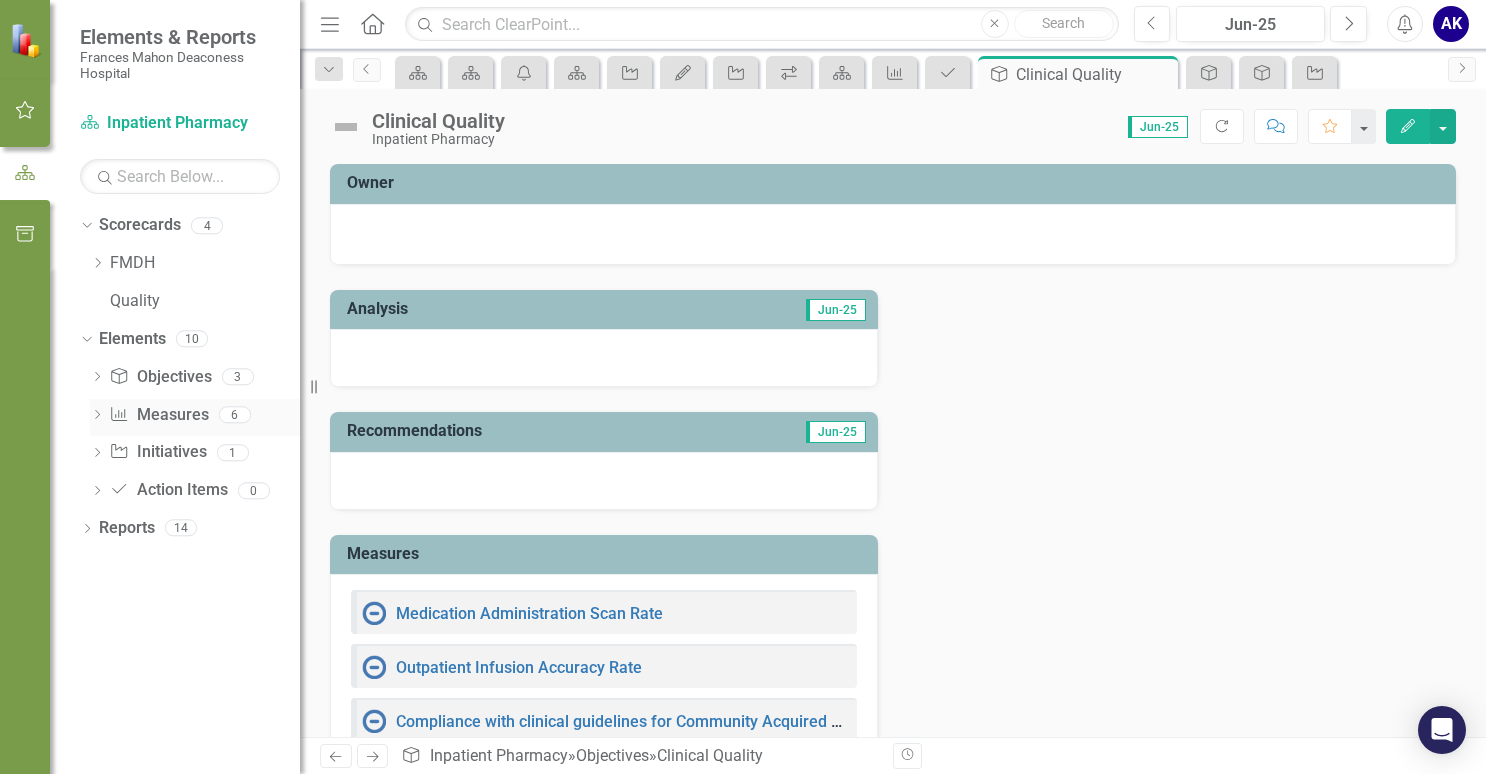 click at bounding box center (97, 414) 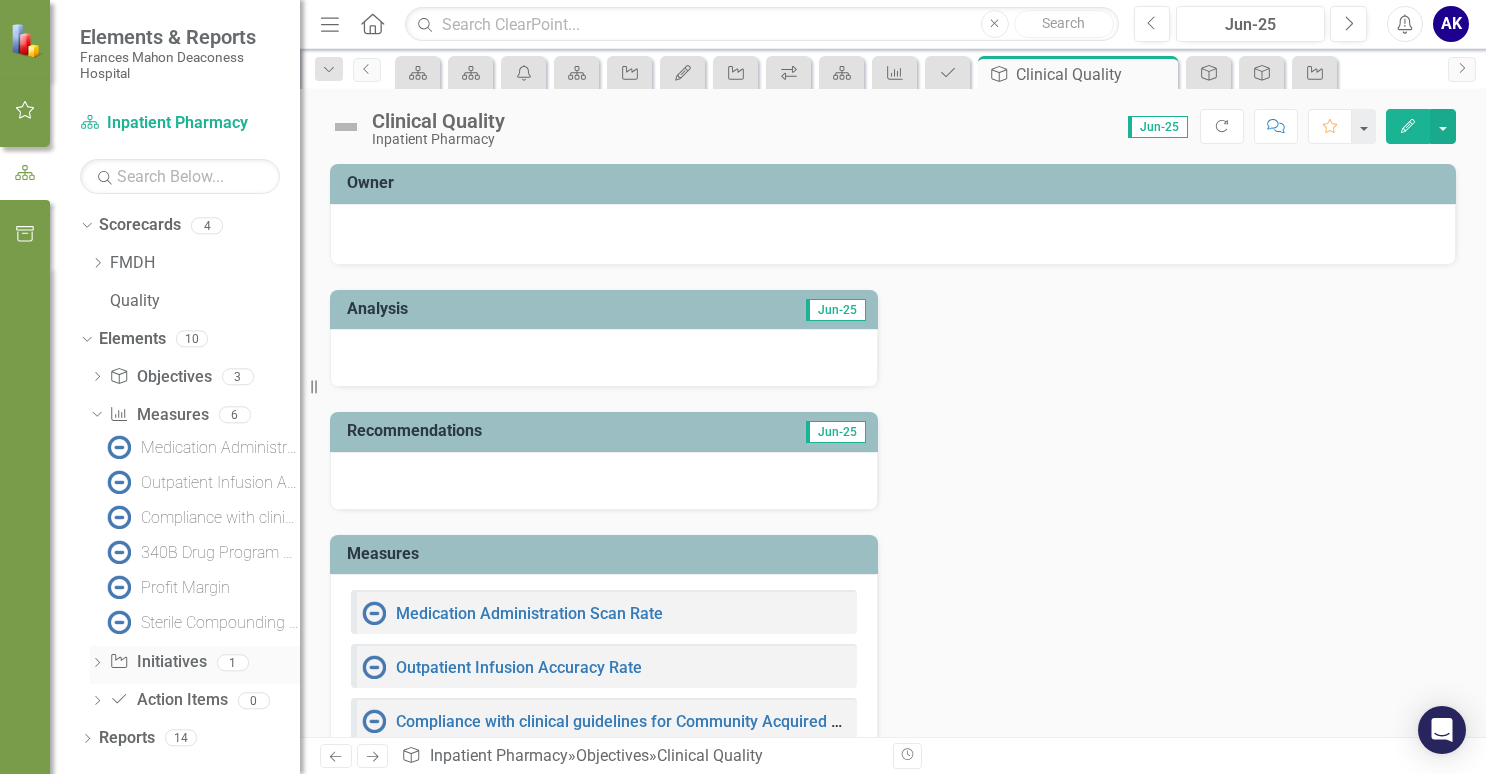 click on "Dropdown" at bounding box center (97, 664) 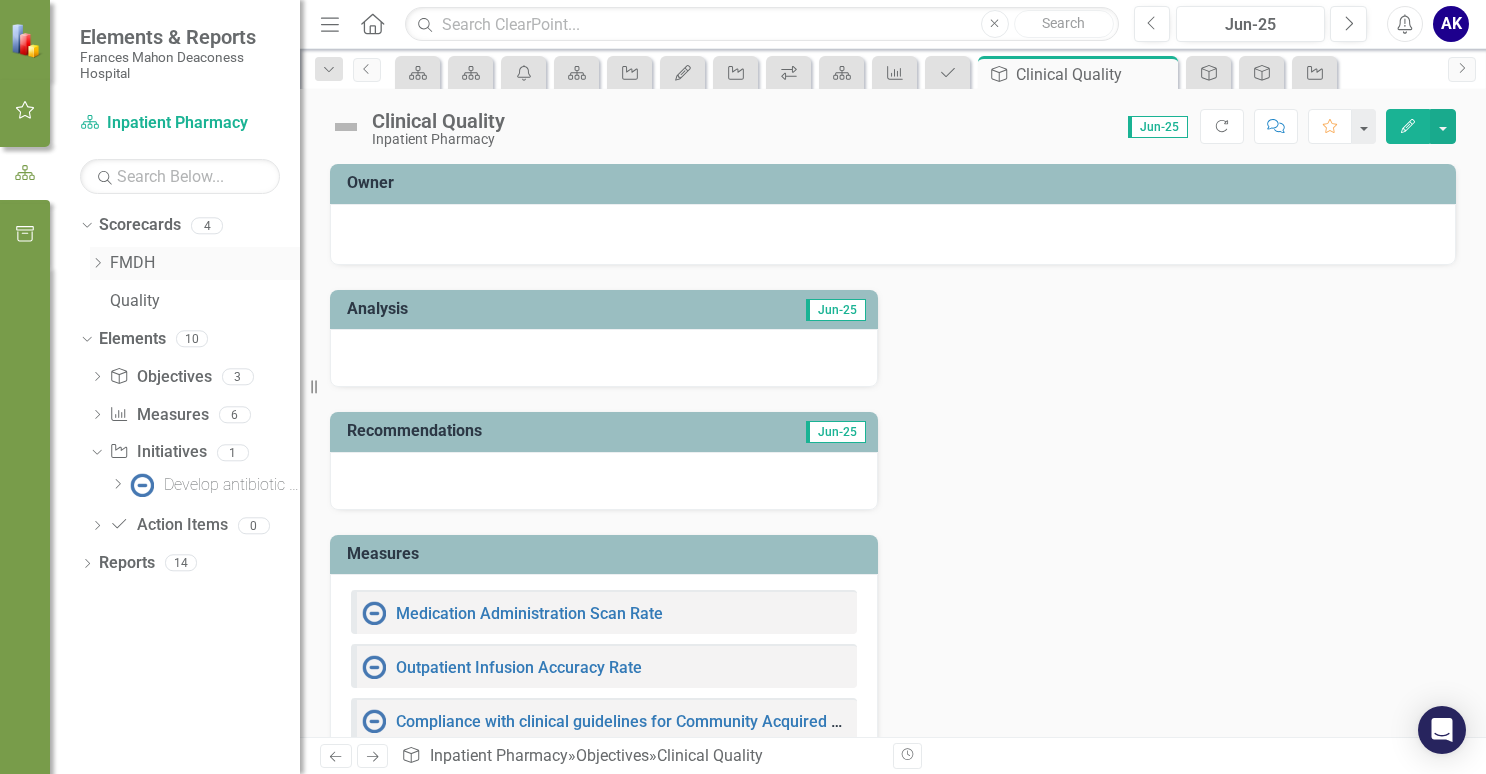 click on "Dropdown" at bounding box center [97, 263] 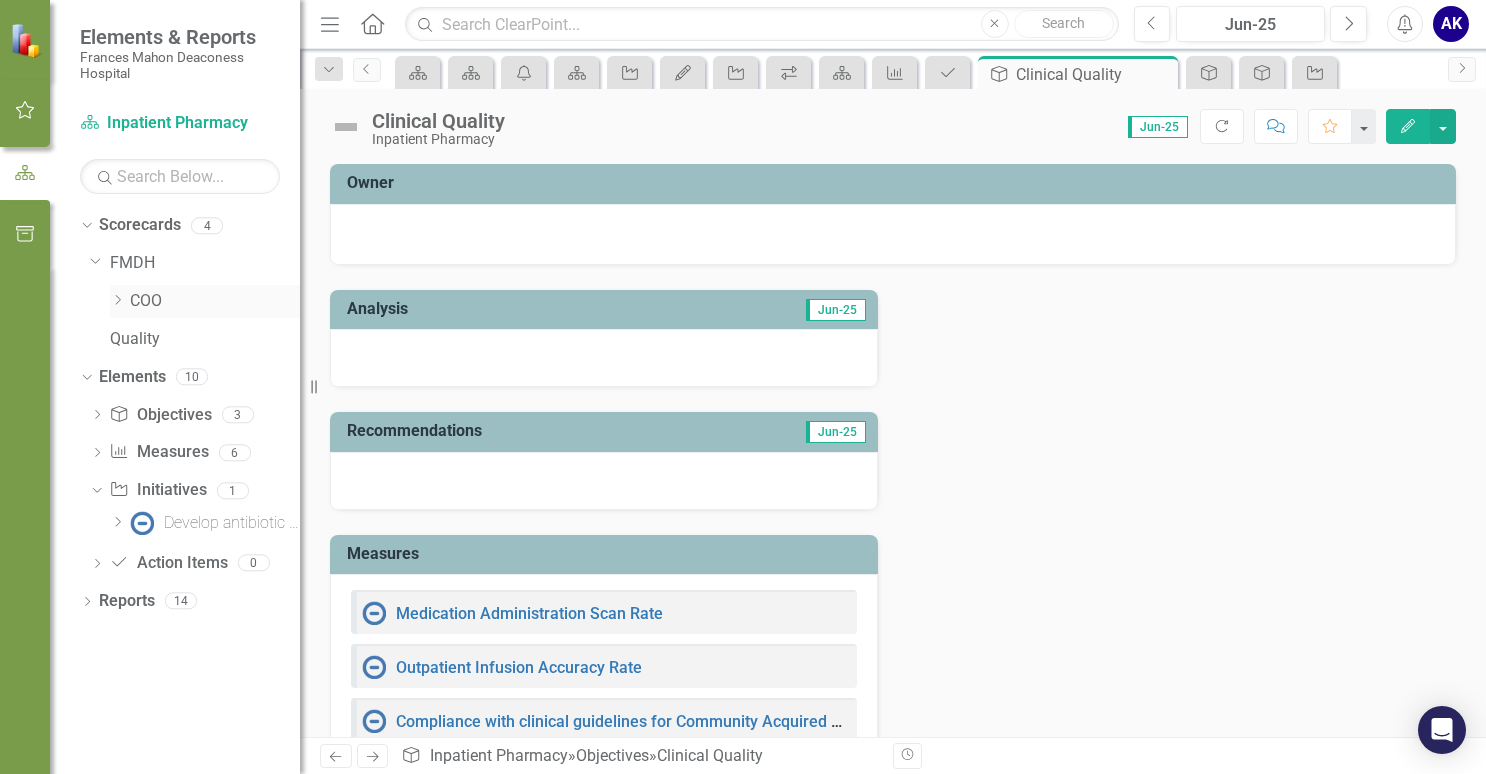 click at bounding box center [118, 300] 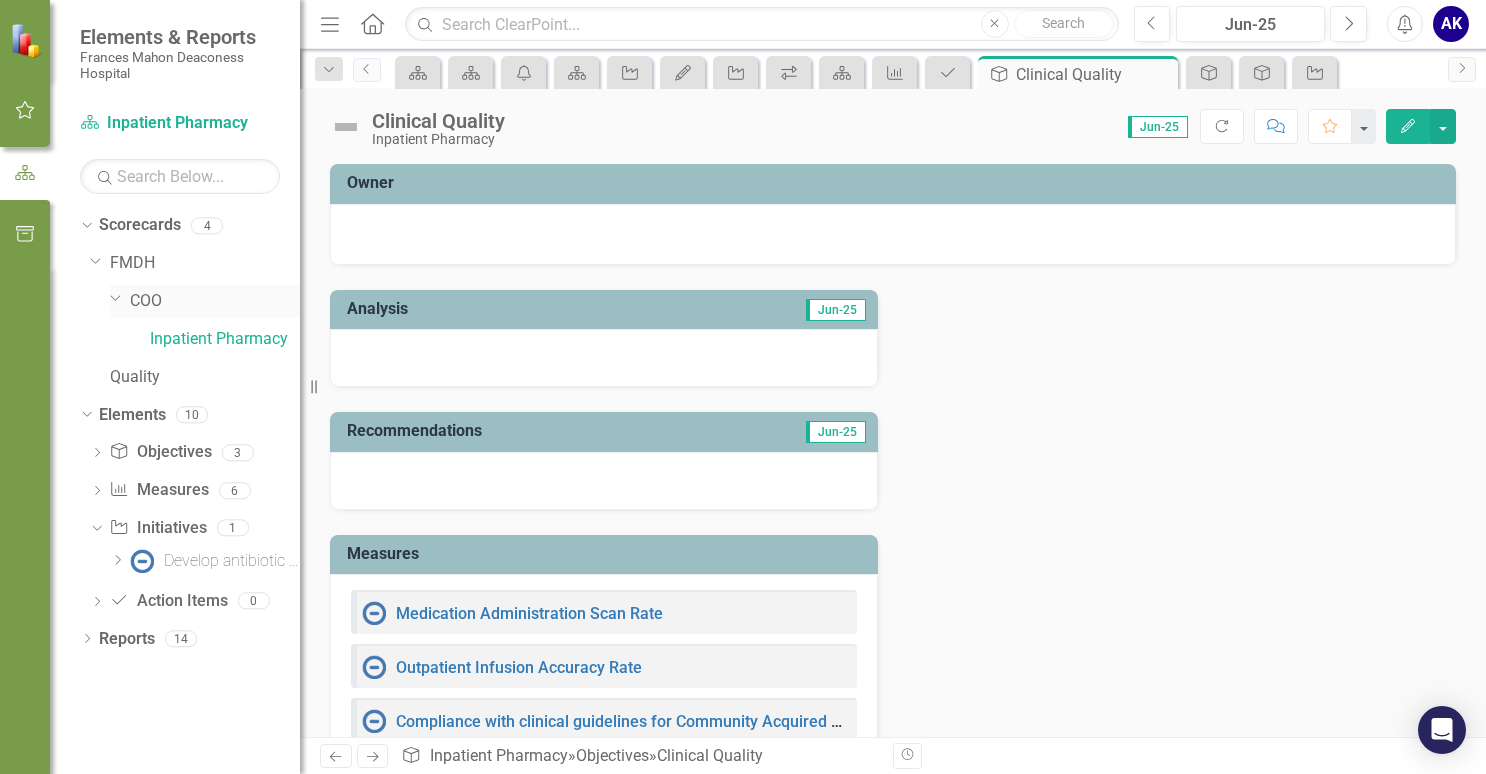 click on "COO" at bounding box center [215, 301] 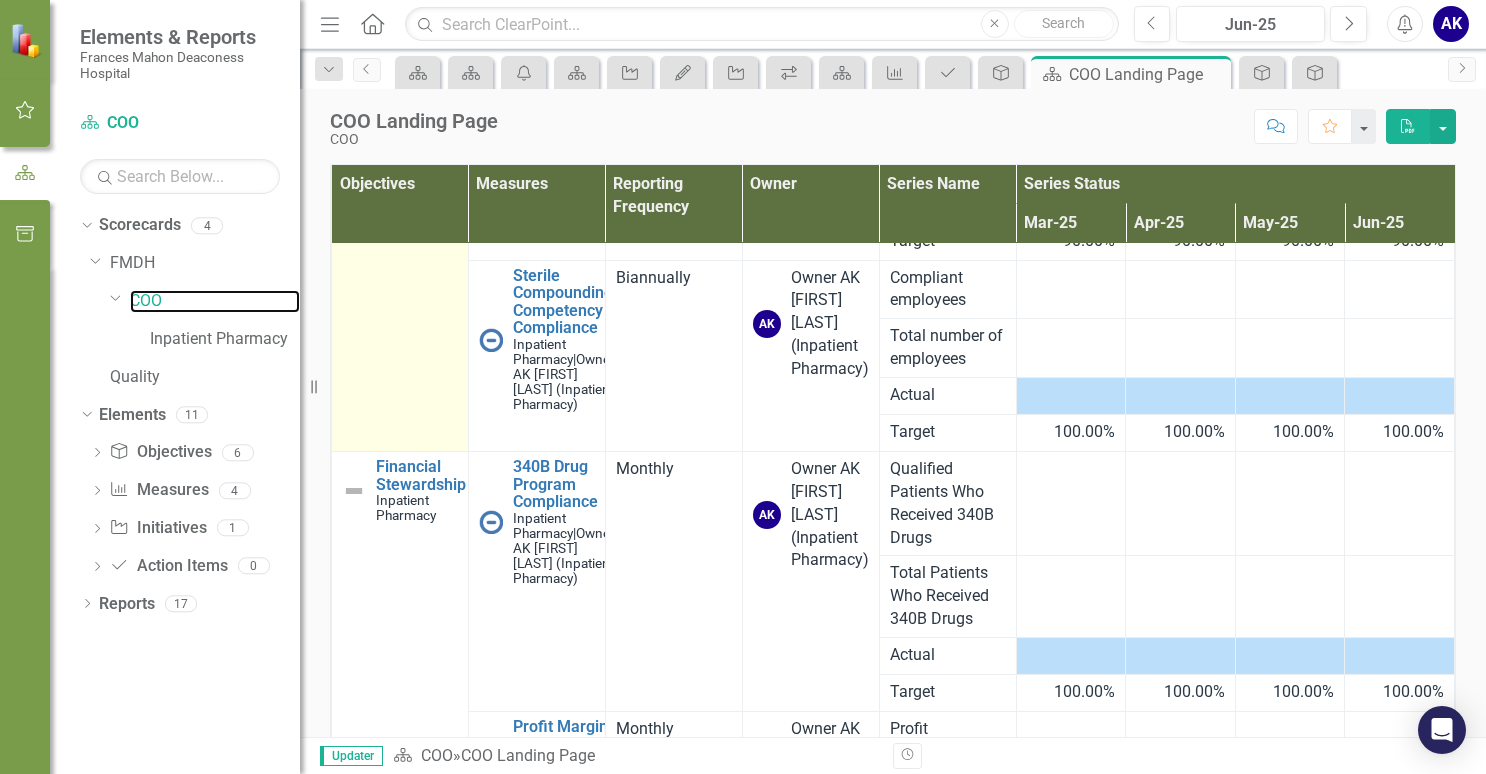 scroll, scrollTop: 796, scrollLeft: 0, axis: vertical 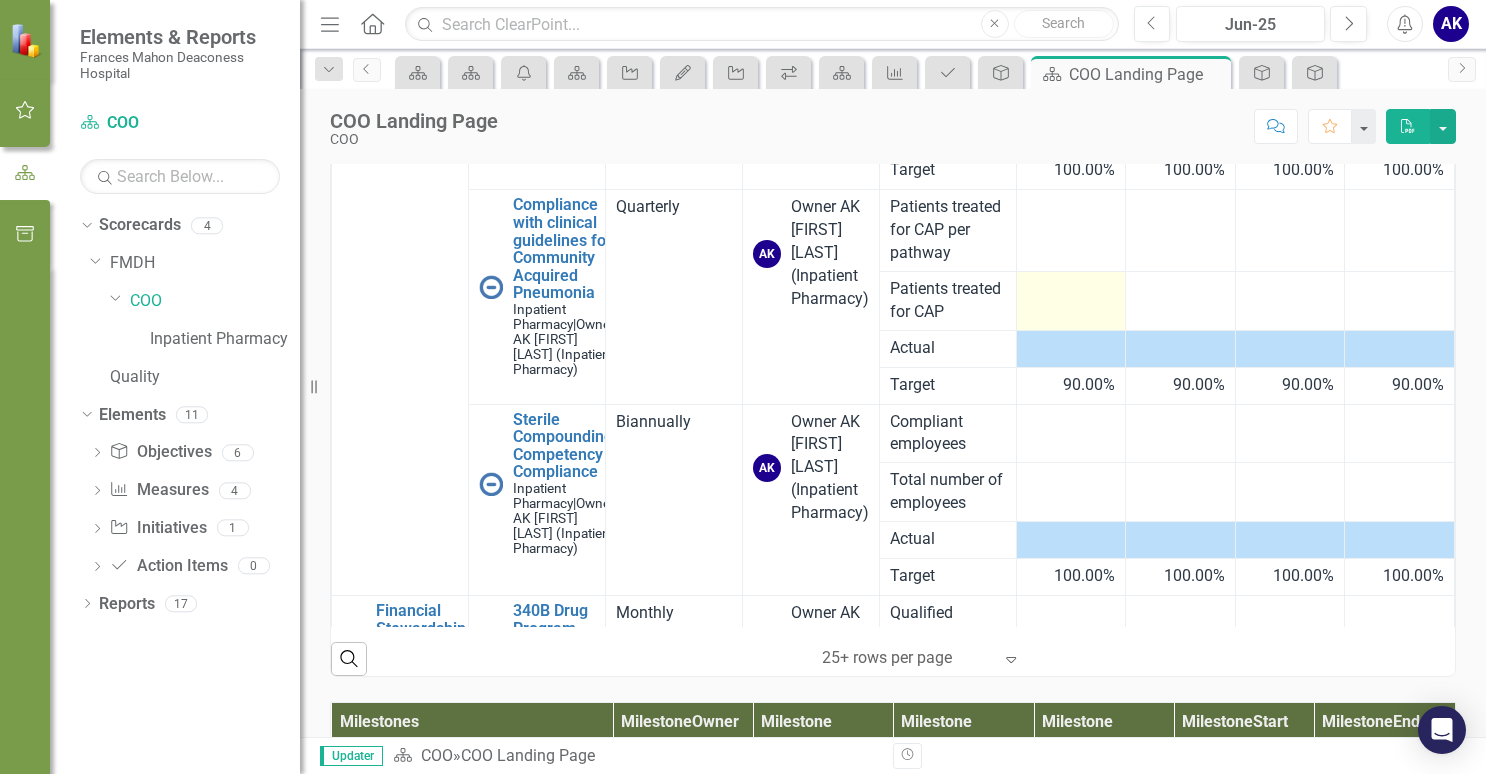 click at bounding box center (1071, 300) 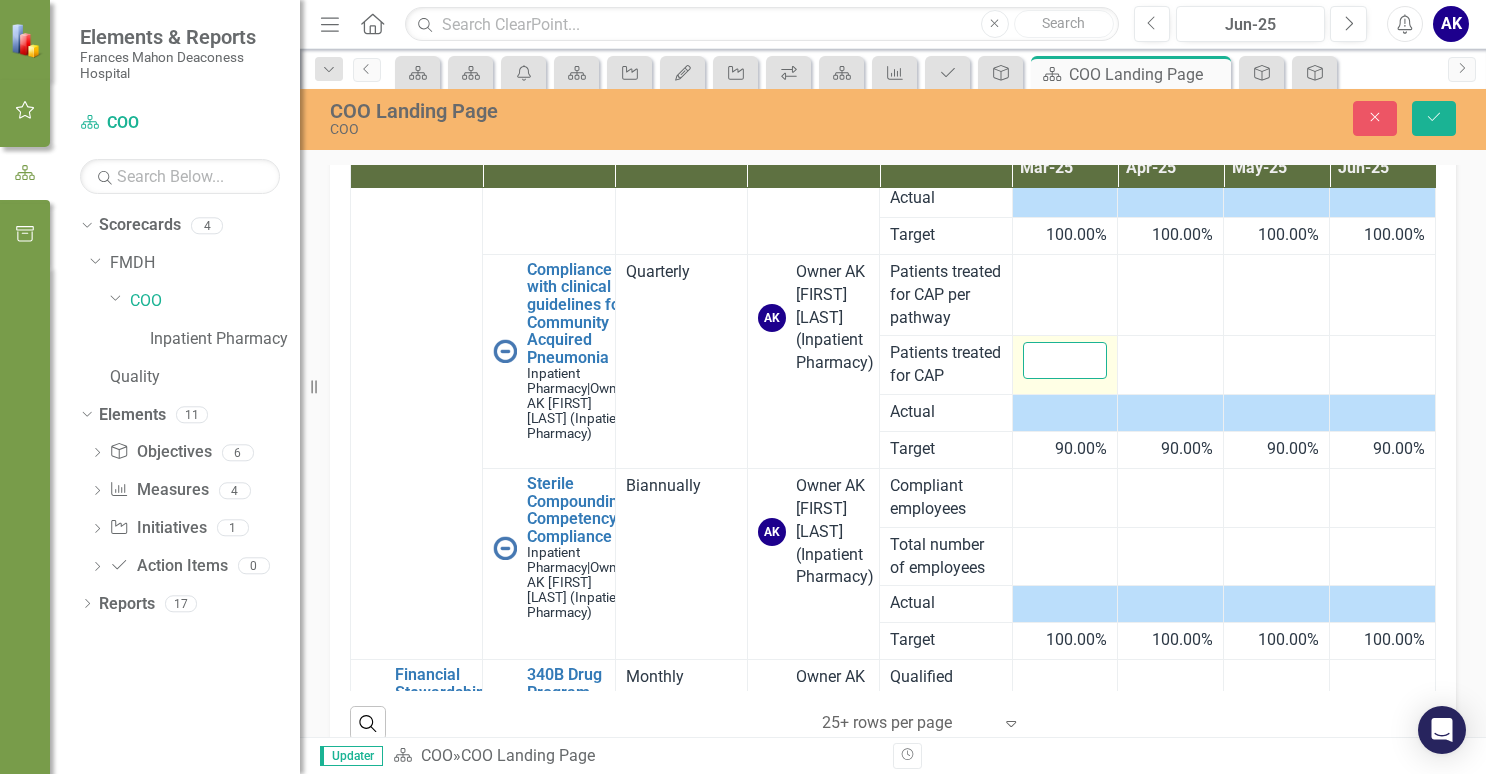 click at bounding box center (1065, 360) 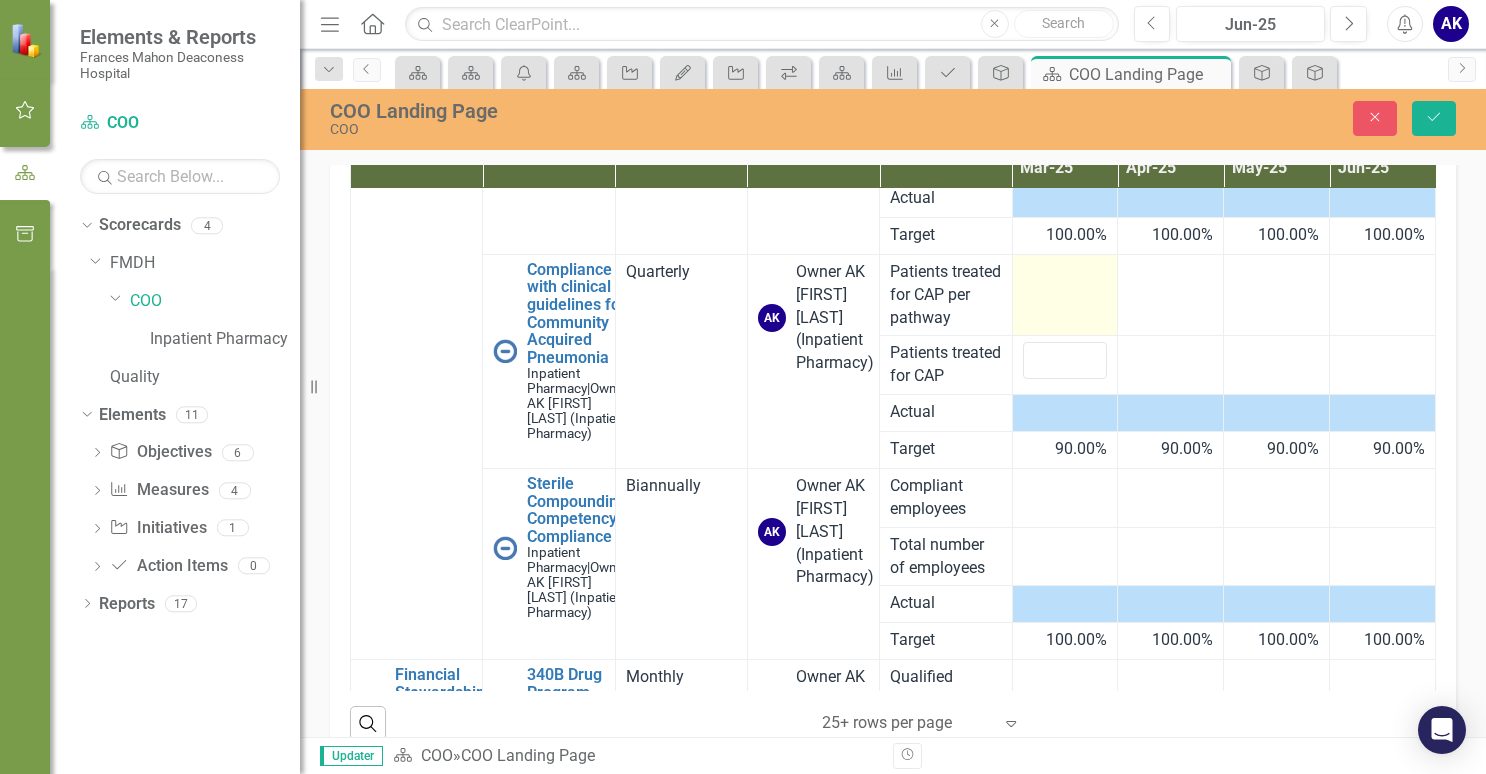 click at bounding box center (1065, 295) 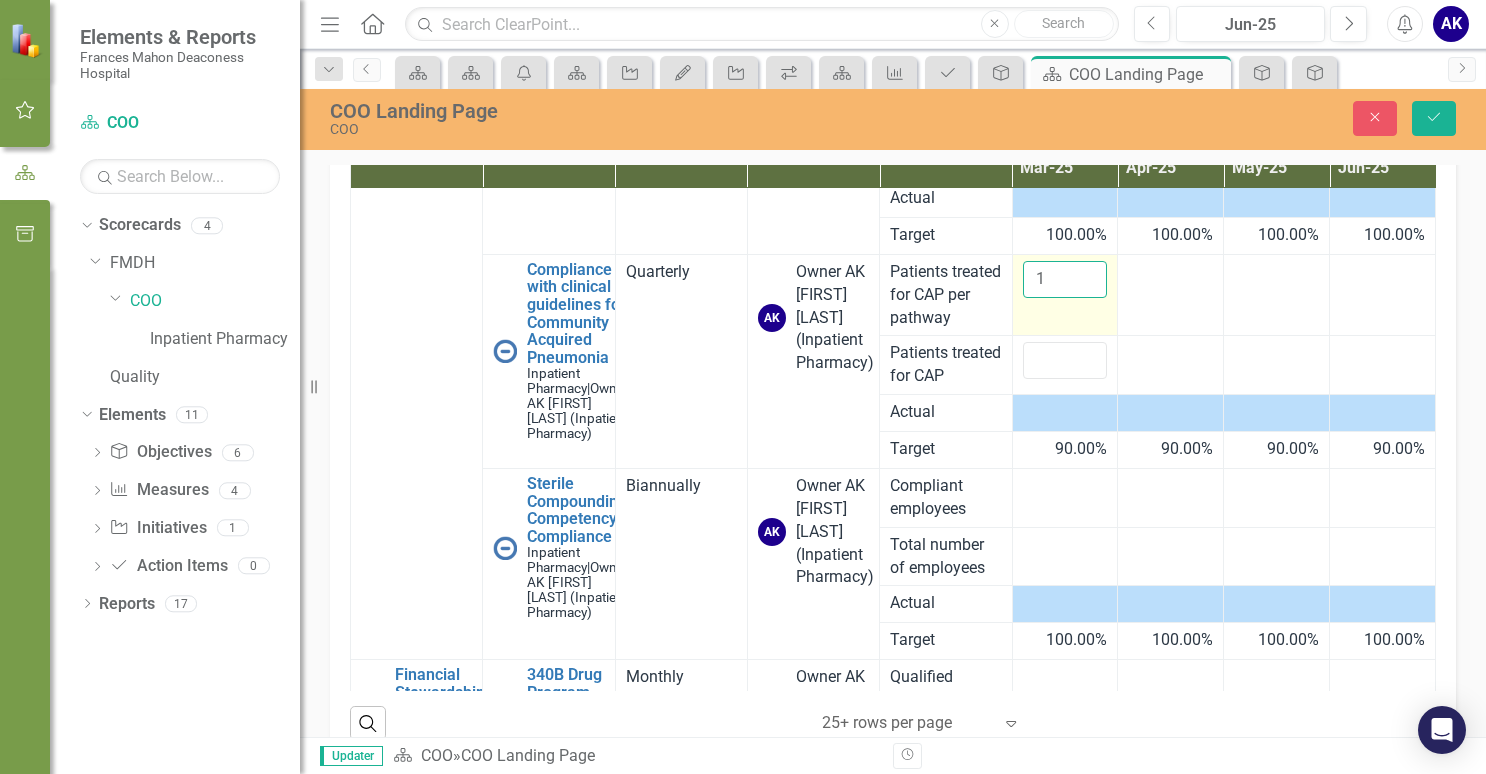 click on "1" at bounding box center (1065, 279) 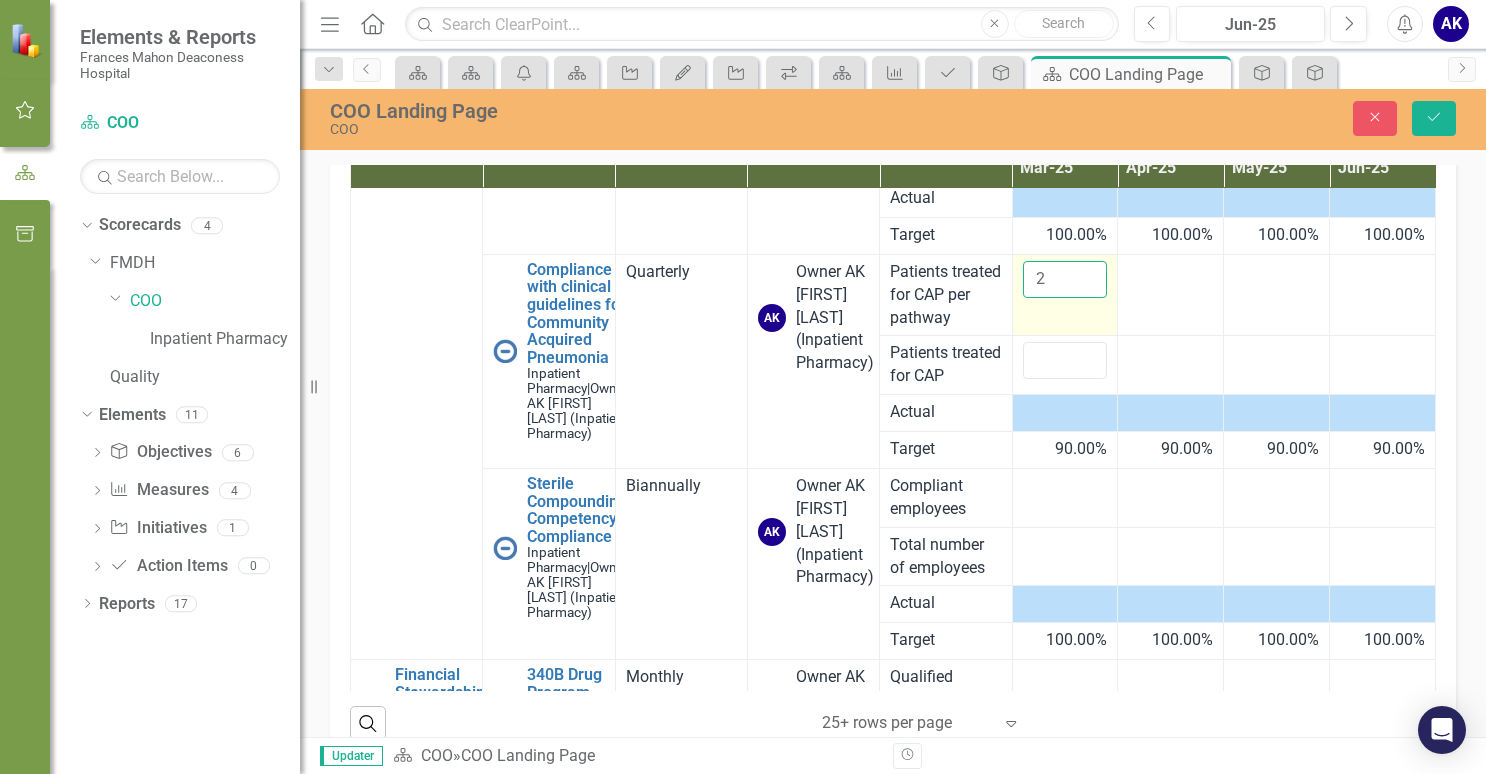 click on "2" at bounding box center [1065, 279] 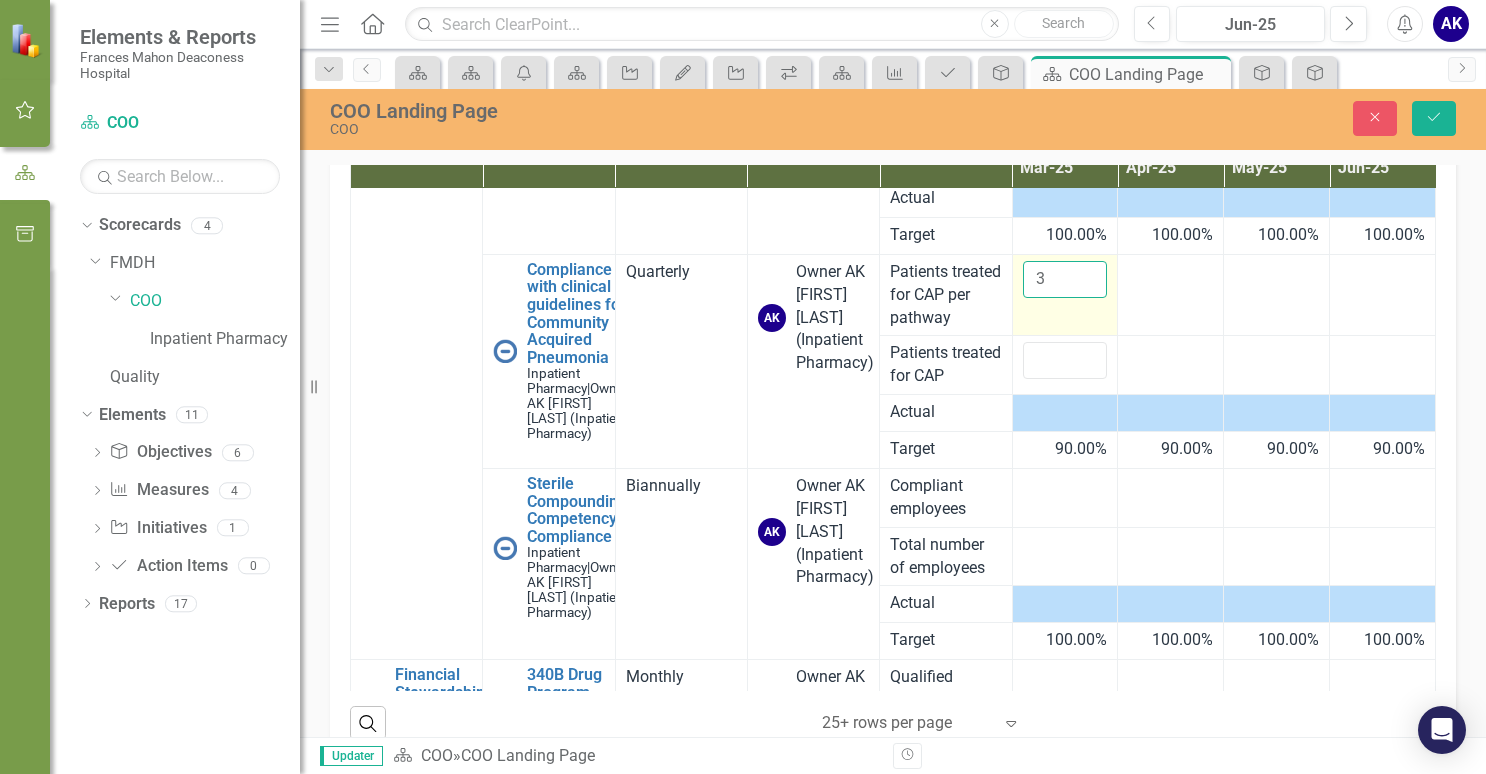 click on "3" at bounding box center (1065, 279) 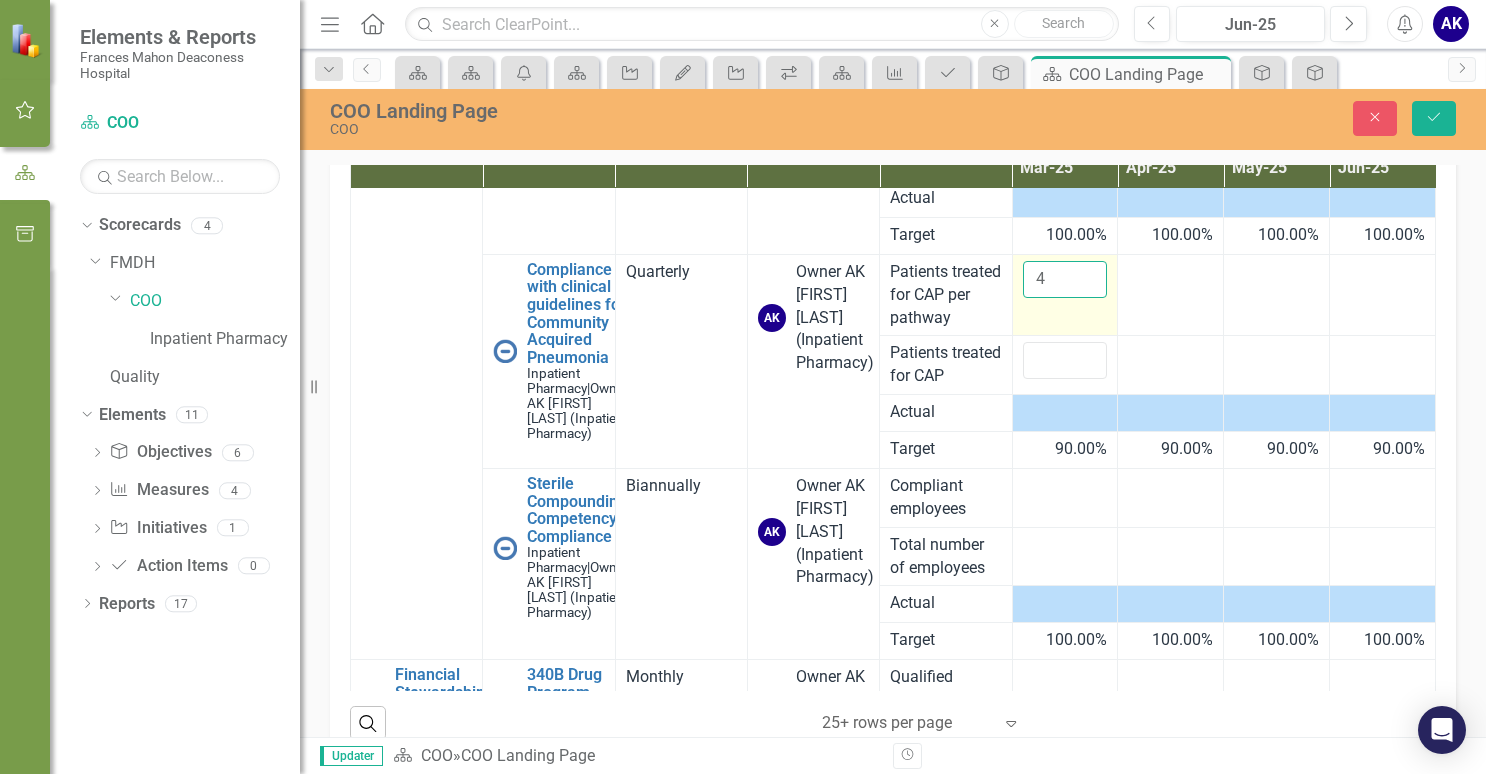 click on "4" at bounding box center (1065, 279) 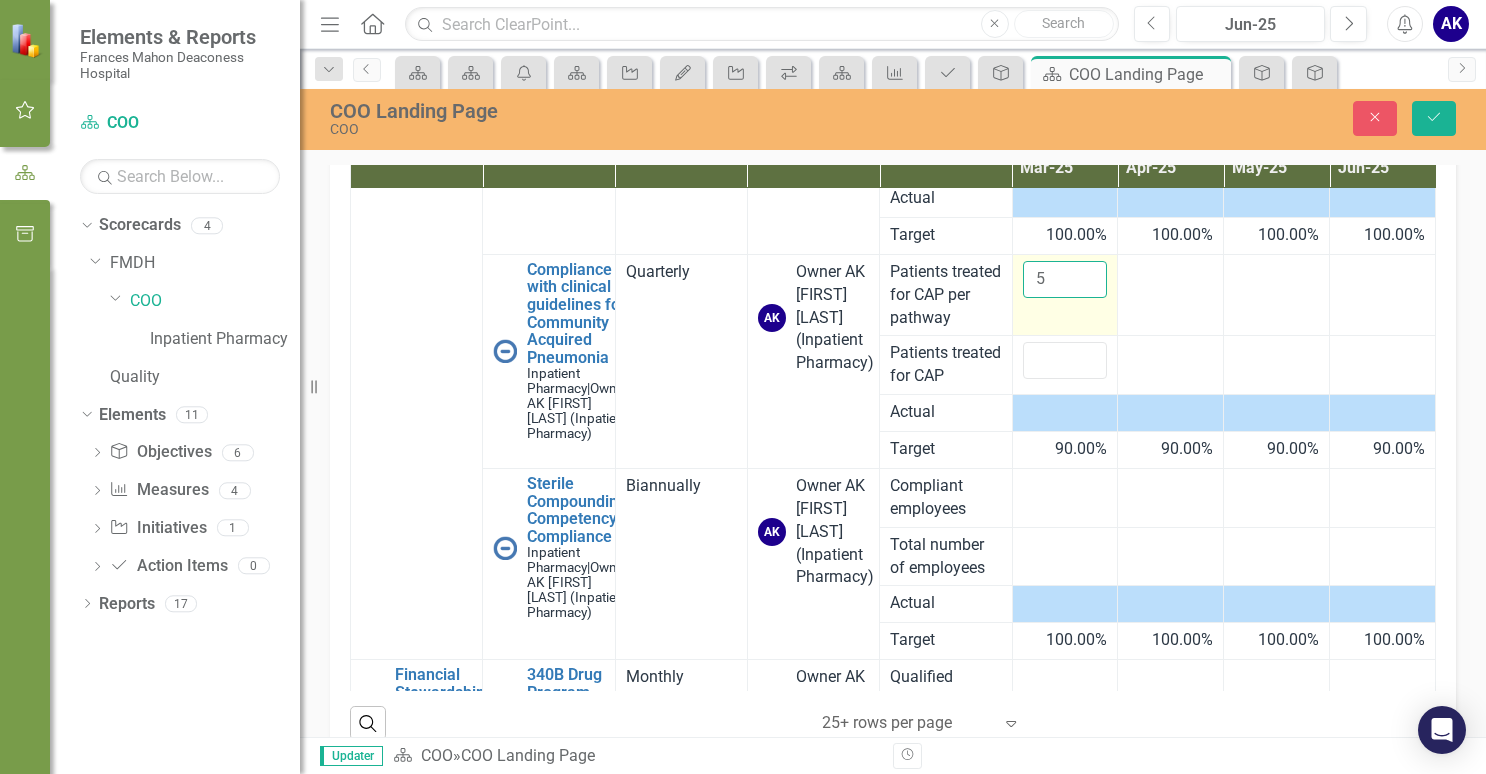 type on "5" 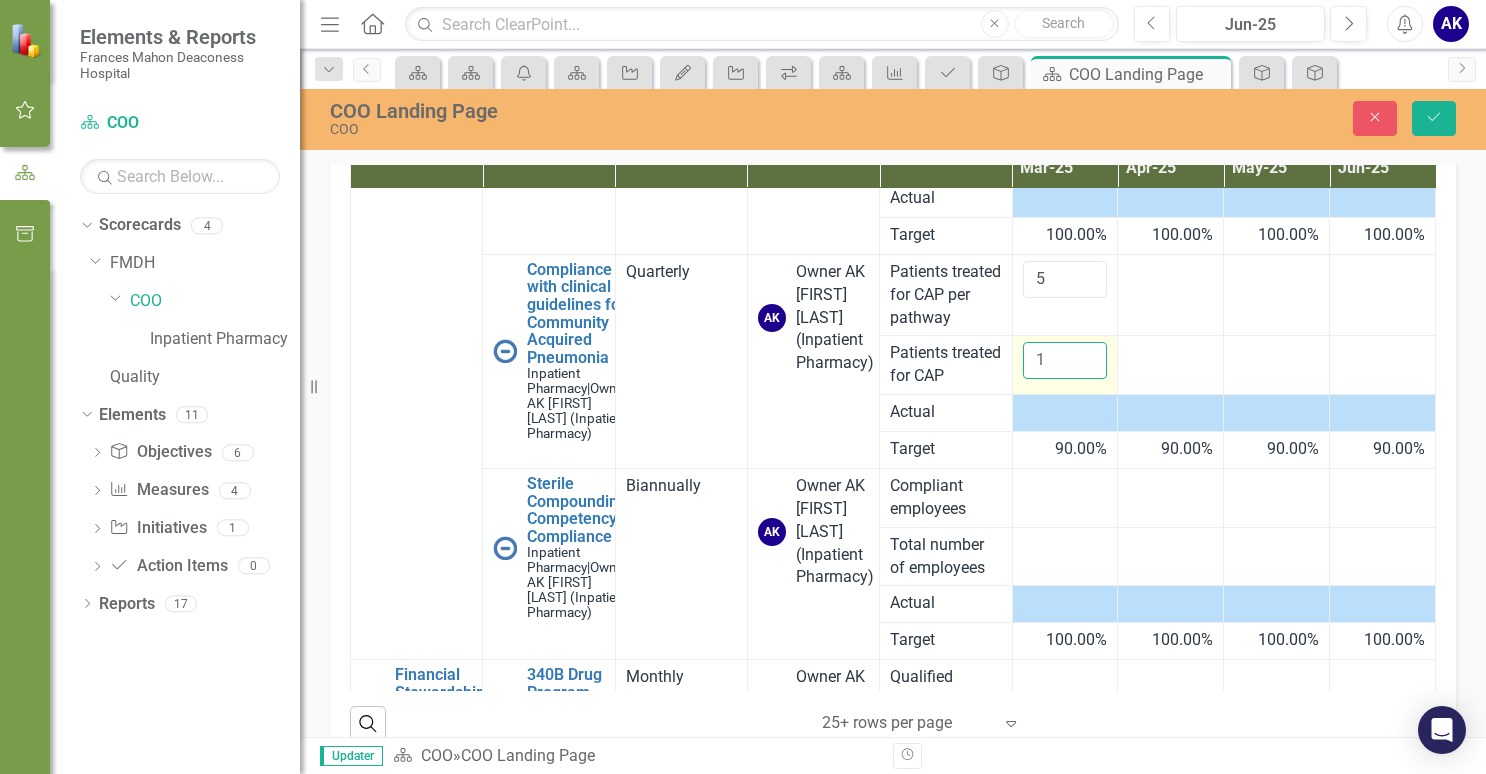 click on "1" at bounding box center (1065, 360) 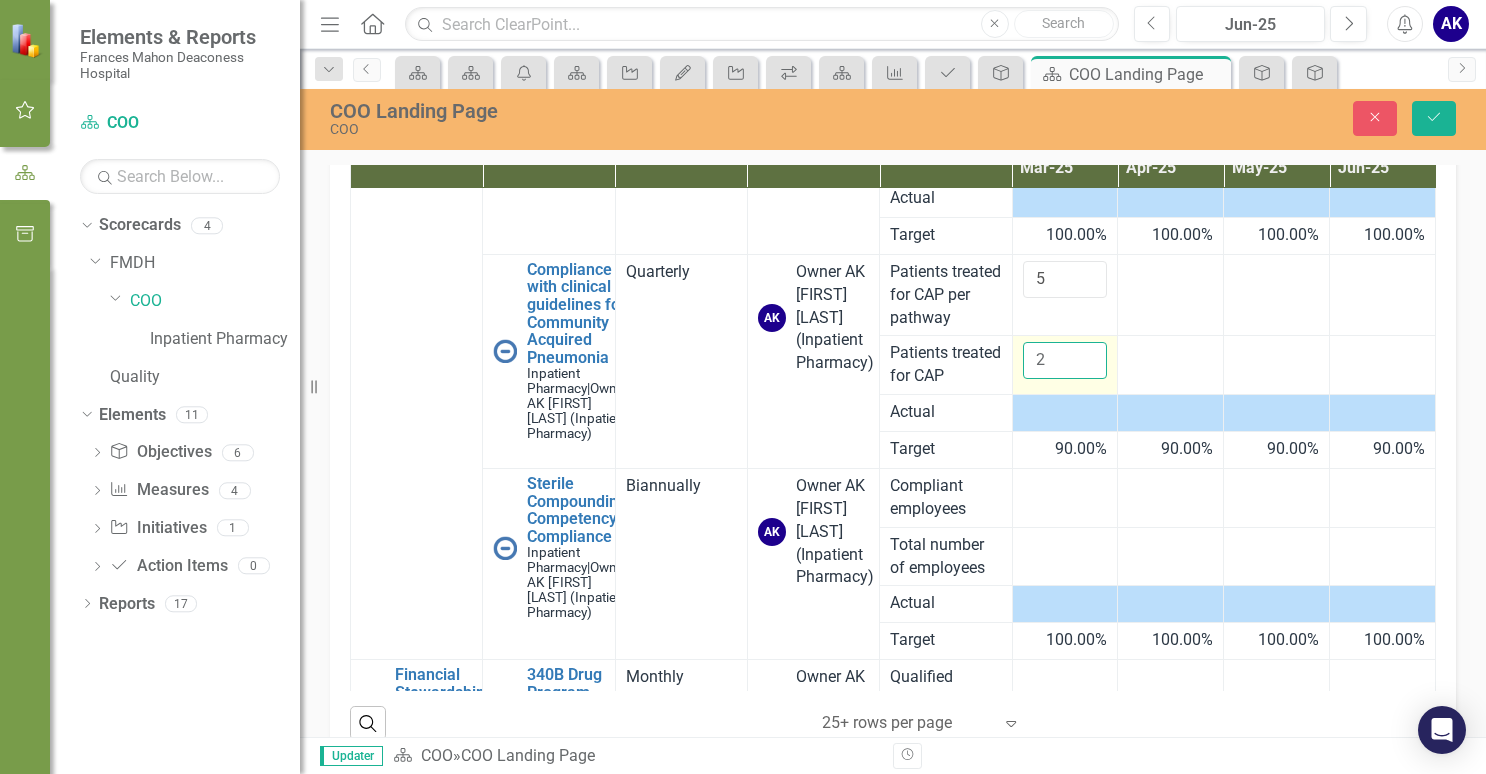 click on "2" at bounding box center (1065, 360) 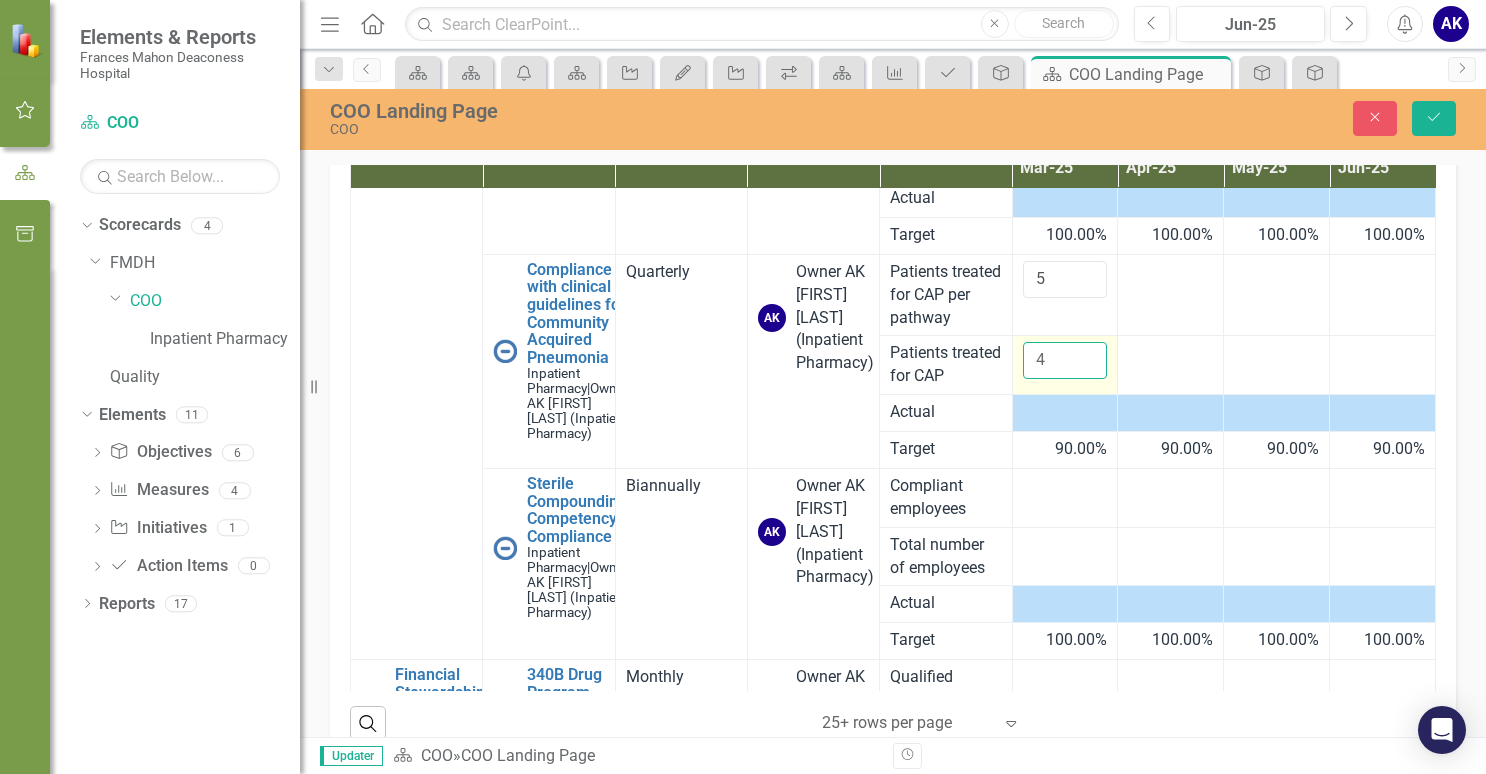 click on "4" at bounding box center [1065, 360] 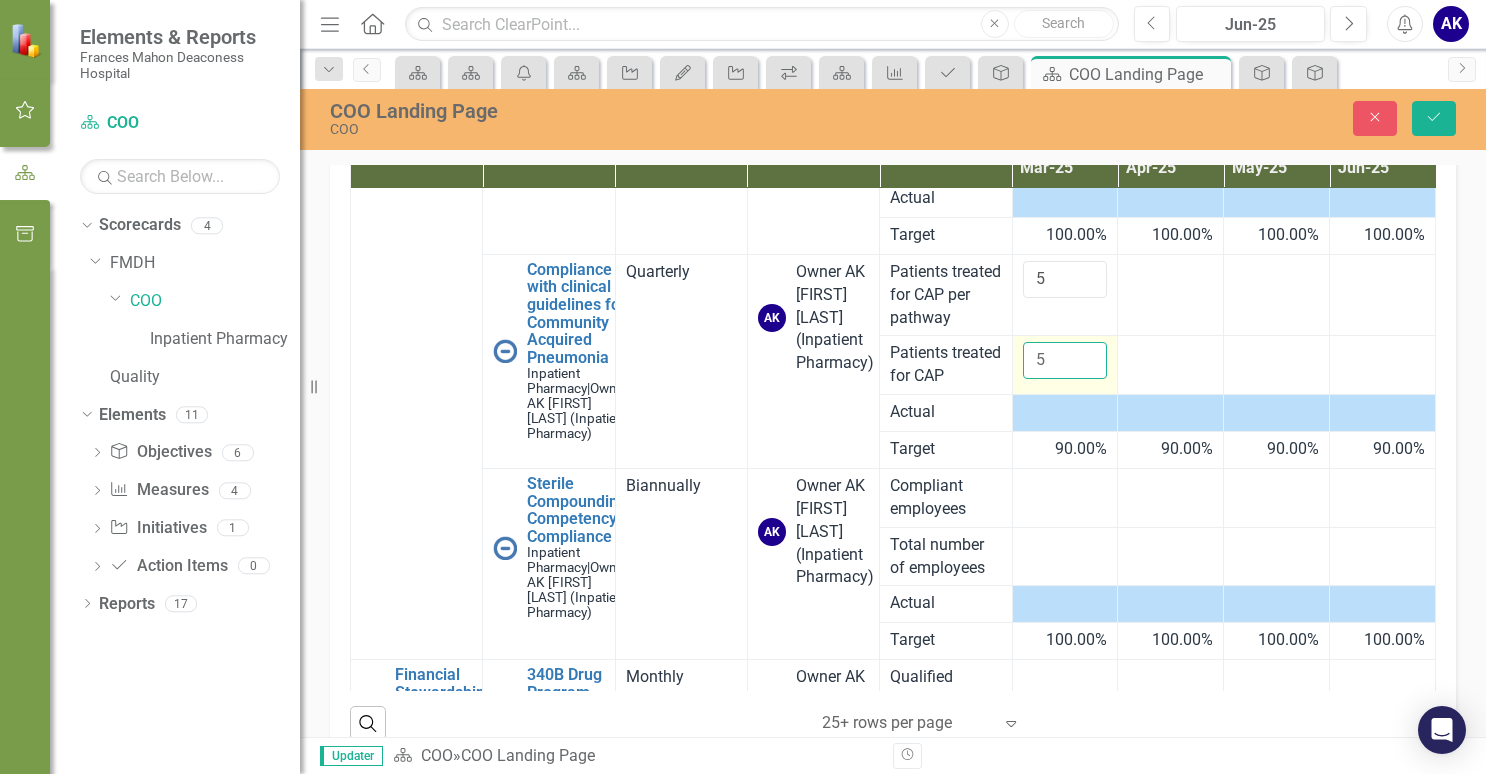 click on "5" at bounding box center [1065, 360] 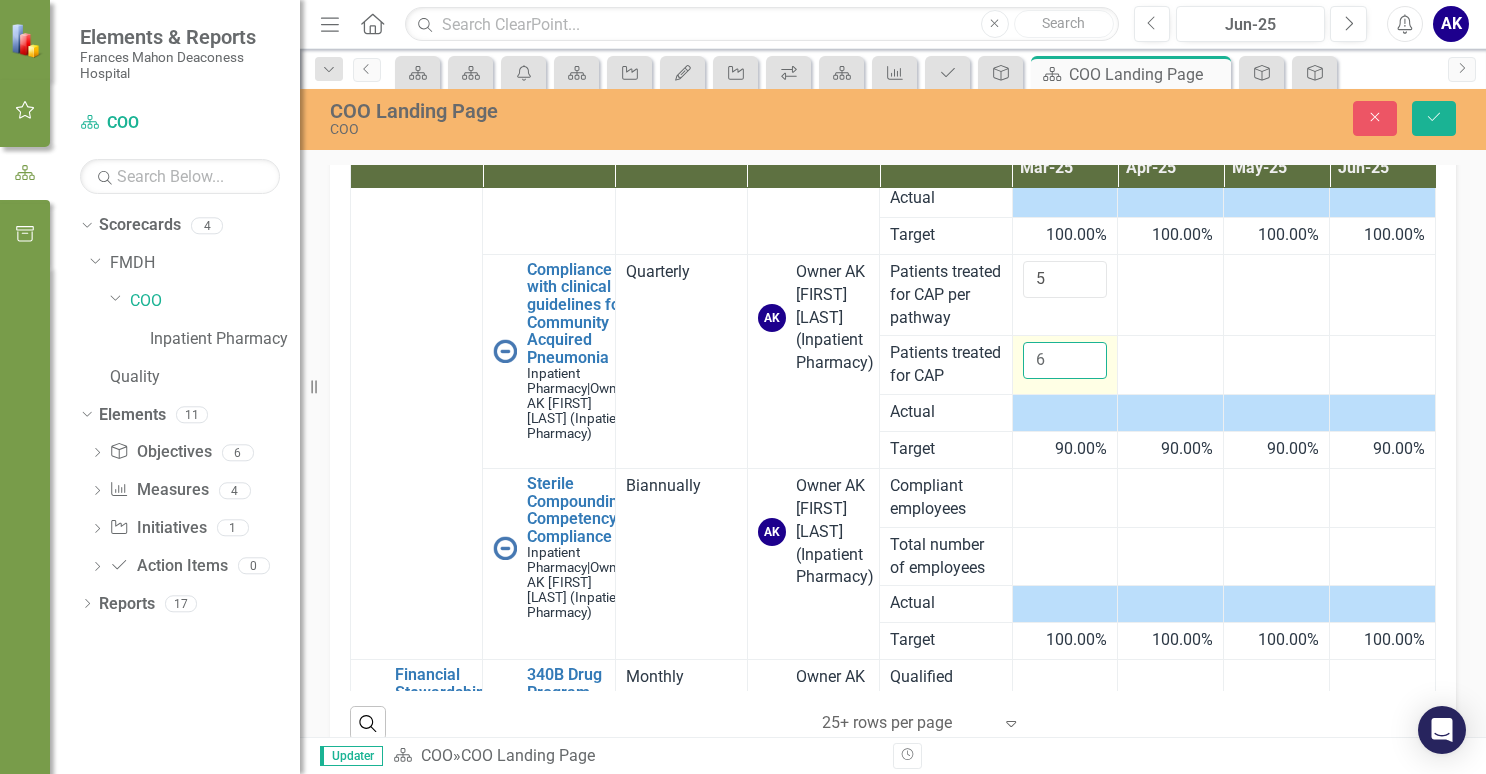 click on "6" at bounding box center (1065, 360) 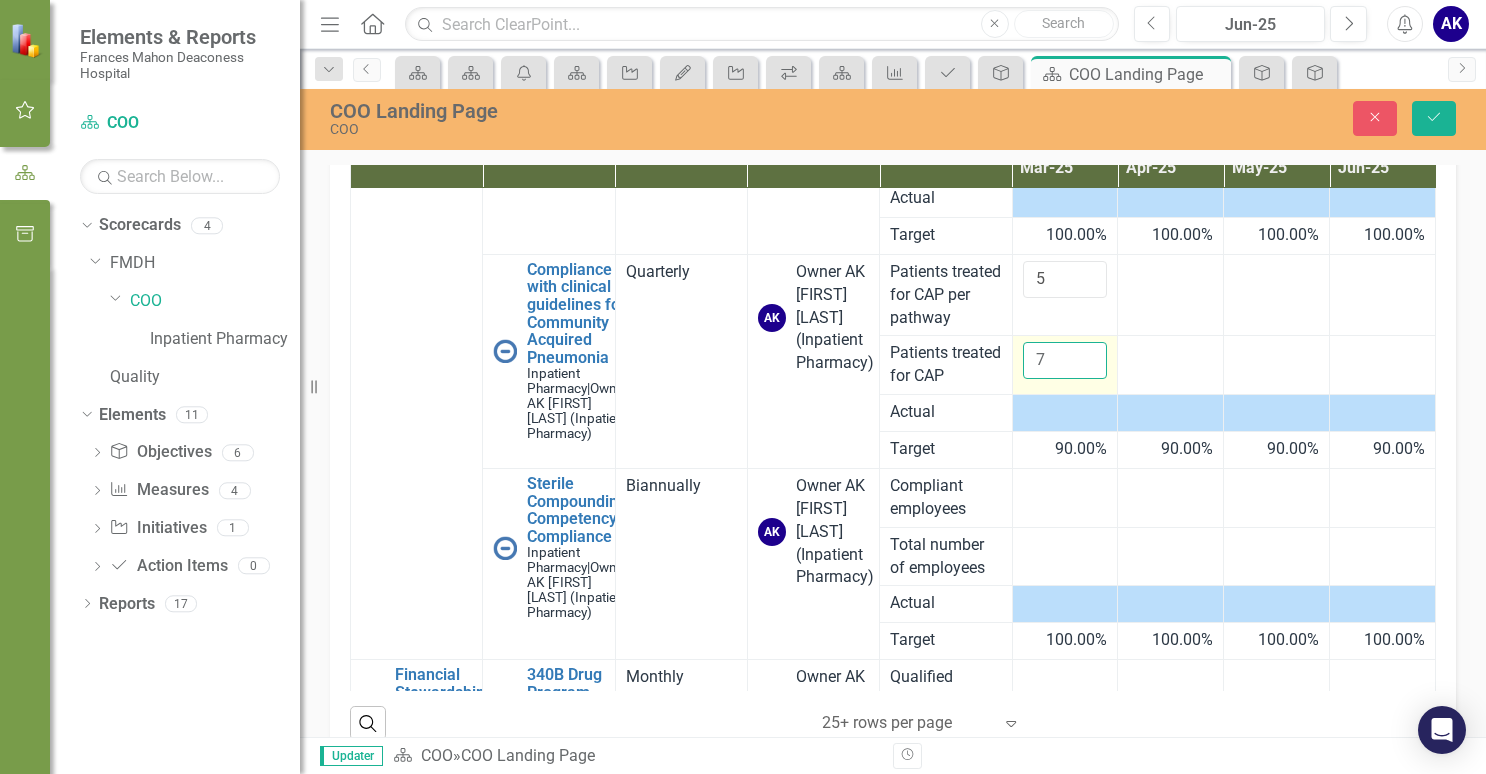 click on "7" at bounding box center (1065, 360) 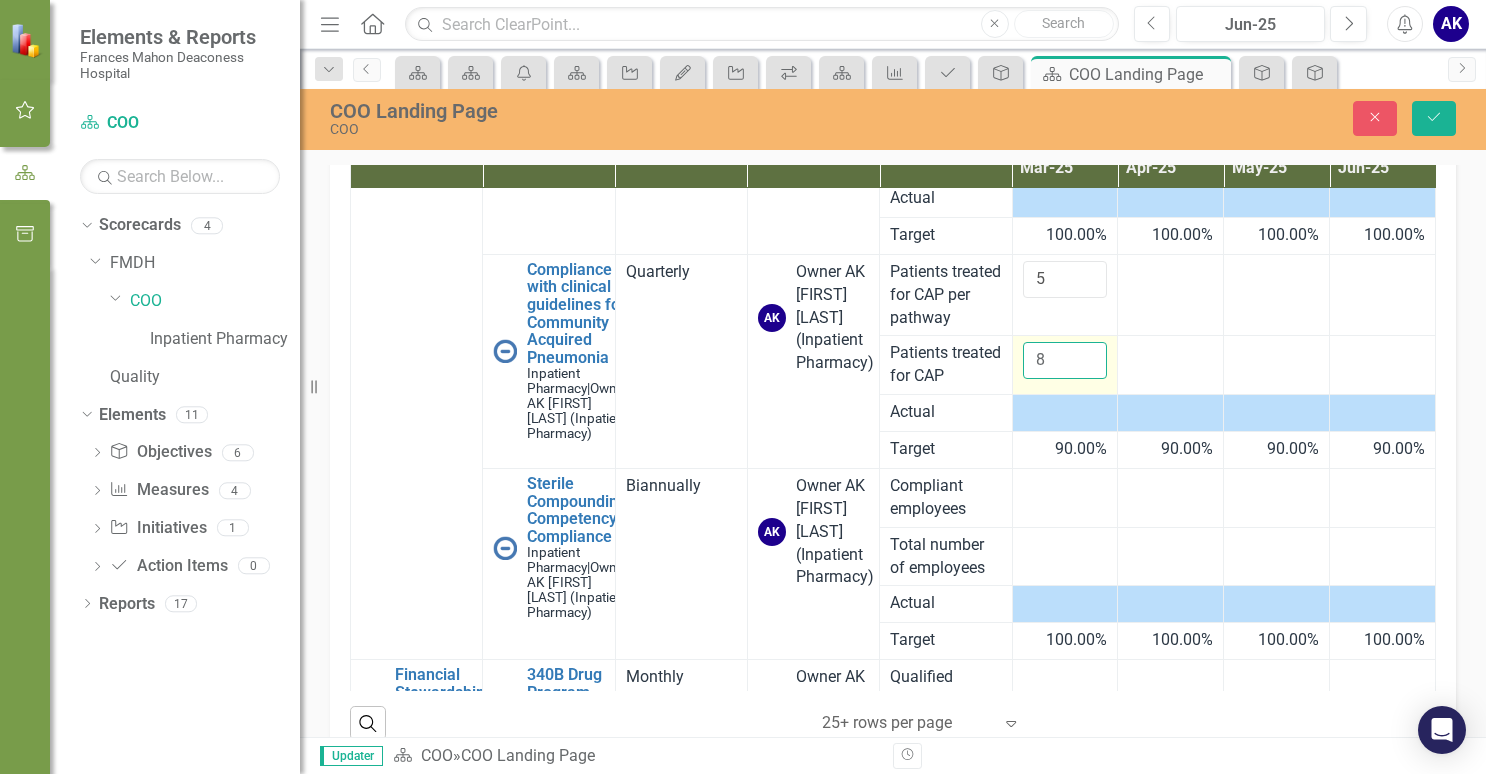 click on "8" at bounding box center (1065, 360) 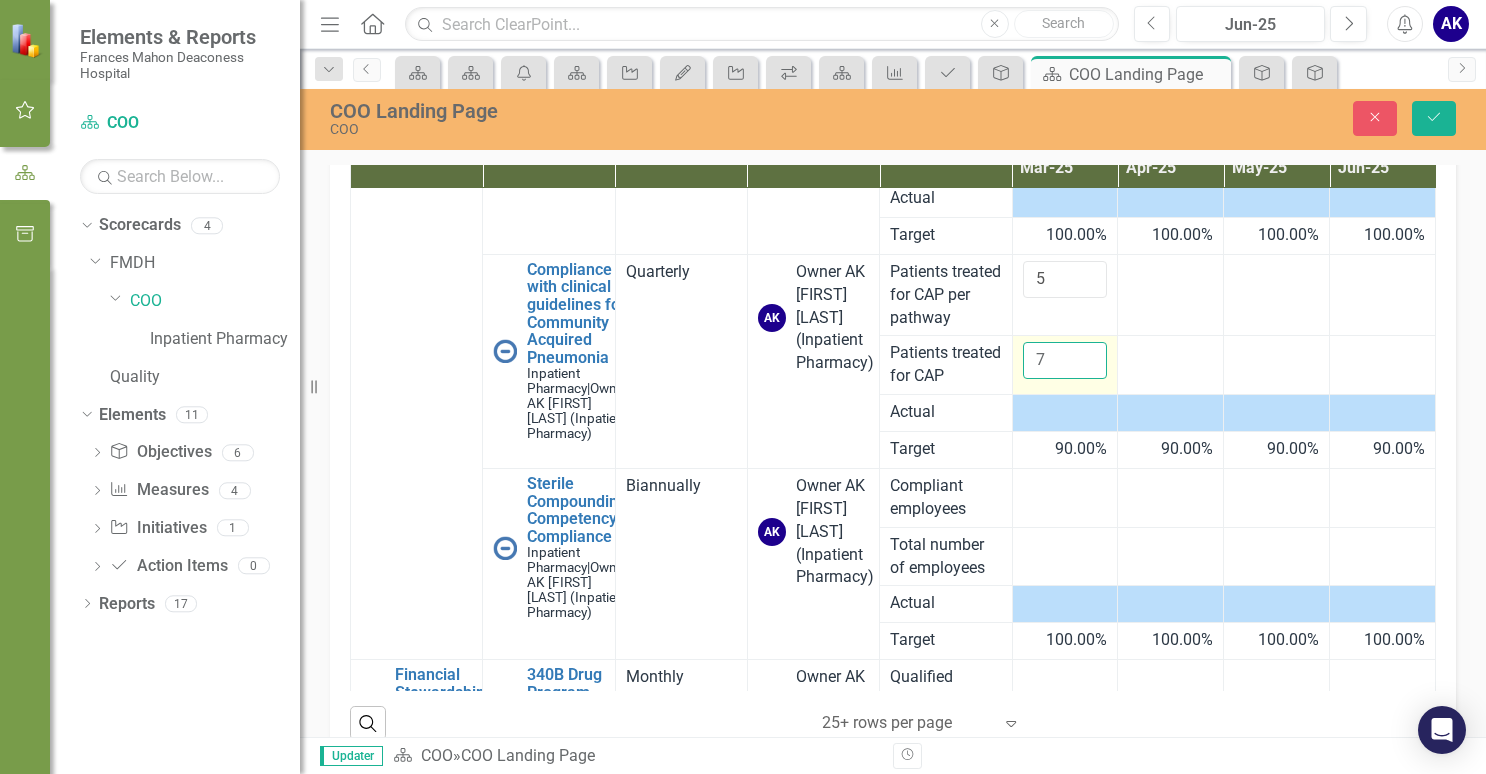 click on "7" at bounding box center [1065, 360] 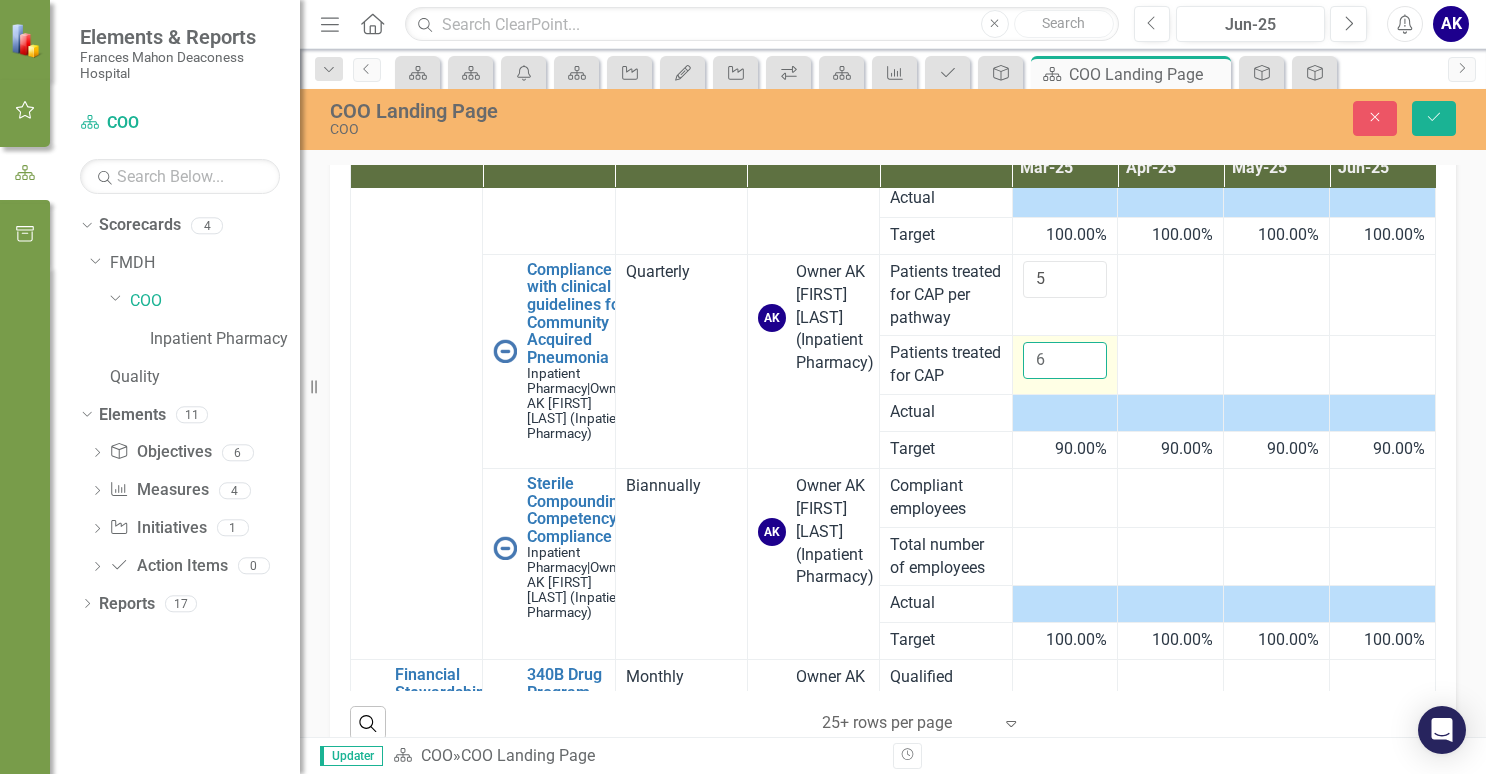 click on "6" at bounding box center [1065, 360] 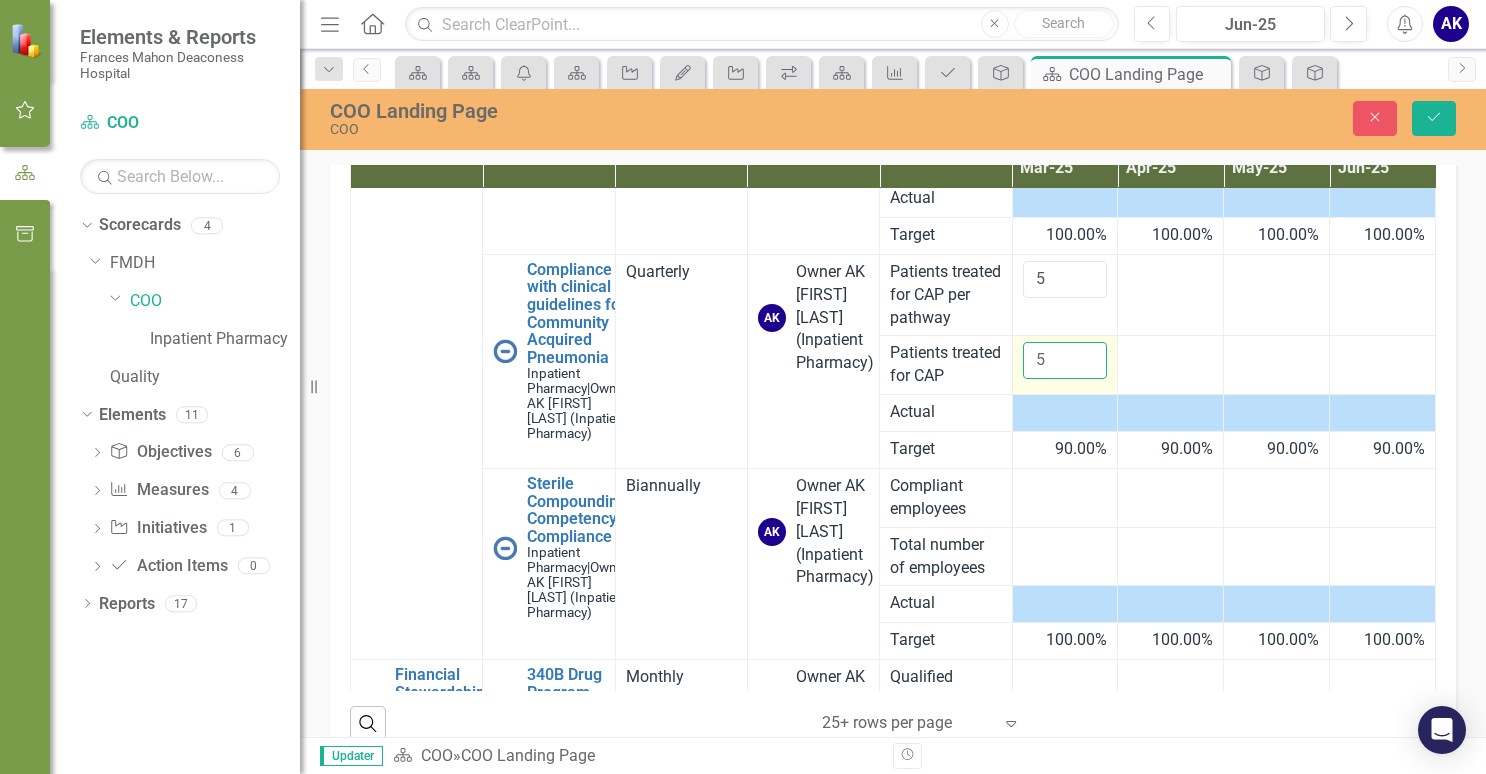 type on "5" 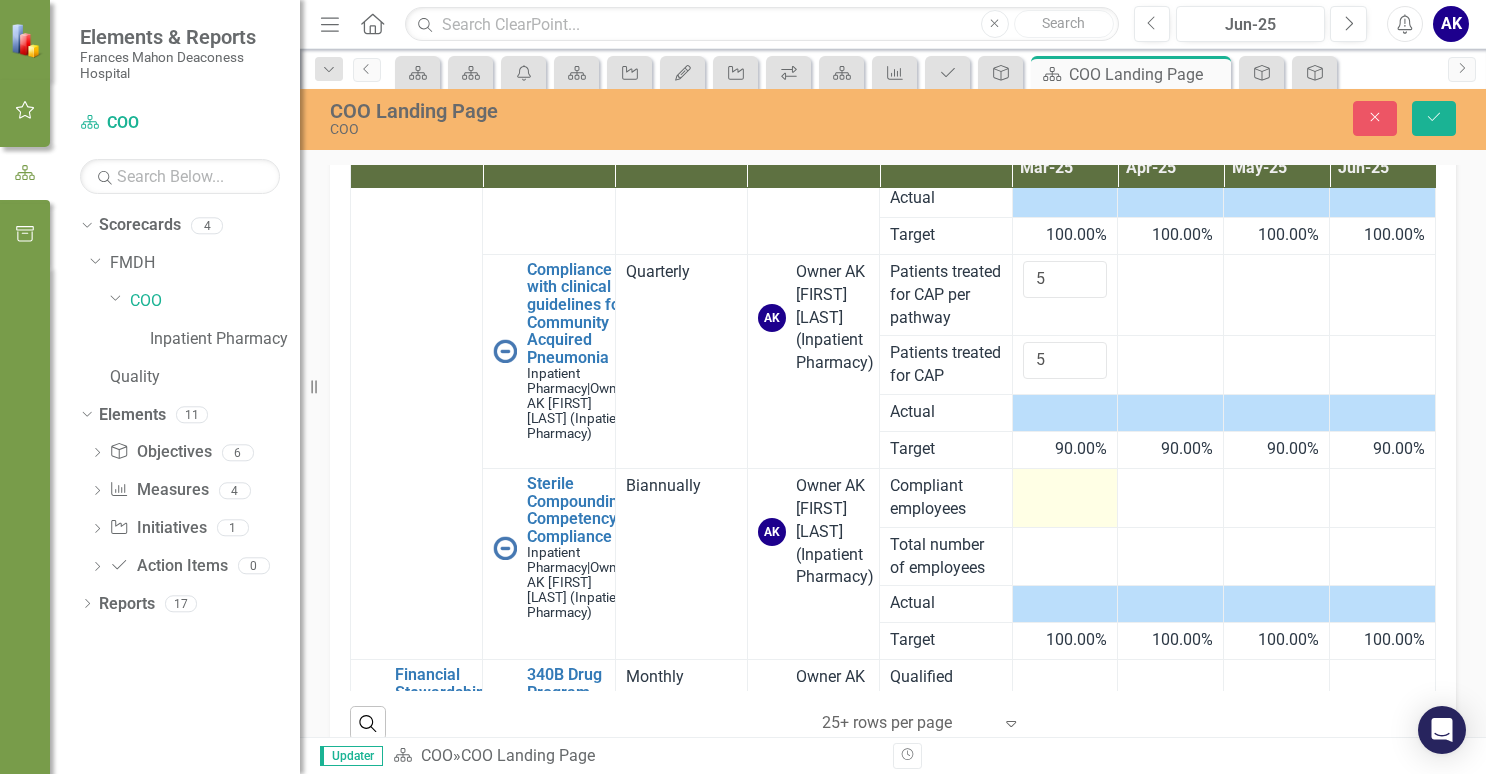 click at bounding box center [1065, 487] 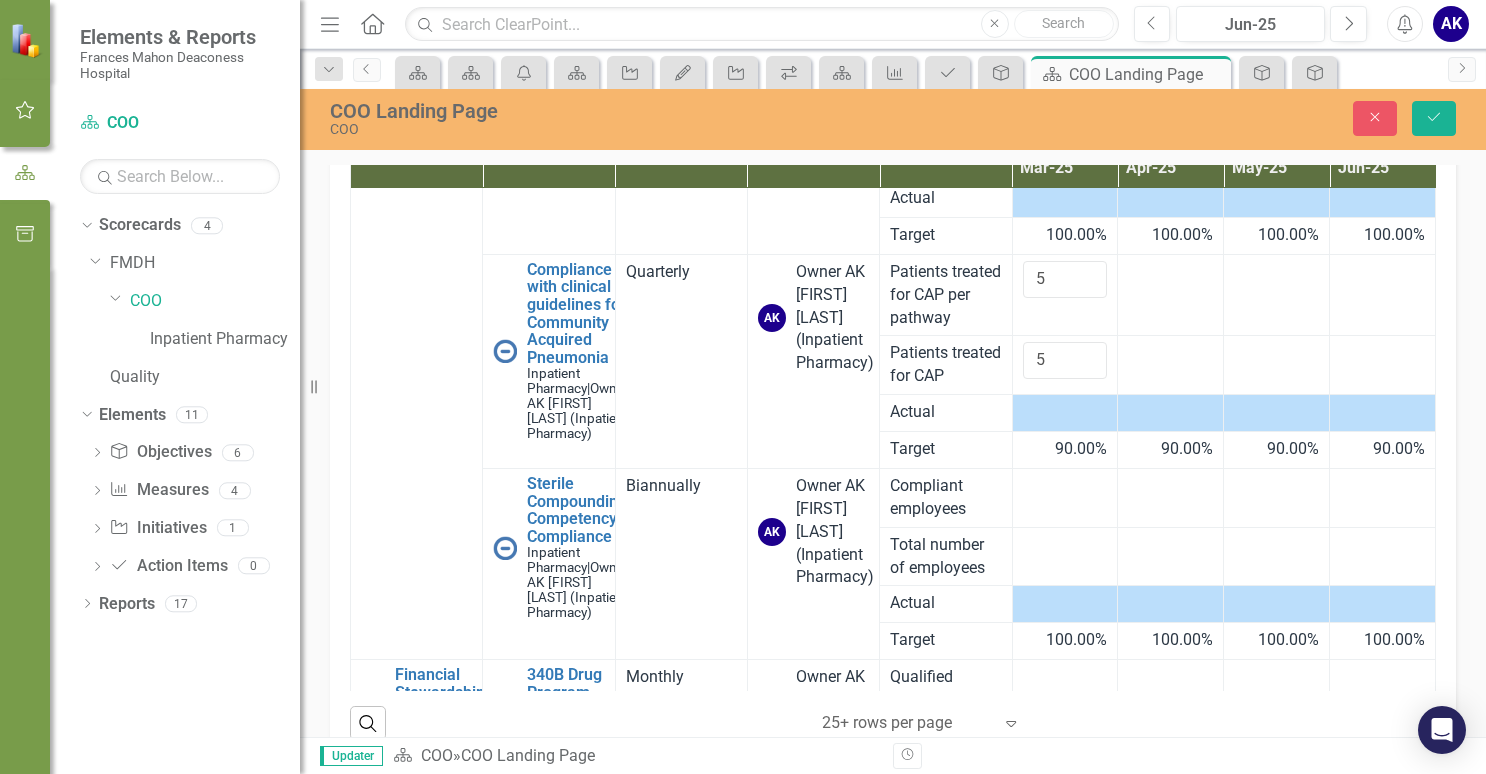 click at bounding box center (1065, 413) 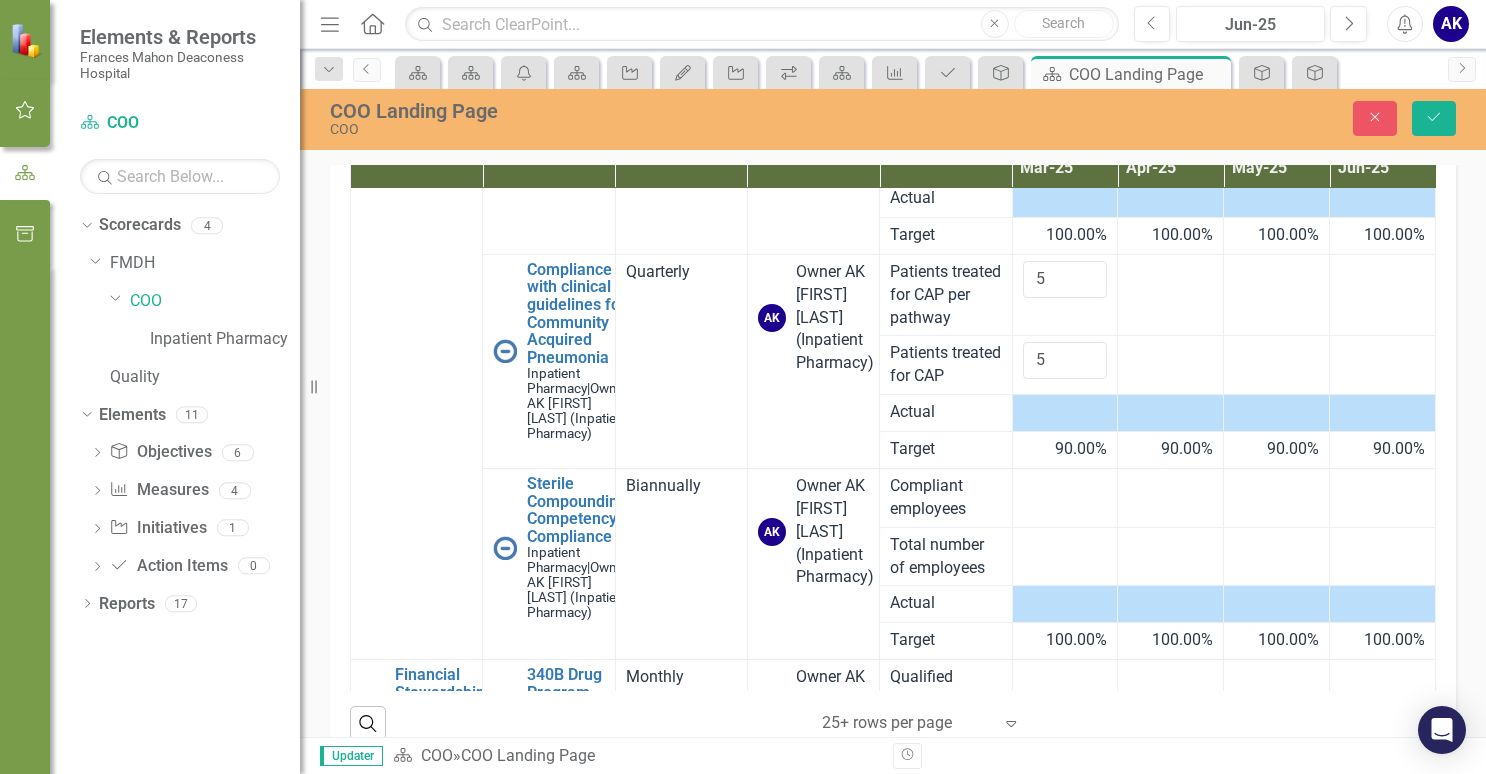 click at bounding box center [1065, 413] 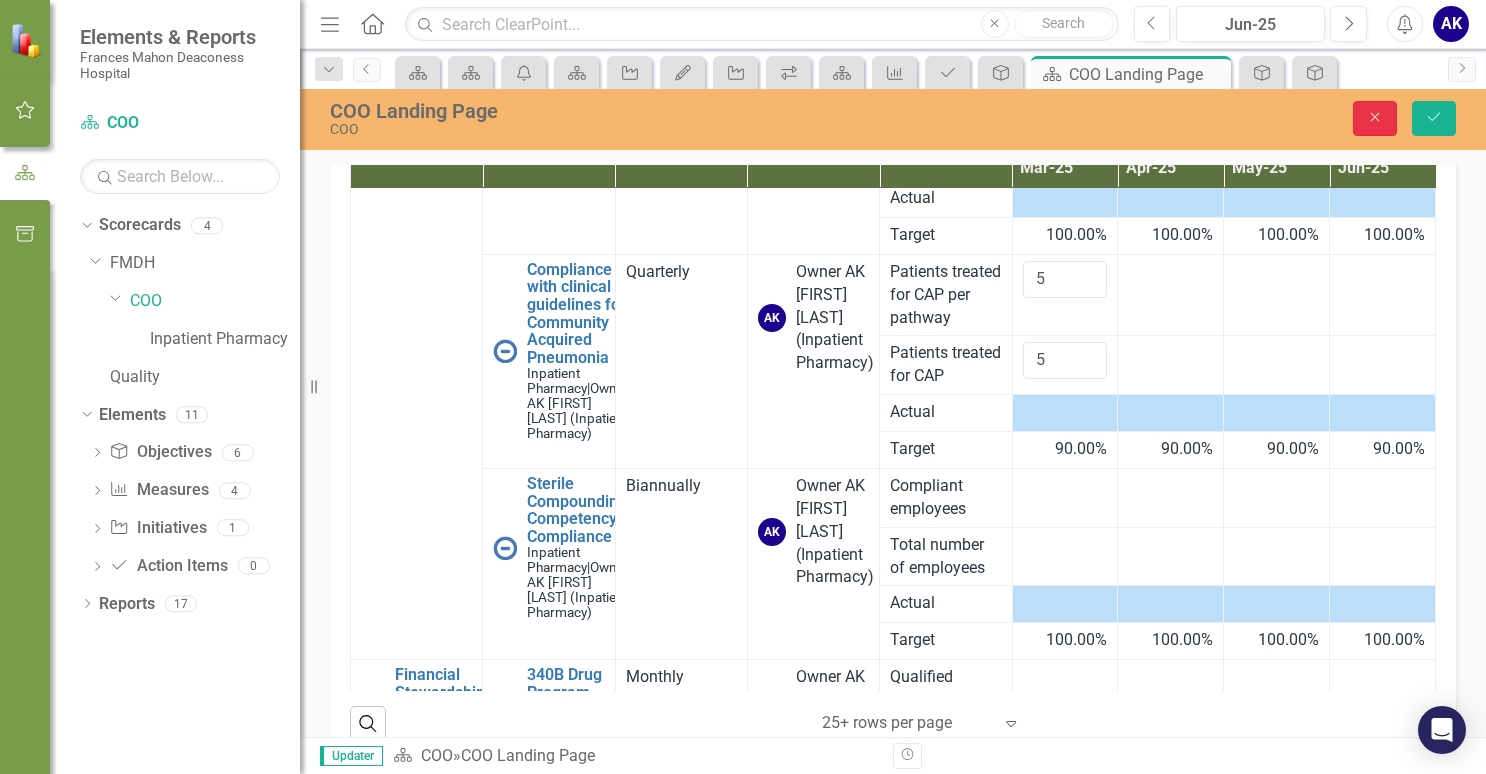 click on "Close" at bounding box center [1375, 117] 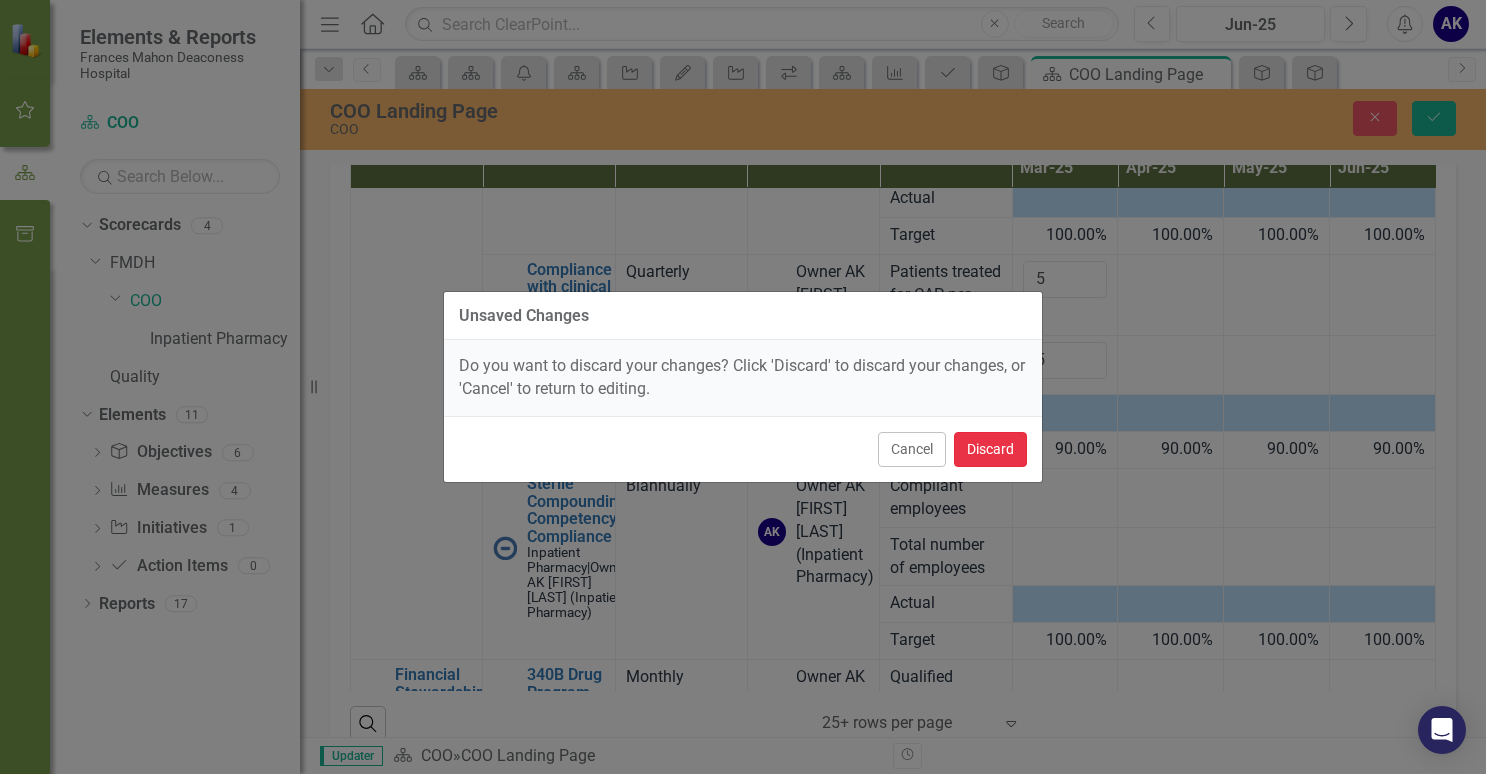 click on "Discard" at bounding box center (990, 449) 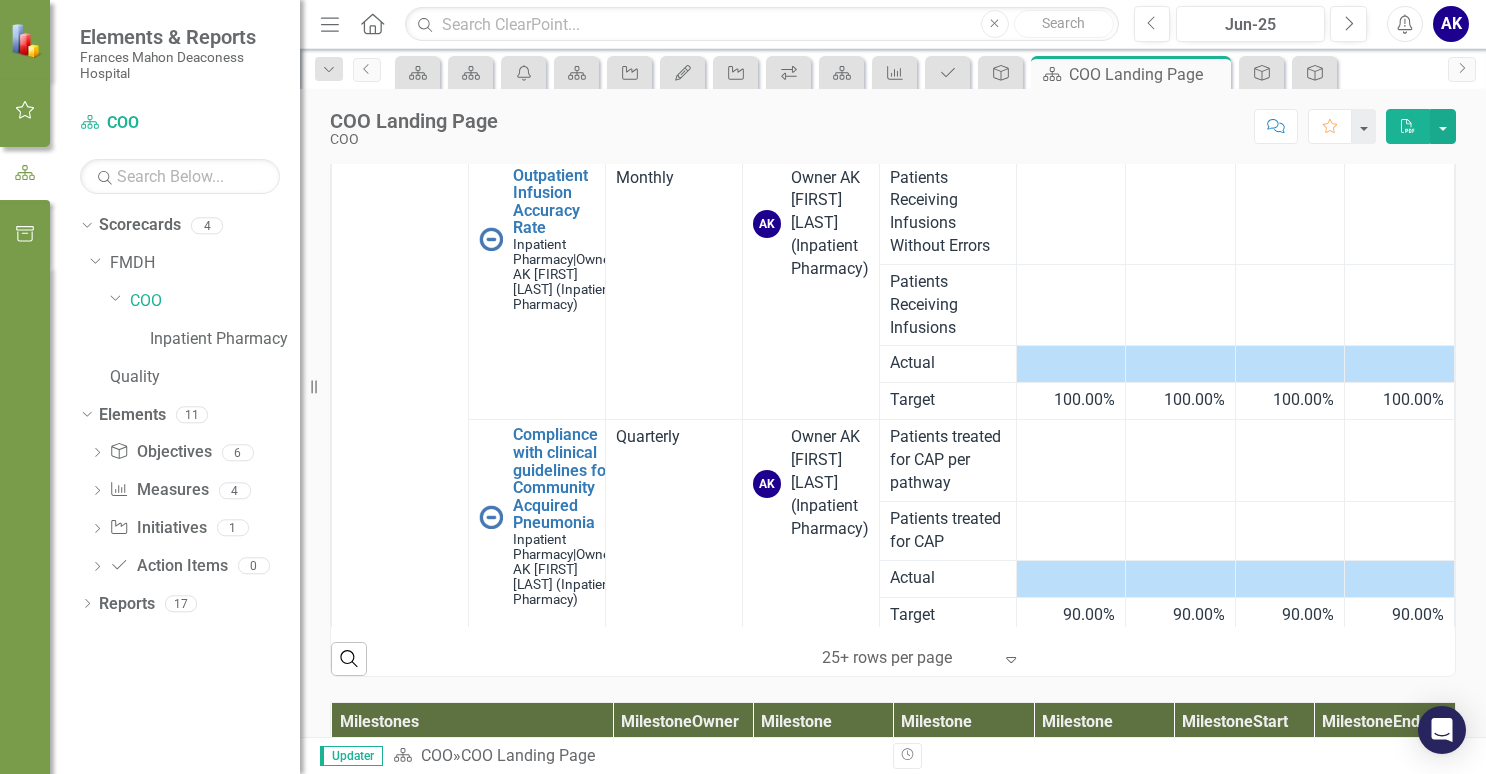 scroll, scrollTop: 0, scrollLeft: 0, axis: both 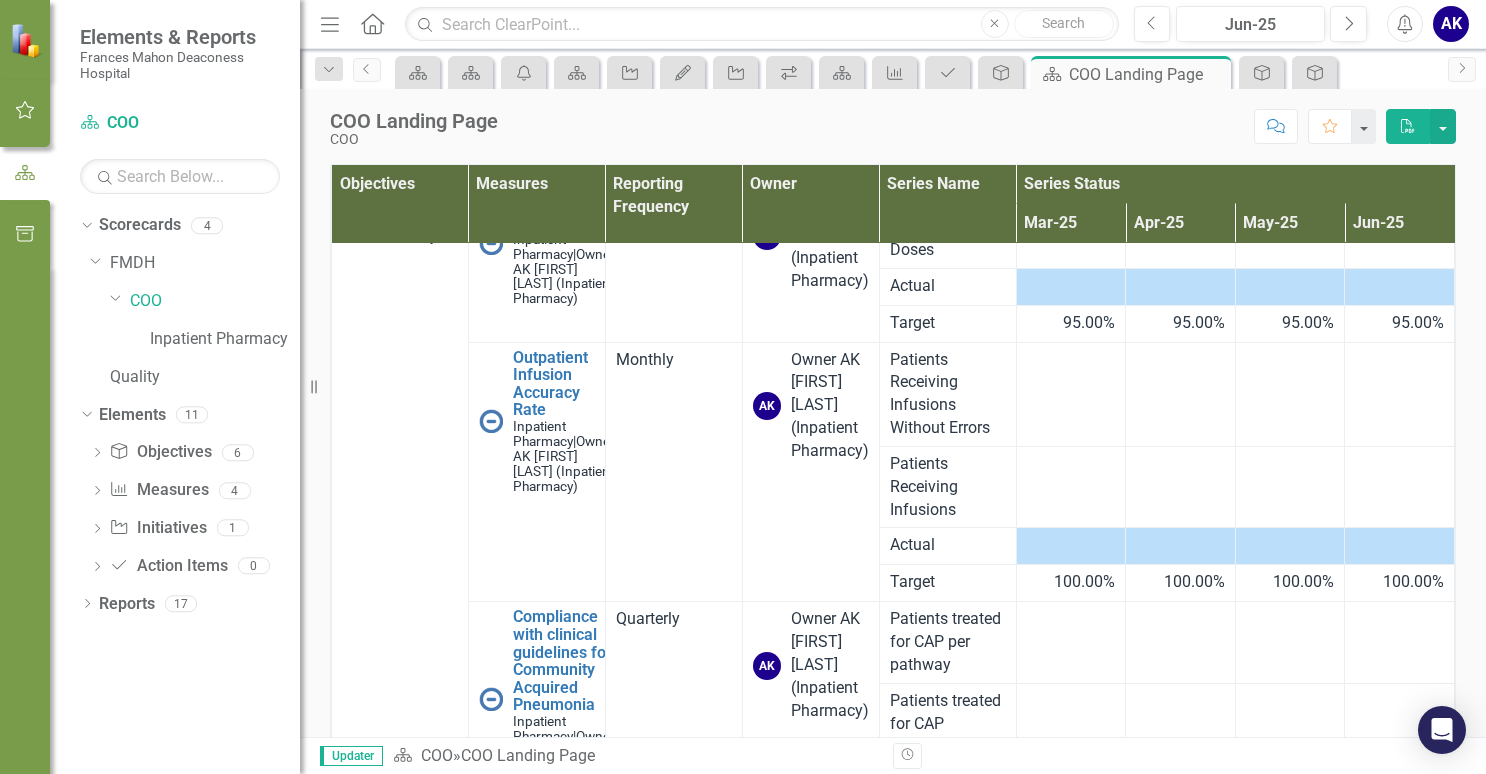 click on "95.00%" at bounding box center (1089, 323) 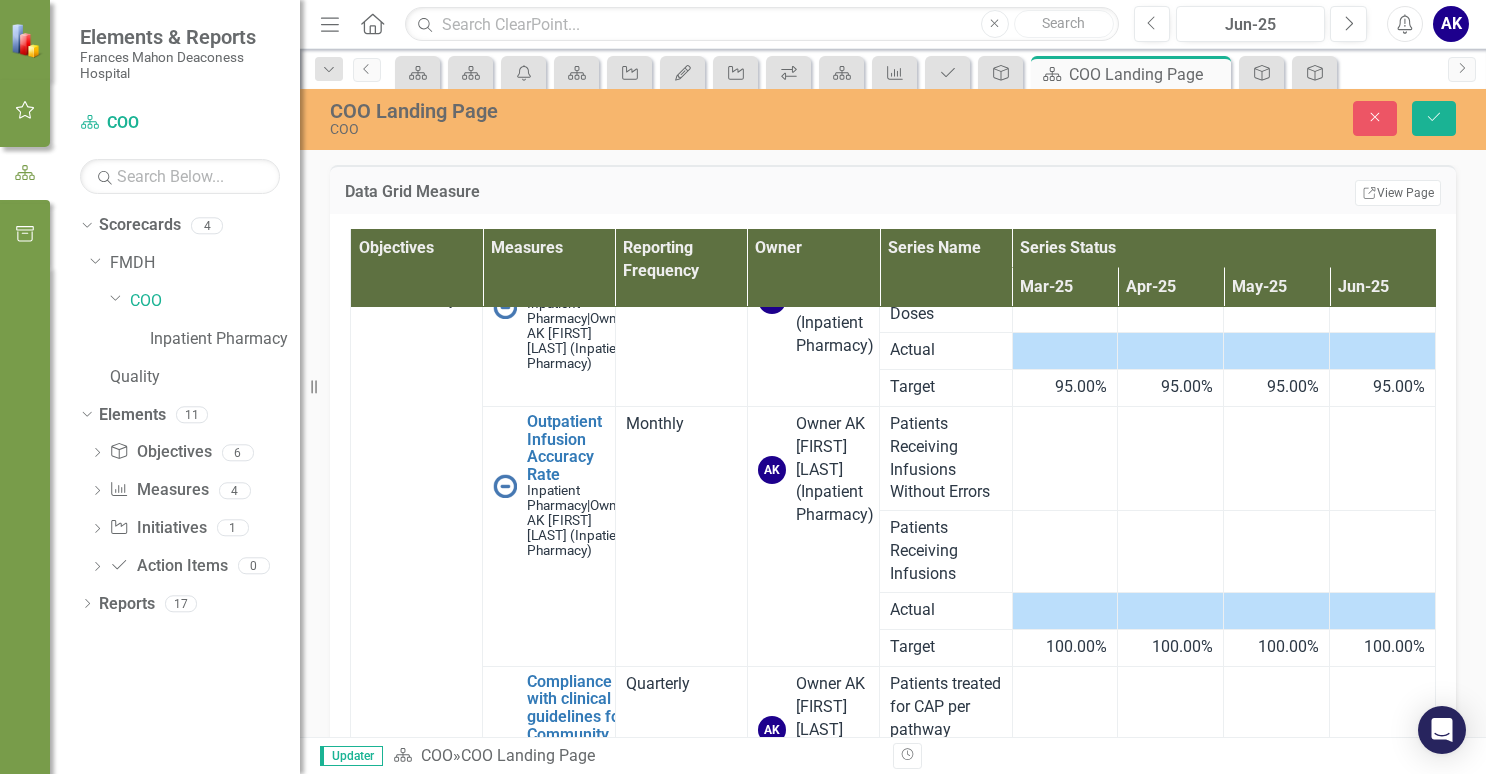 click on "95.00%" at bounding box center [1081, 387] 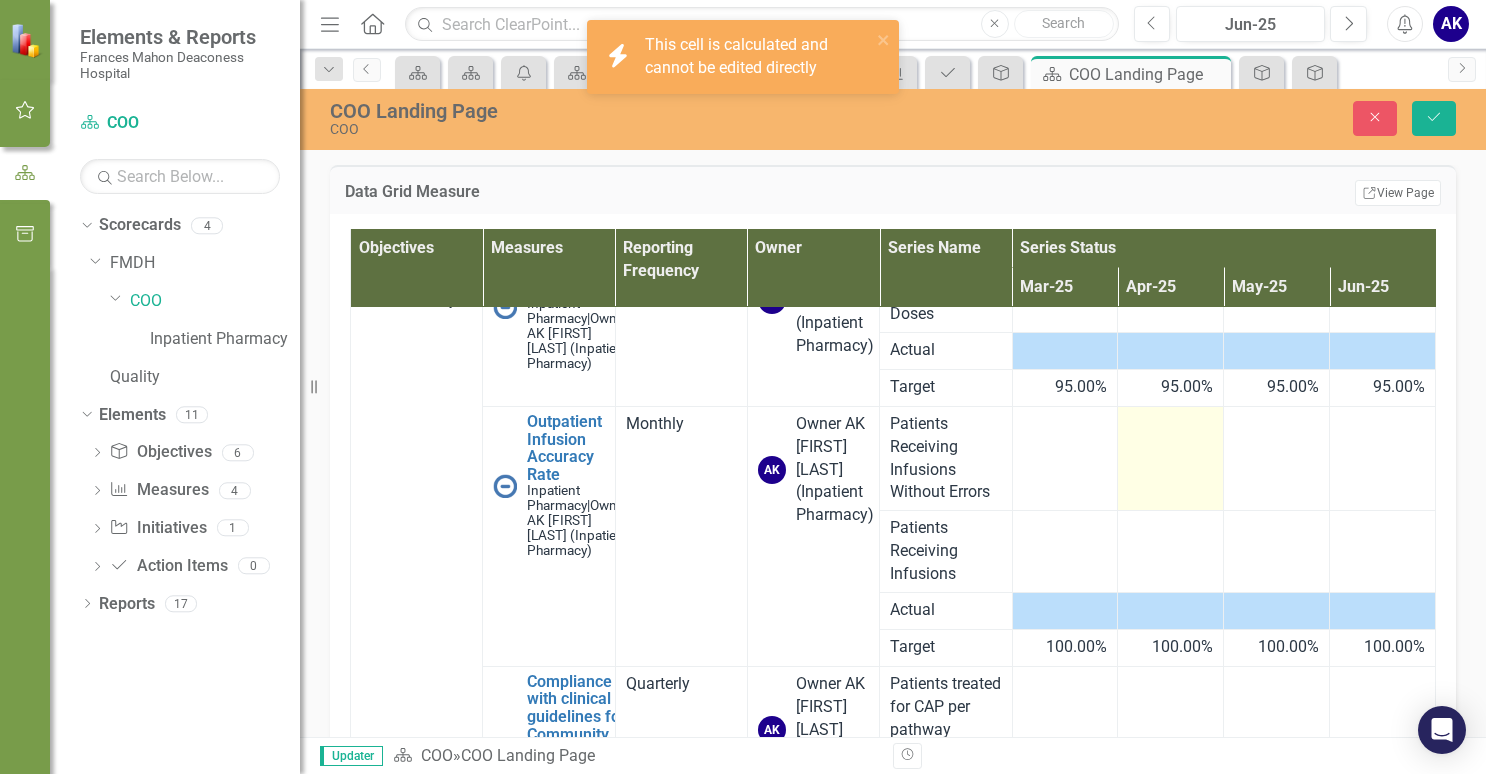 click at bounding box center (1171, 458) 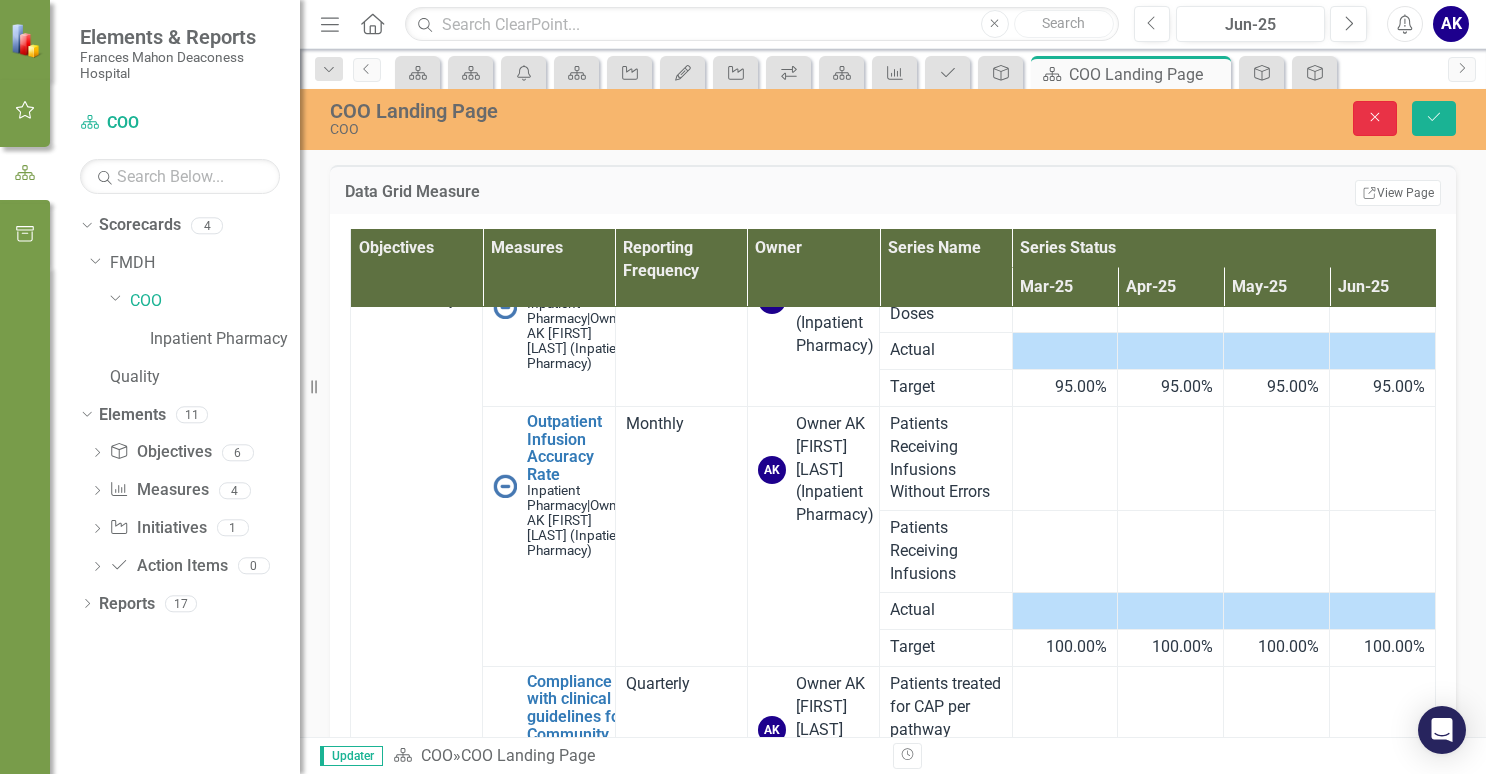 click at bounding box center [1375, 117] 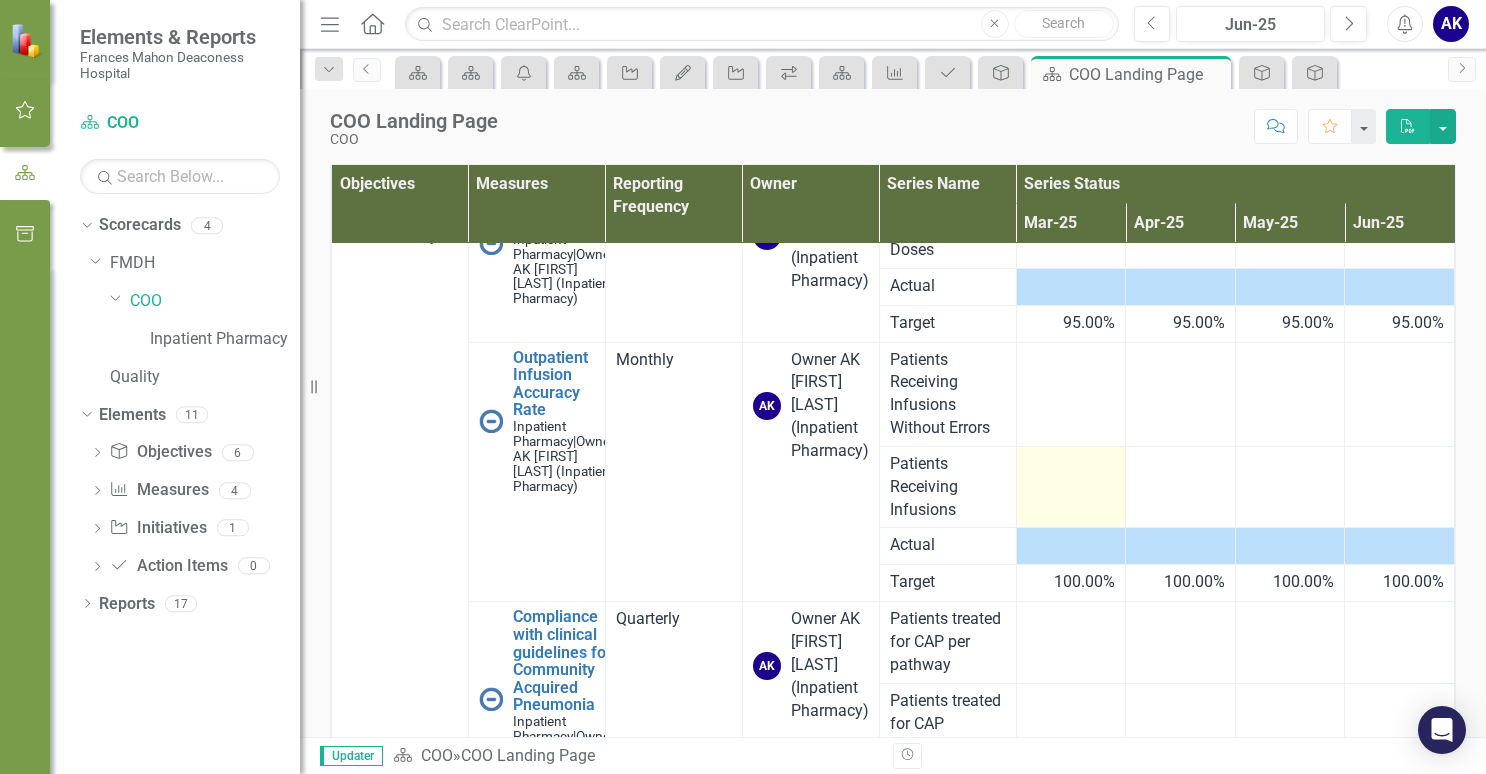scroll, scrollTop: 0, scrollLeft: 0, axis: both 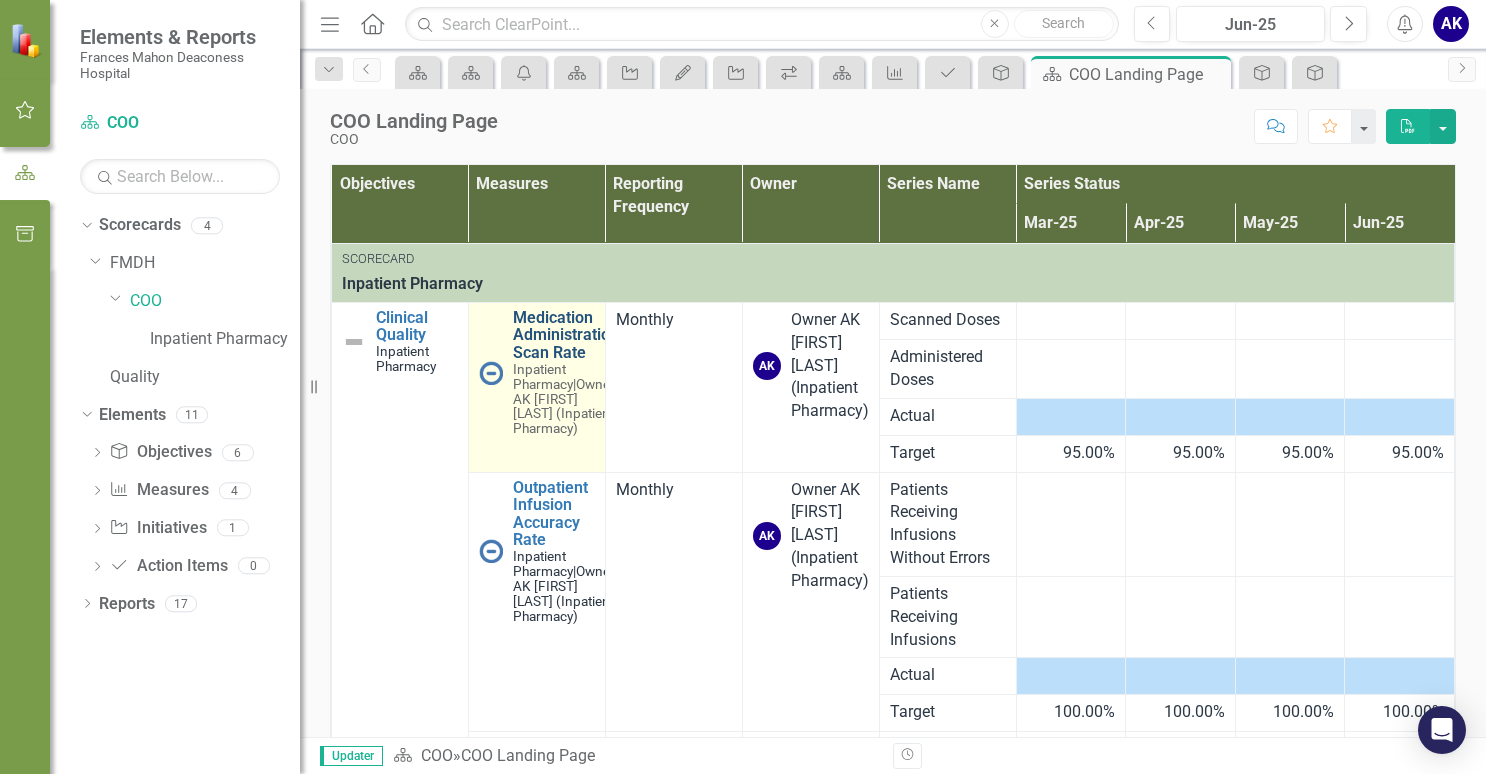 click on "Medication Administration Scan Rate" at bounding box center [566, 335] 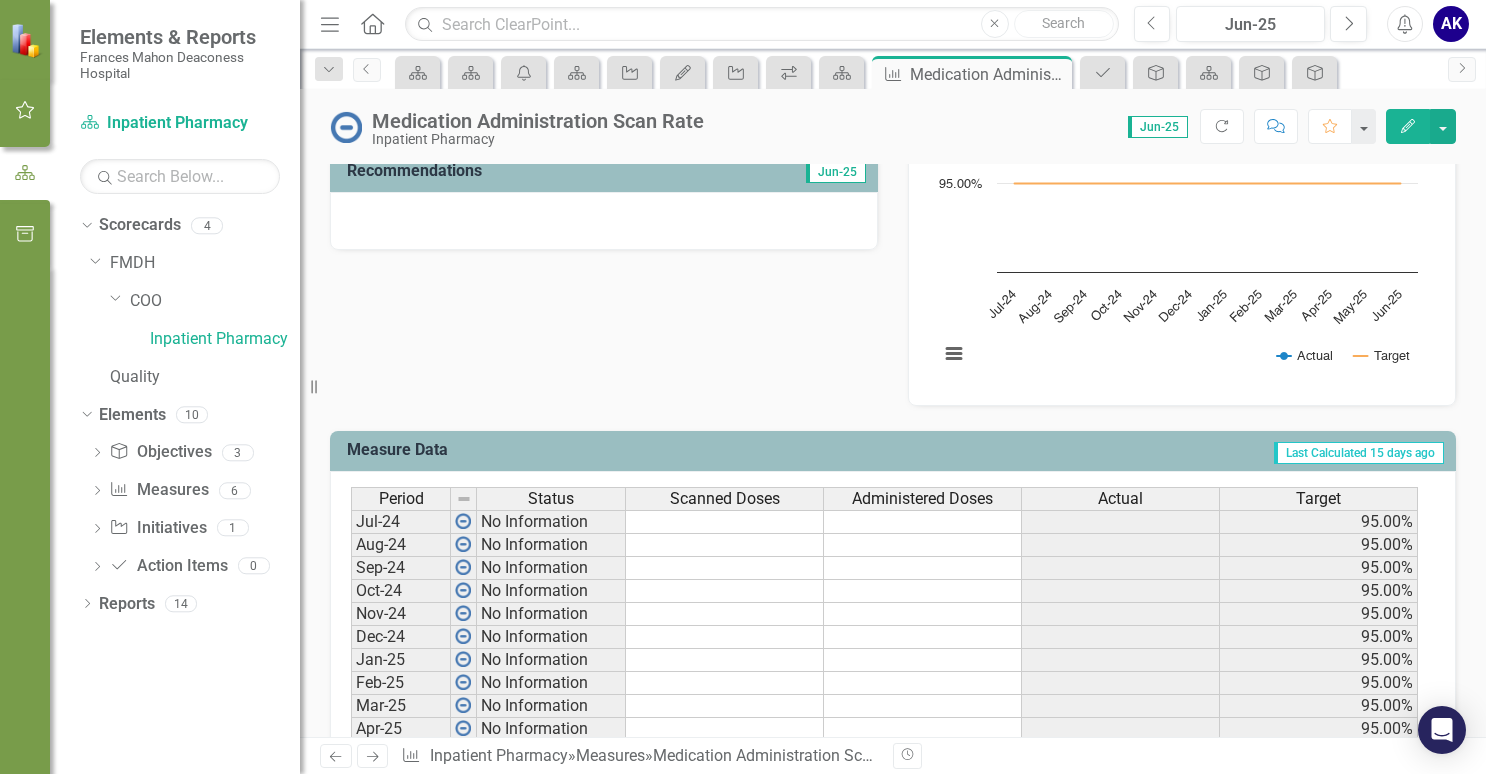 scroll, scrollTop: 540, scrollLeft: 0, axis: vertical 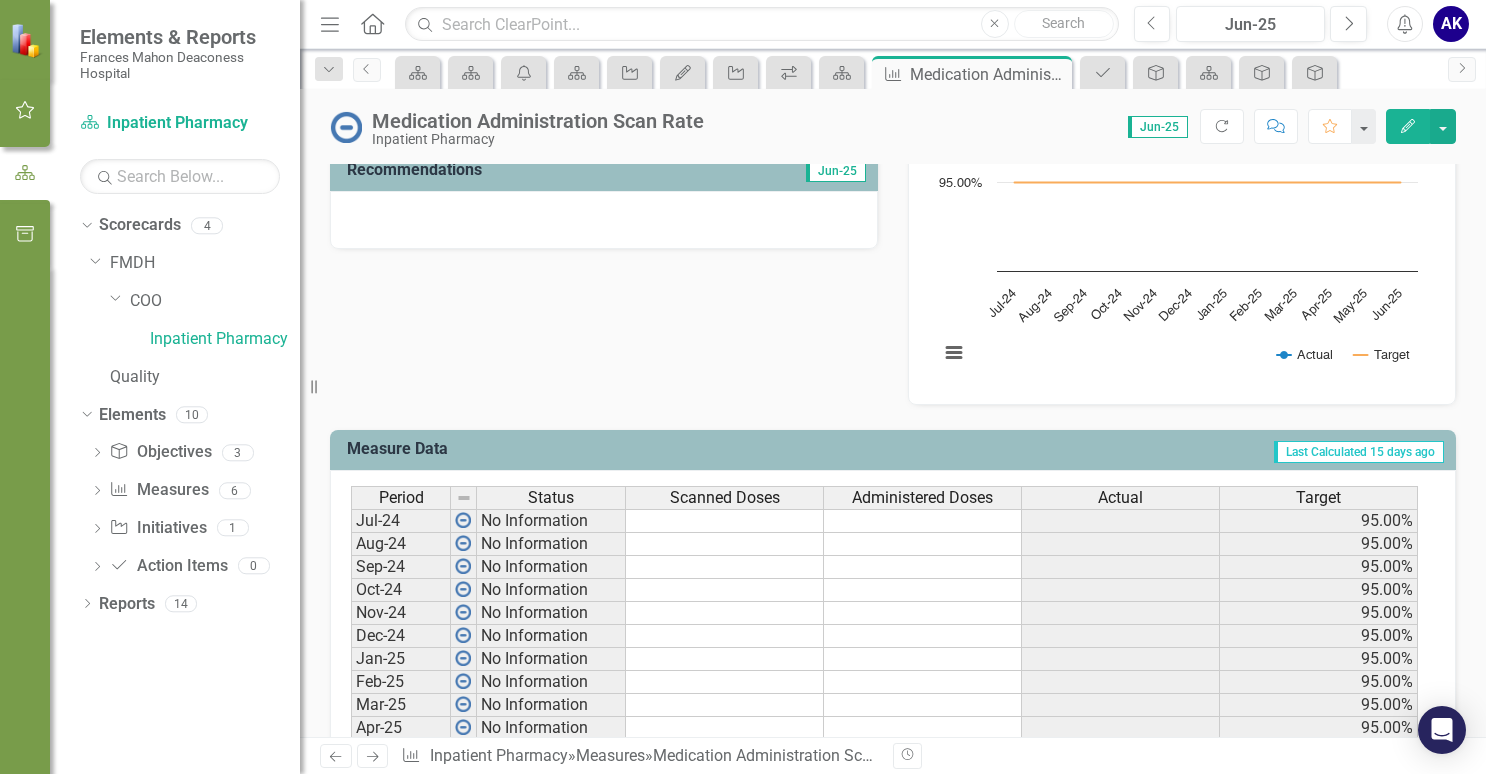 click on "95.00%" at bounding box center [1319, 521] 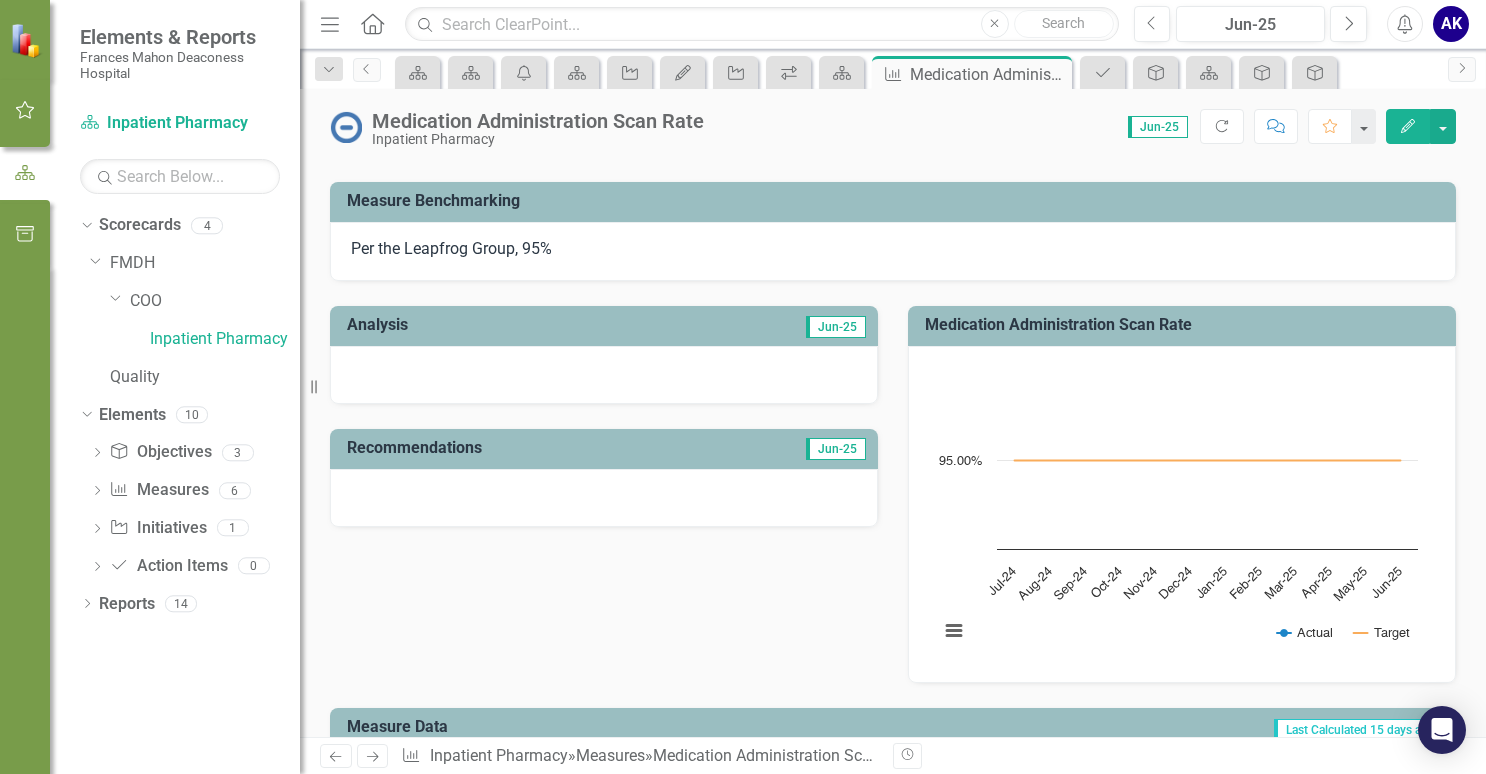 scroll, scrollTop: 0, scrollLeft: 0, axis: both 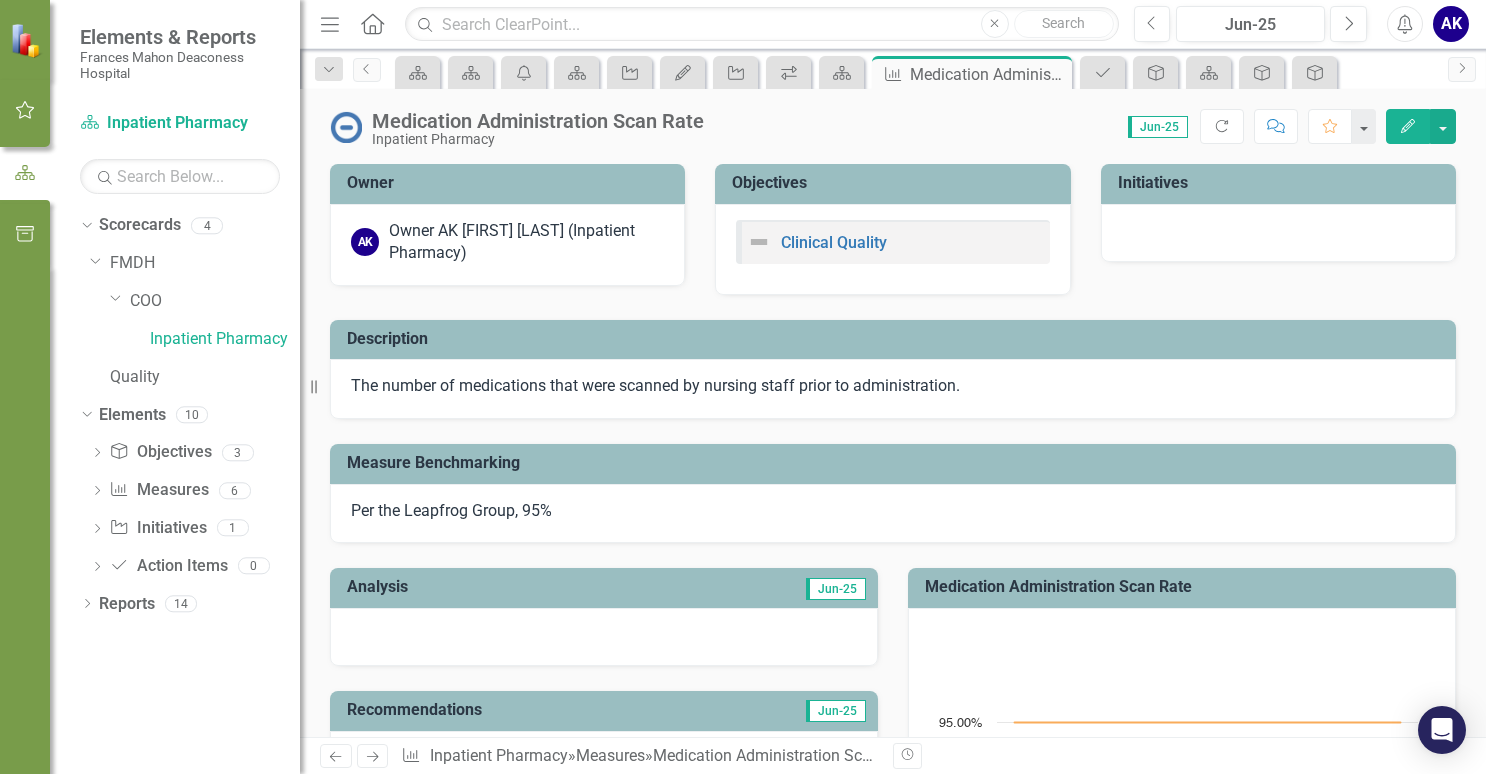click on "Owner AK [FIRST] [LAST] (Inpatient Pharmacy) Objectives Clinical Quality Initiatives Description The number of medications that were scanned by nursing staff prior to administration. Measure Benchmarking Per the Leapfrog Group, 95%" at bounding box center (893, 341) 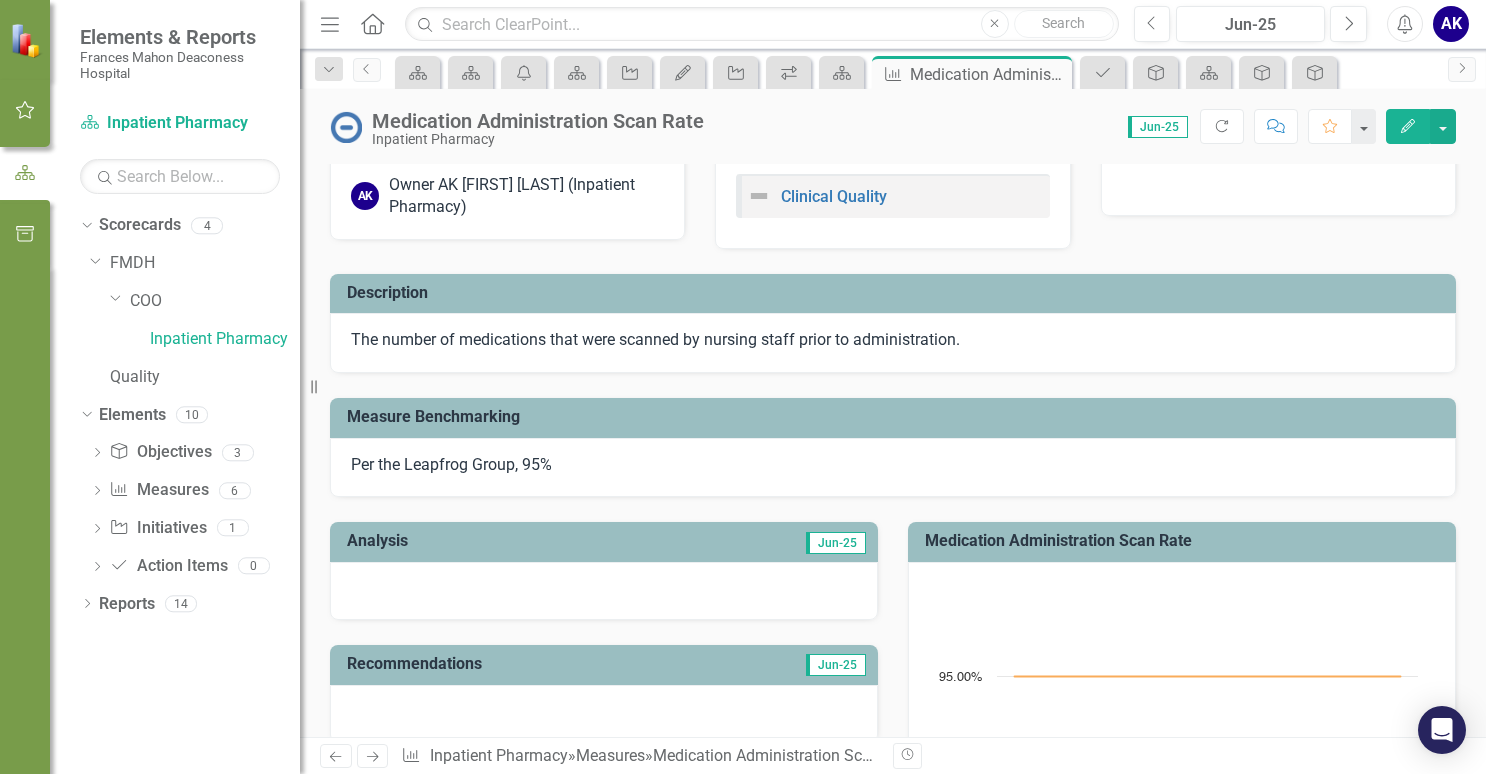 scroll, scrollTop: 49, scrollLeft: 0, axis: vertical 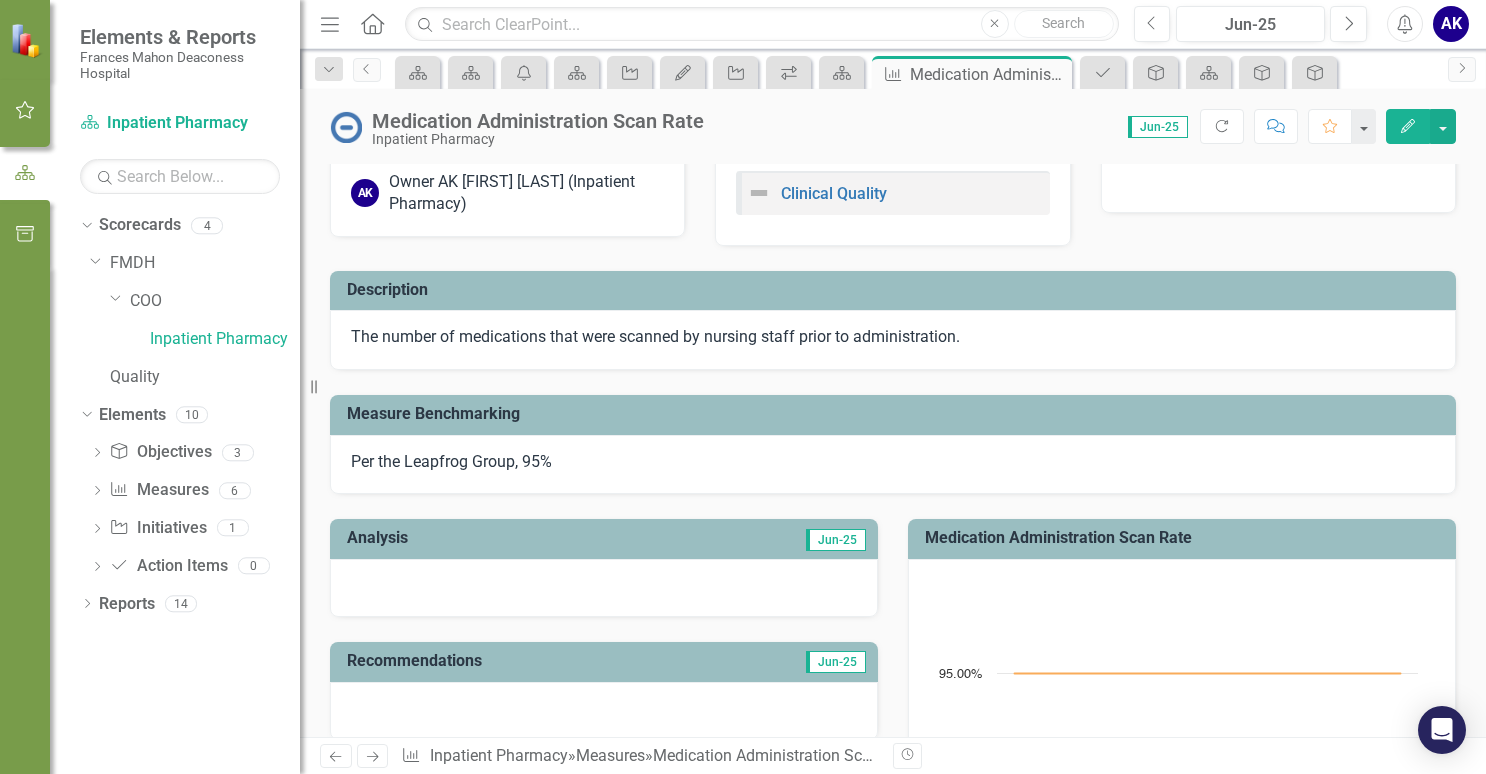 click on "Owner AK [FIRST] [LAST] (Inpatient Pharmacy) Objectives Clinical Quality Initiatives Description The number of medications that were scanned by nursing staff prior to administration. Measure Benchmarking Per the Leapfrog Group, 95%" at bounding box center [893, 292] 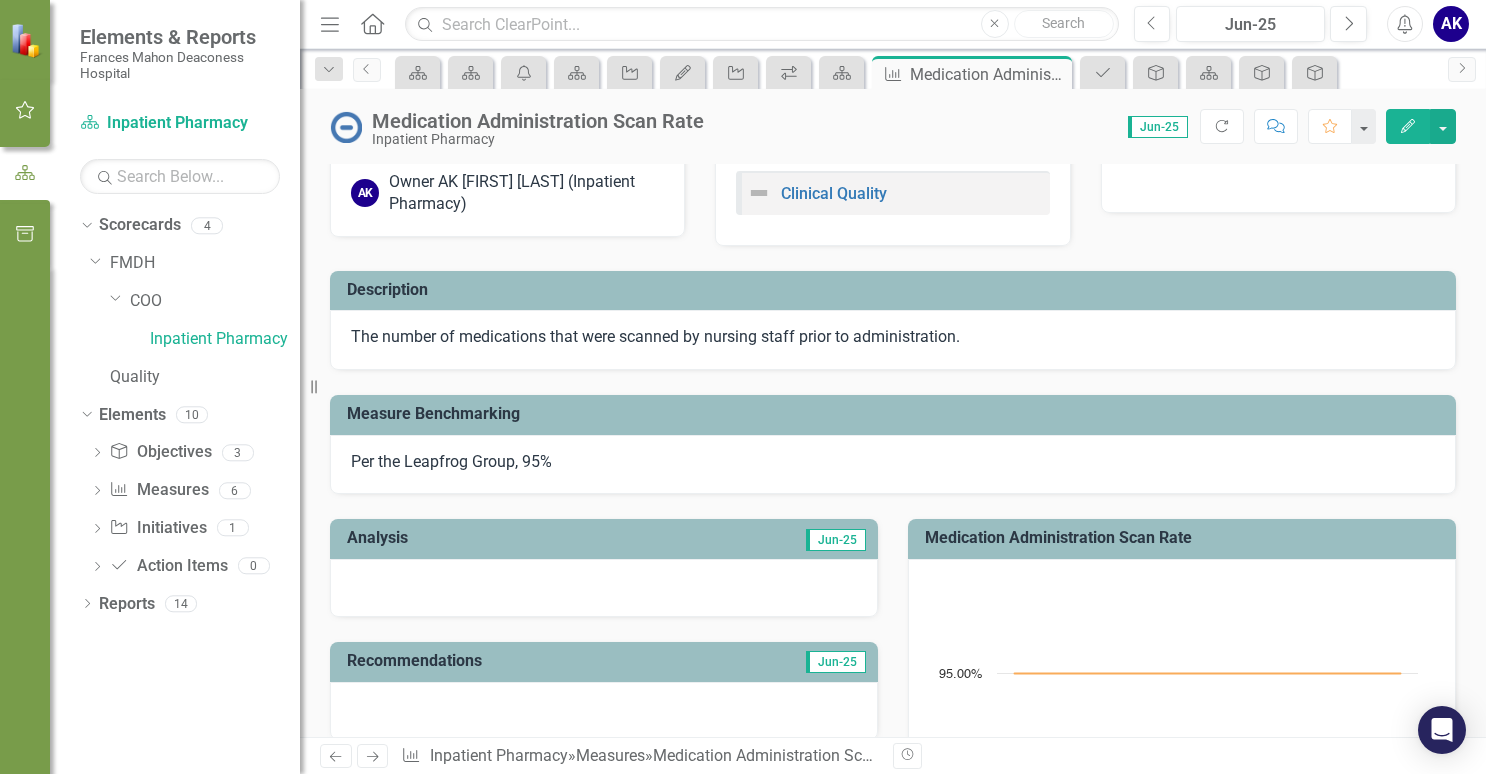 scroll, scrollTop: 0, scrollLeft: 0, axis: both 